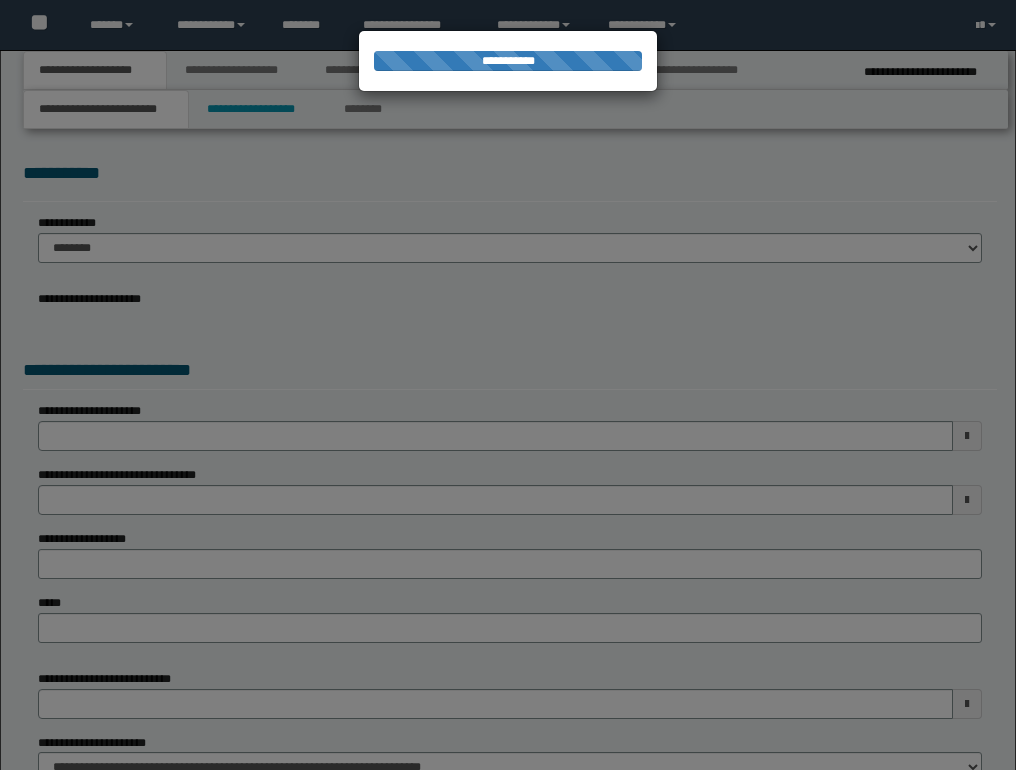 scroll, scrollTop: 0, scrollLeft: 0, axis: both 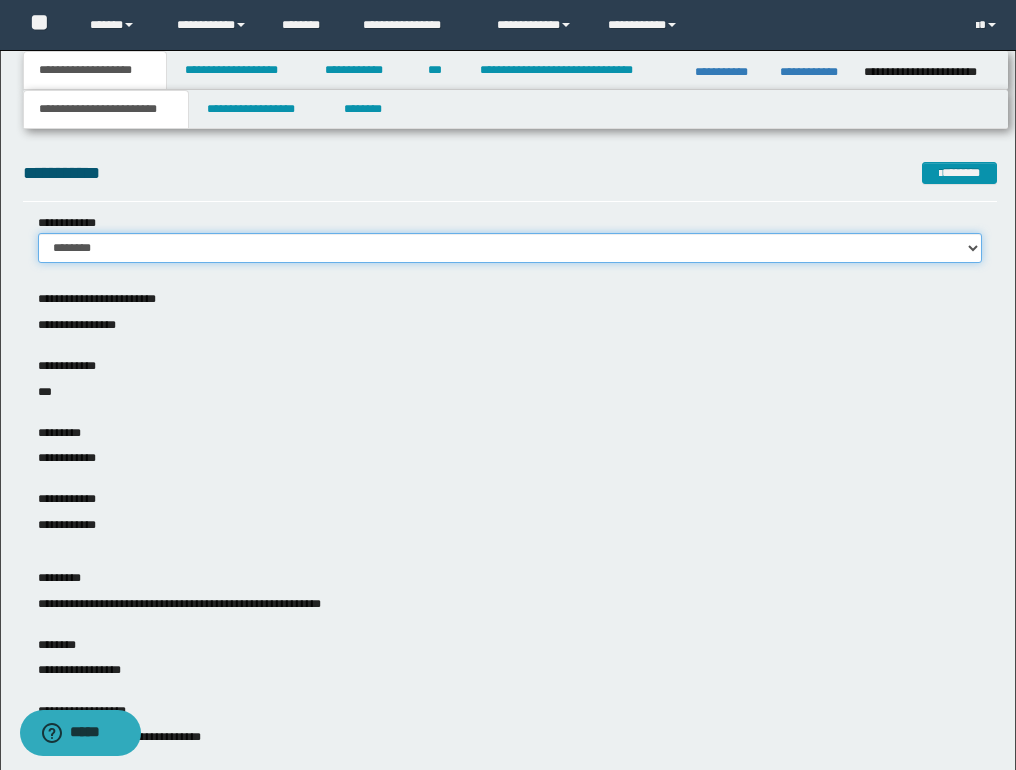 click on "********
*******" at bounding box center (510, 248) 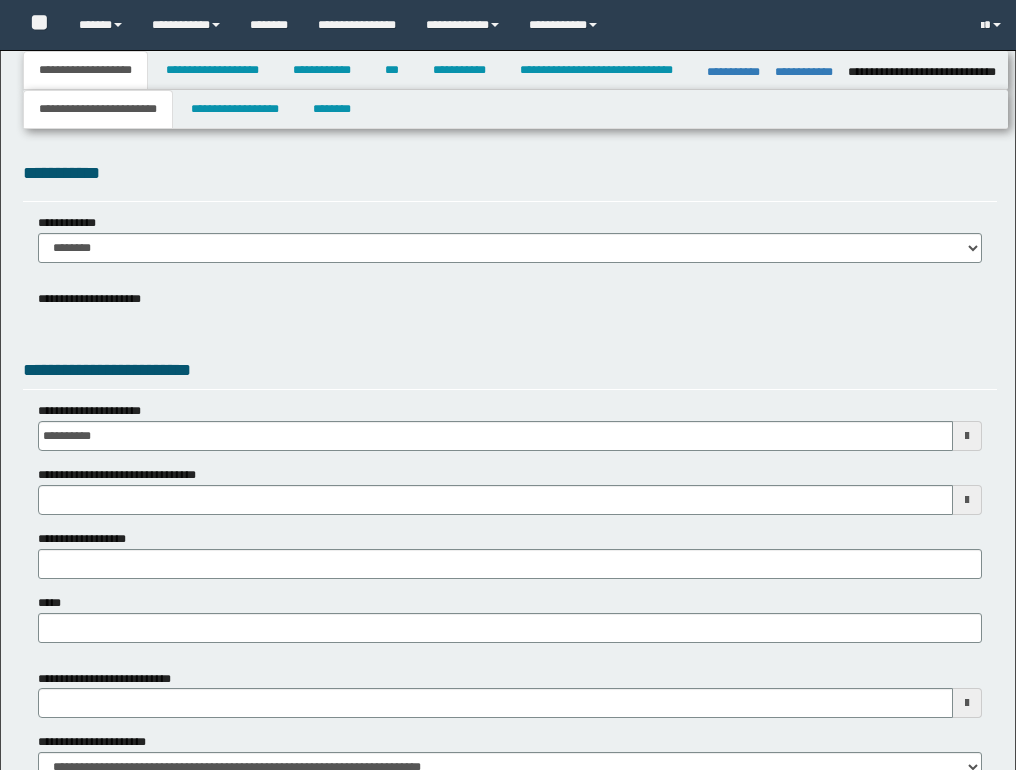 select on "*" 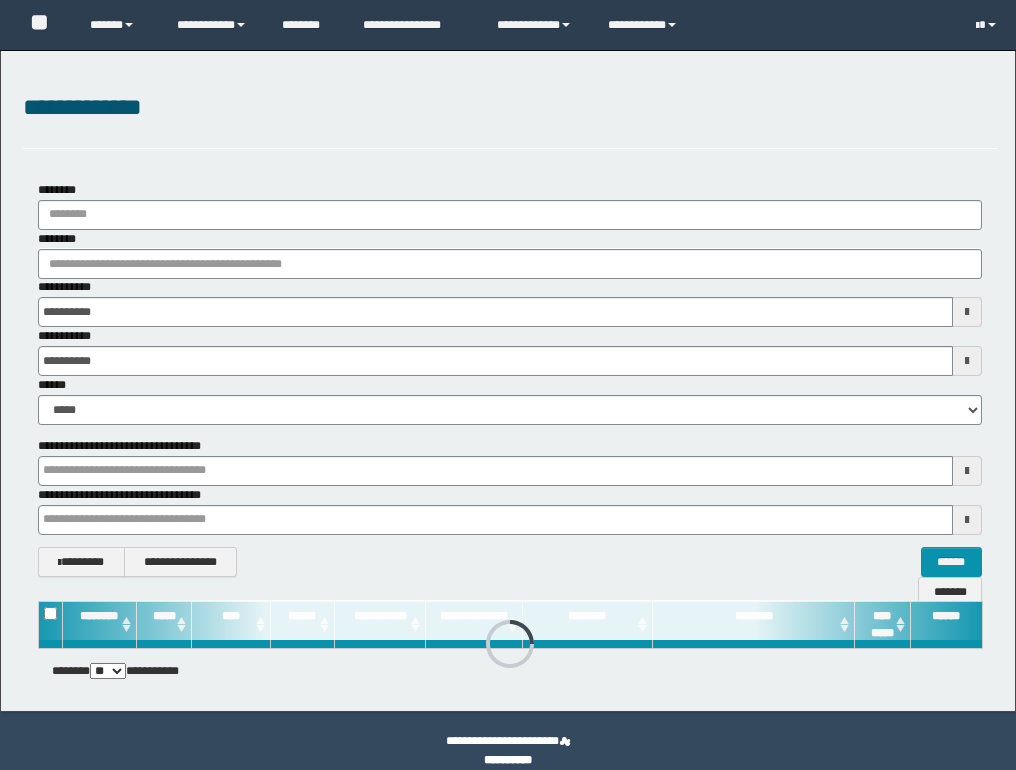 scroll, scrollTop: 0, scrollLeft: 0, axis: both 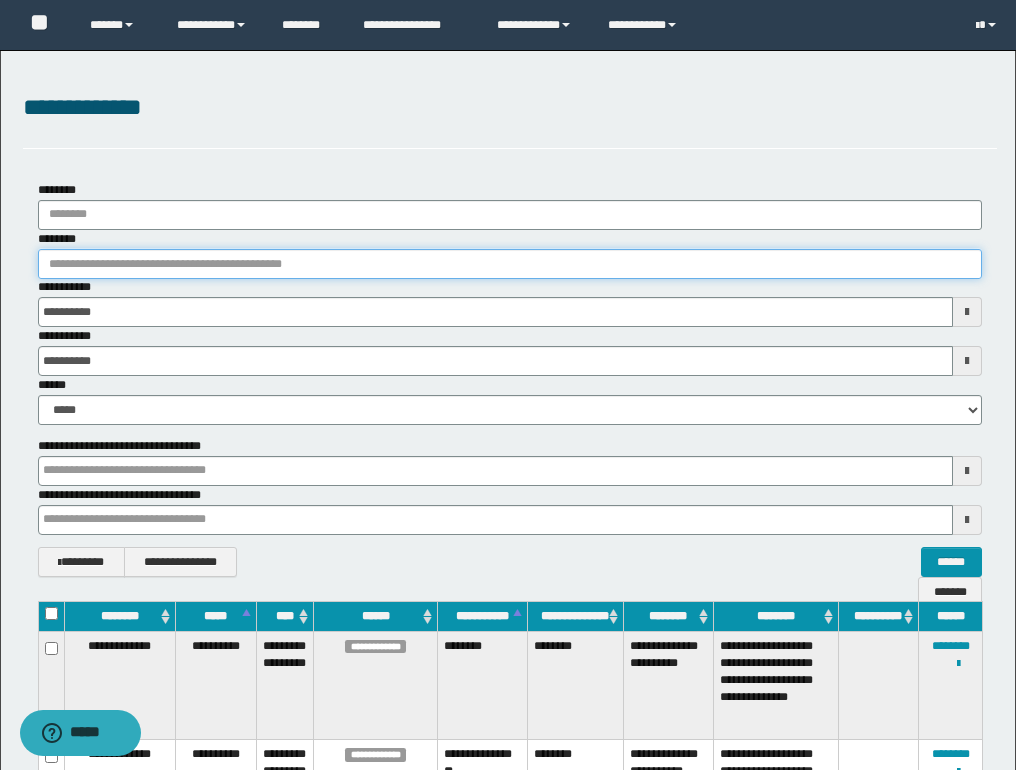 click on "********" at bounding box center [510, 264] 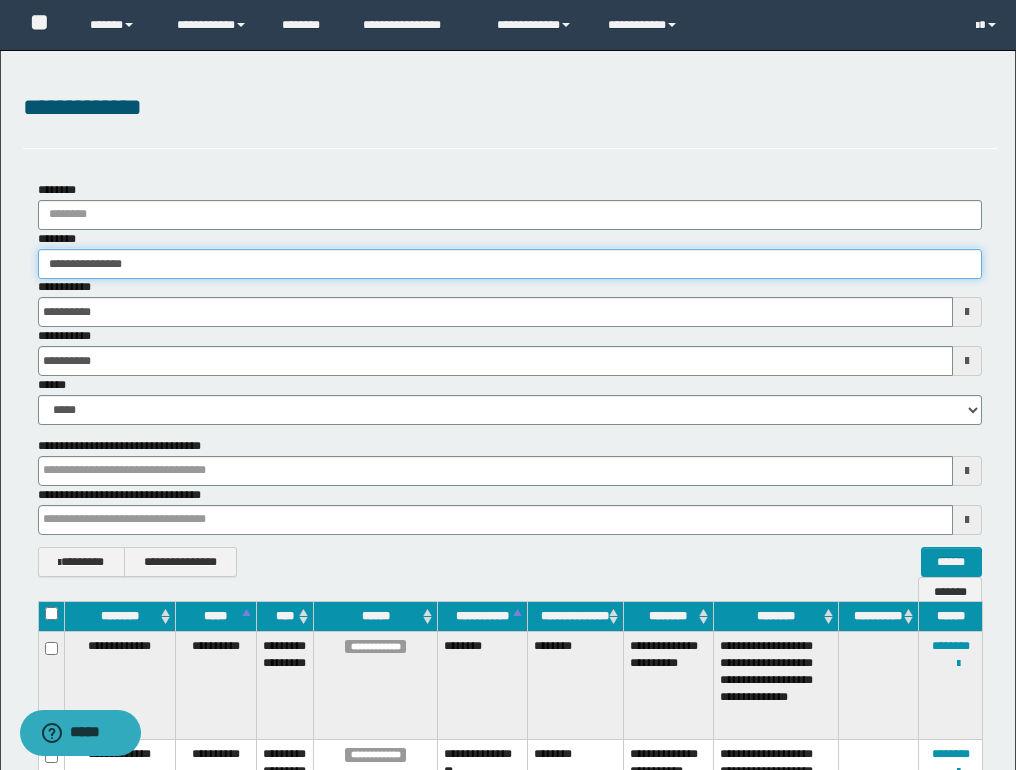 click on "**********" at bounding box center [510, 264] 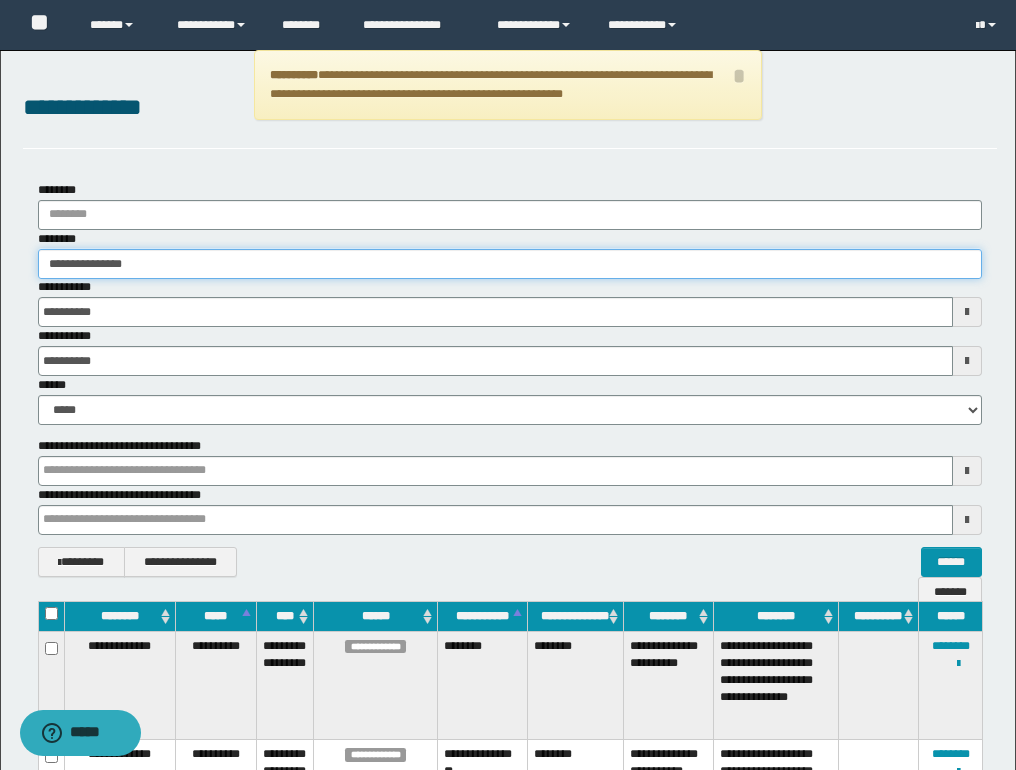 click on "**********" at bounding box center [510, 264] 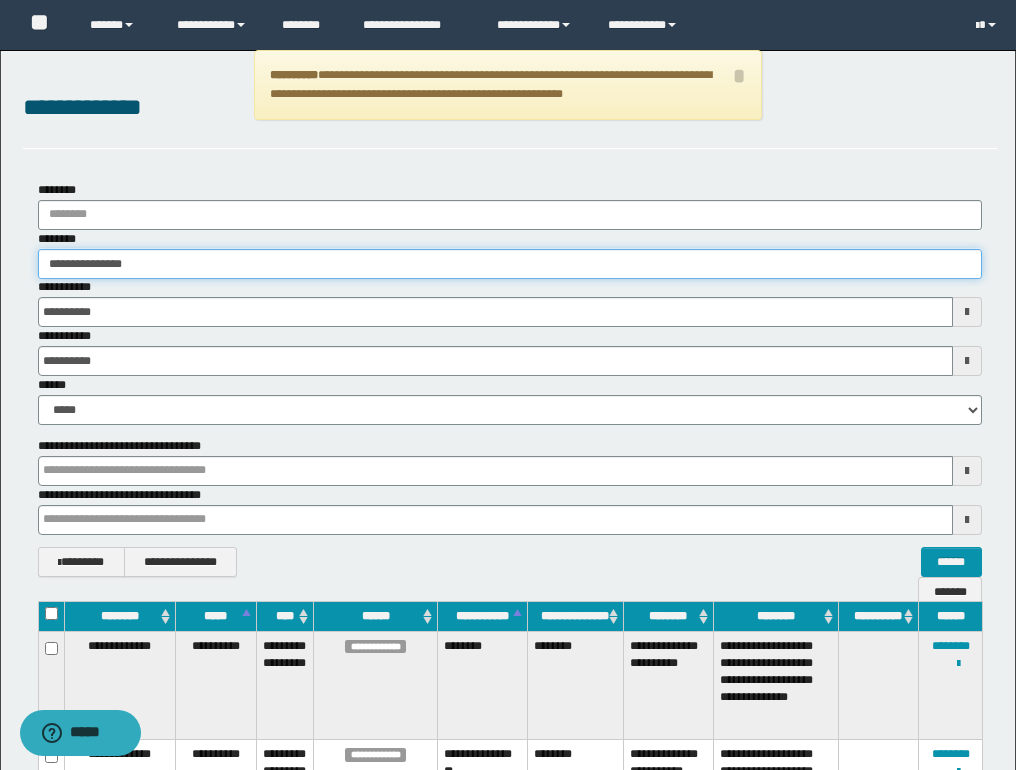 type on "**********" 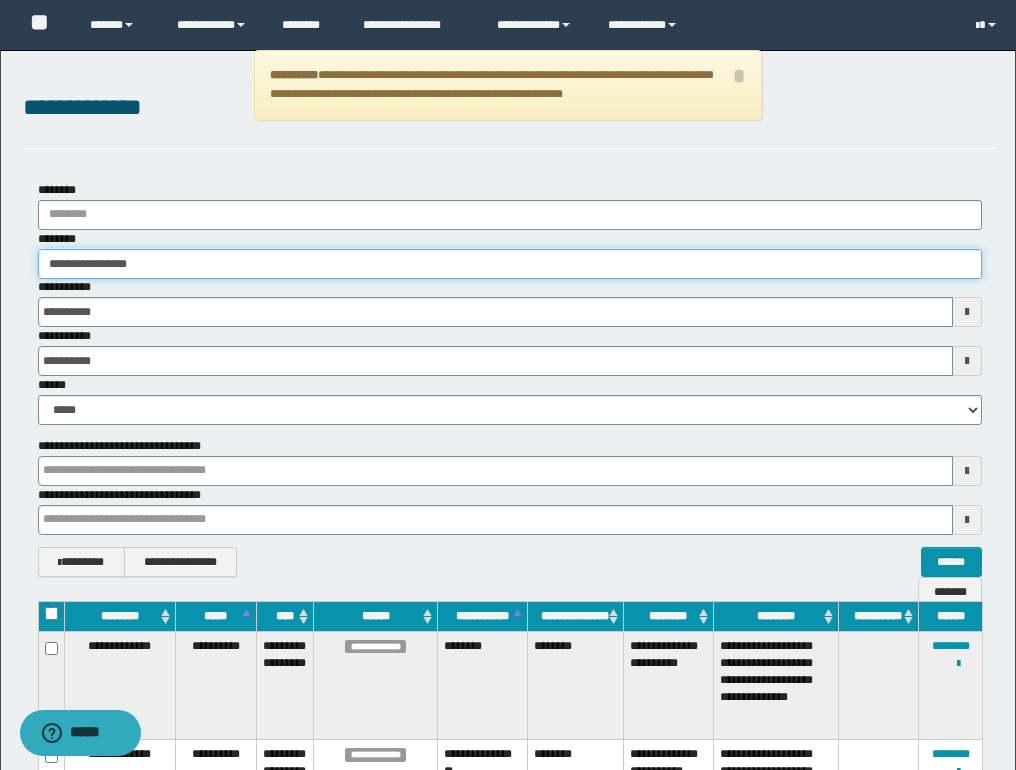 type on "**********" 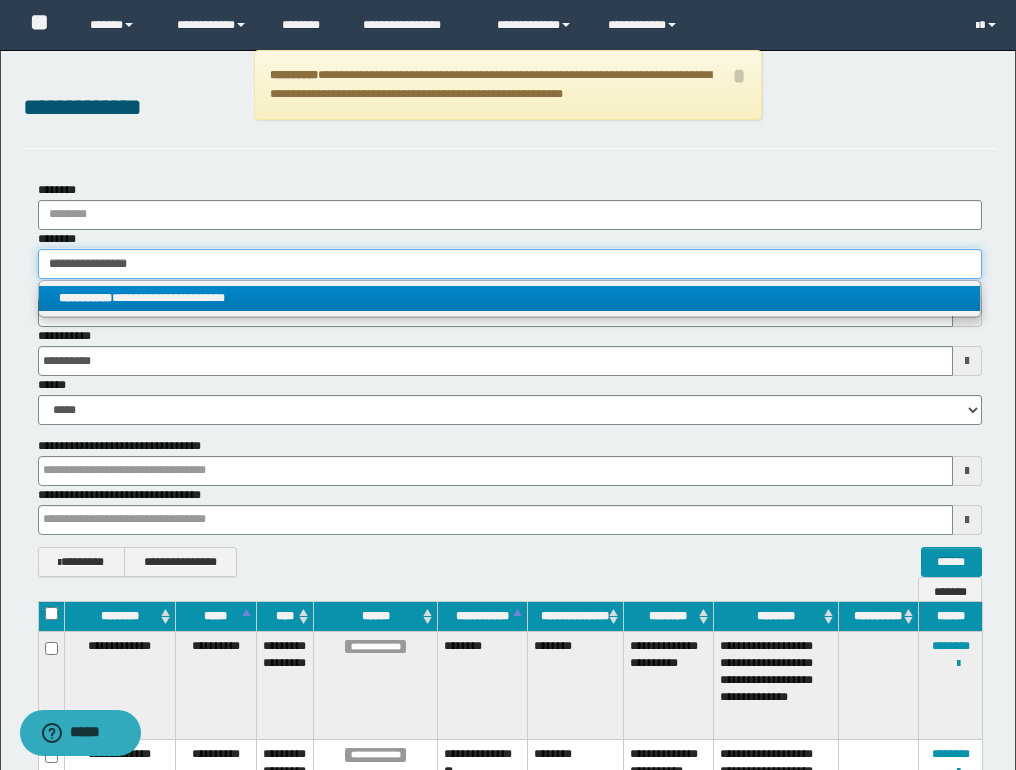type on "**********" 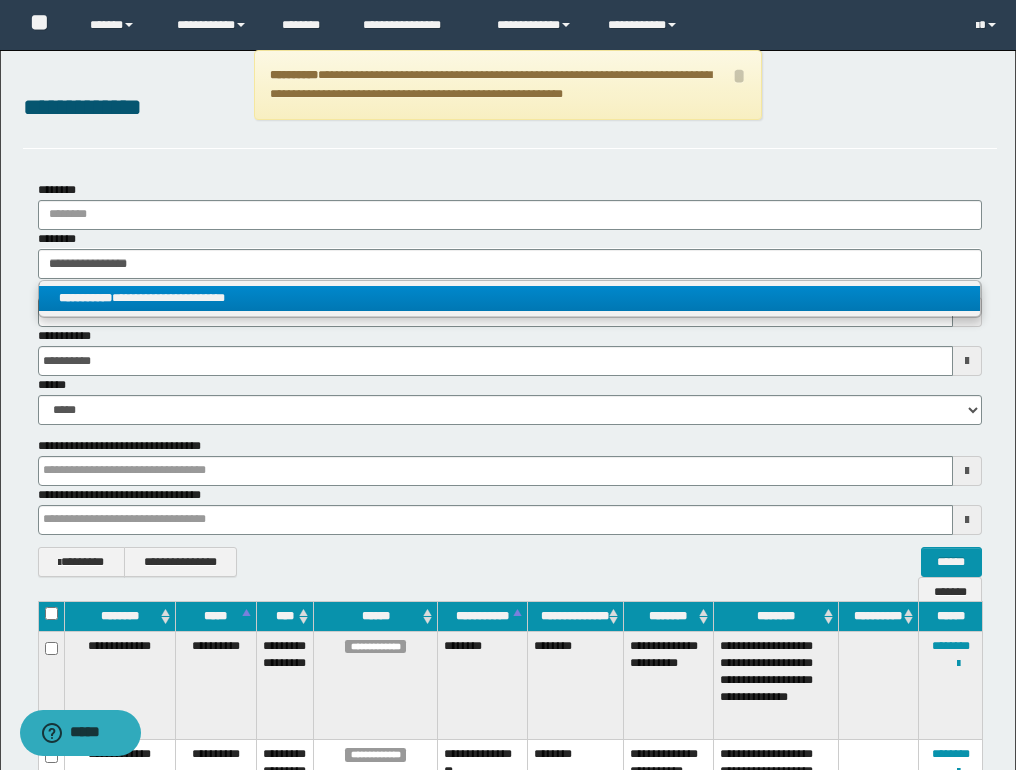 click on "**********" at bounding box center (509, 298) 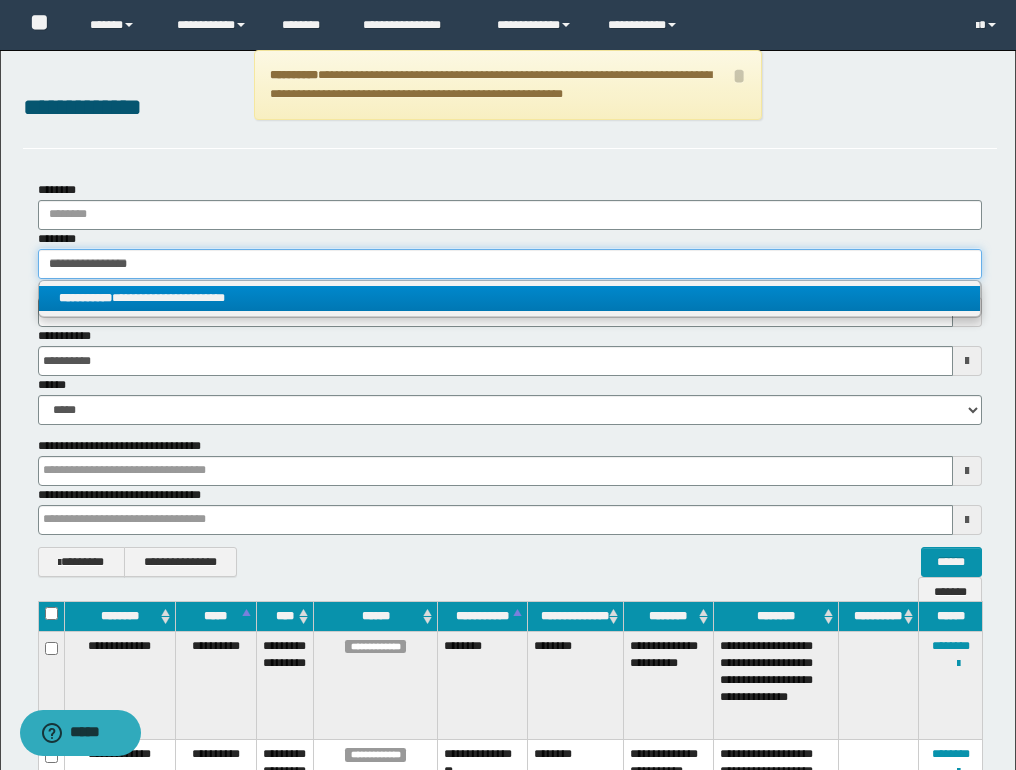 type 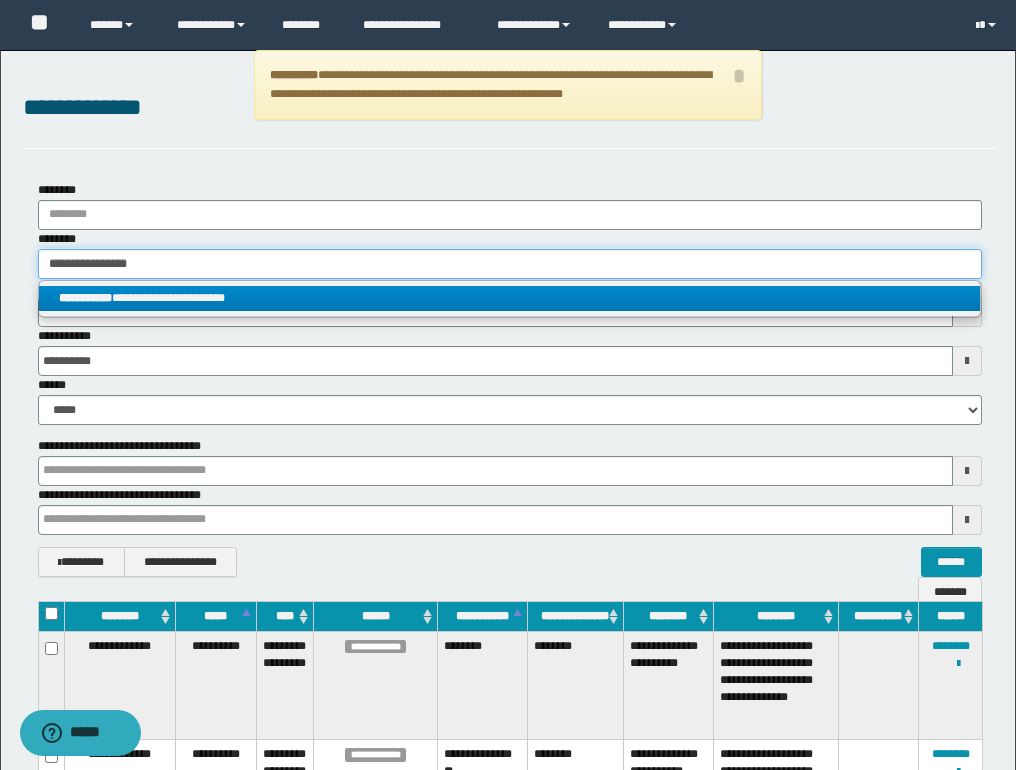 type on "**********" 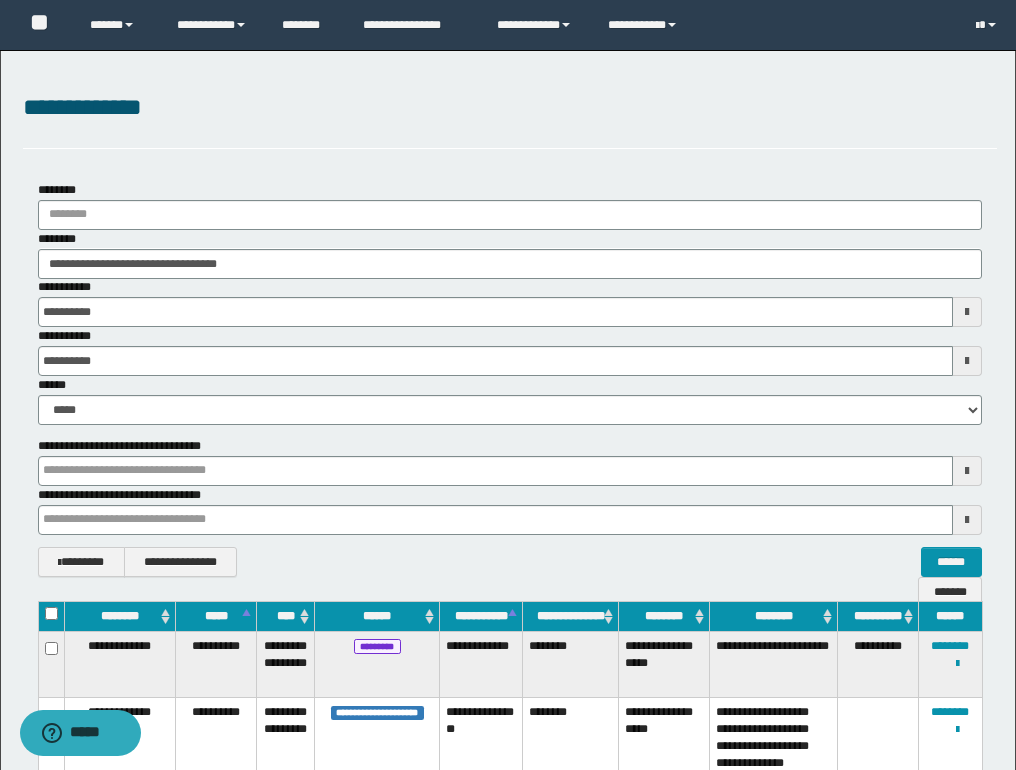 click on "**********" at bounding box center [510, 706] 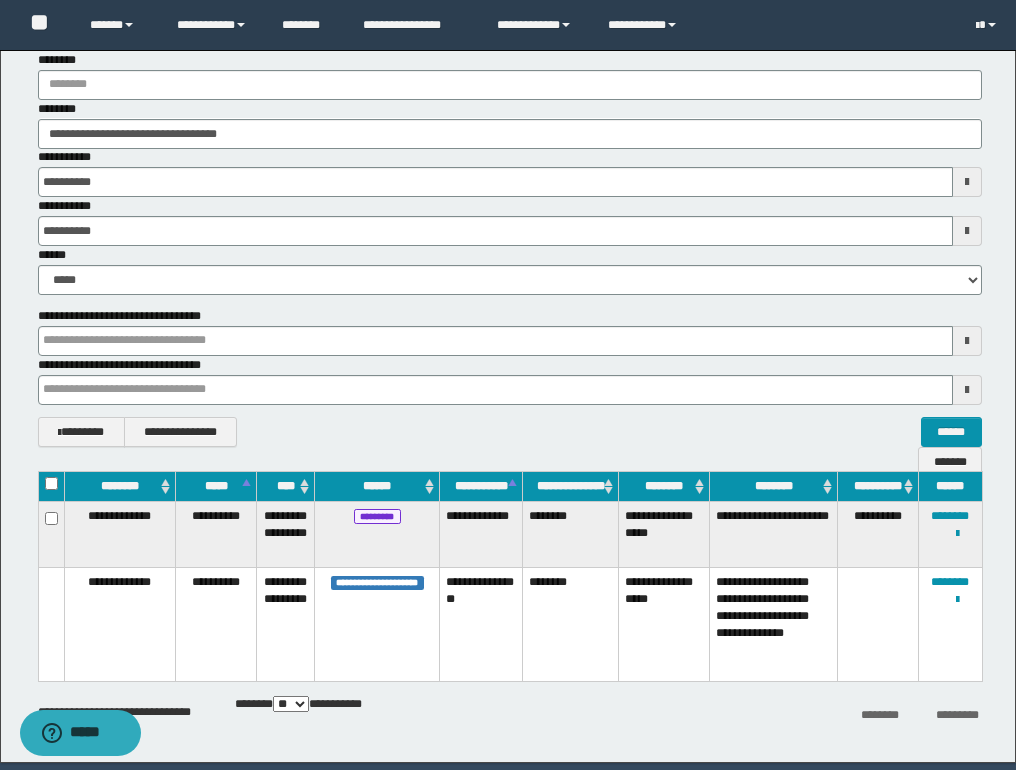 scroll, scrollTop: 200, scrollLeft: 0, axis: vertical 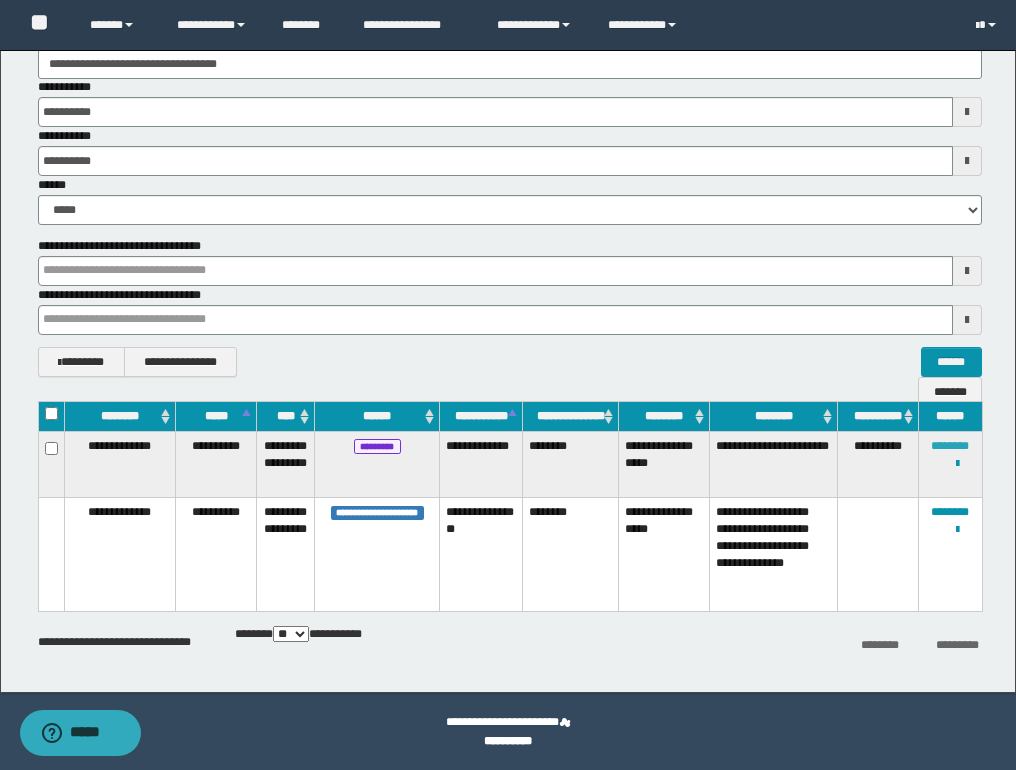 click on "********" at bounding box center [950, 446] 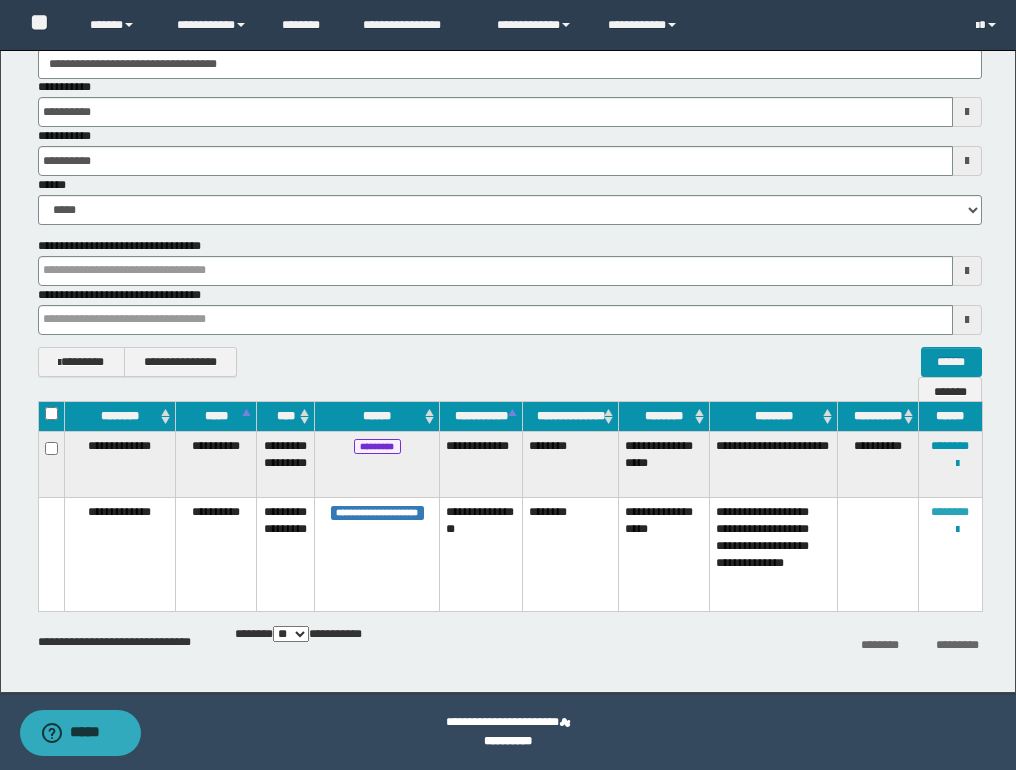 click on "********" at bounding box center [950, 512] 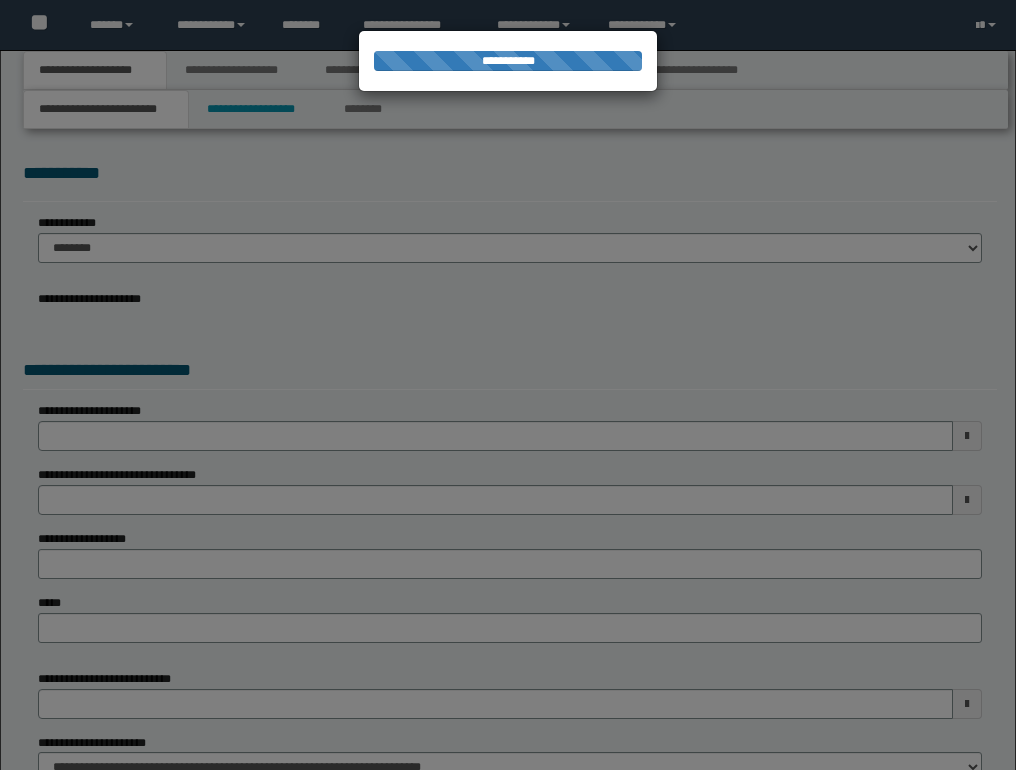 scroll, scrollTop: 0, scrollLeft: 0, axis: both 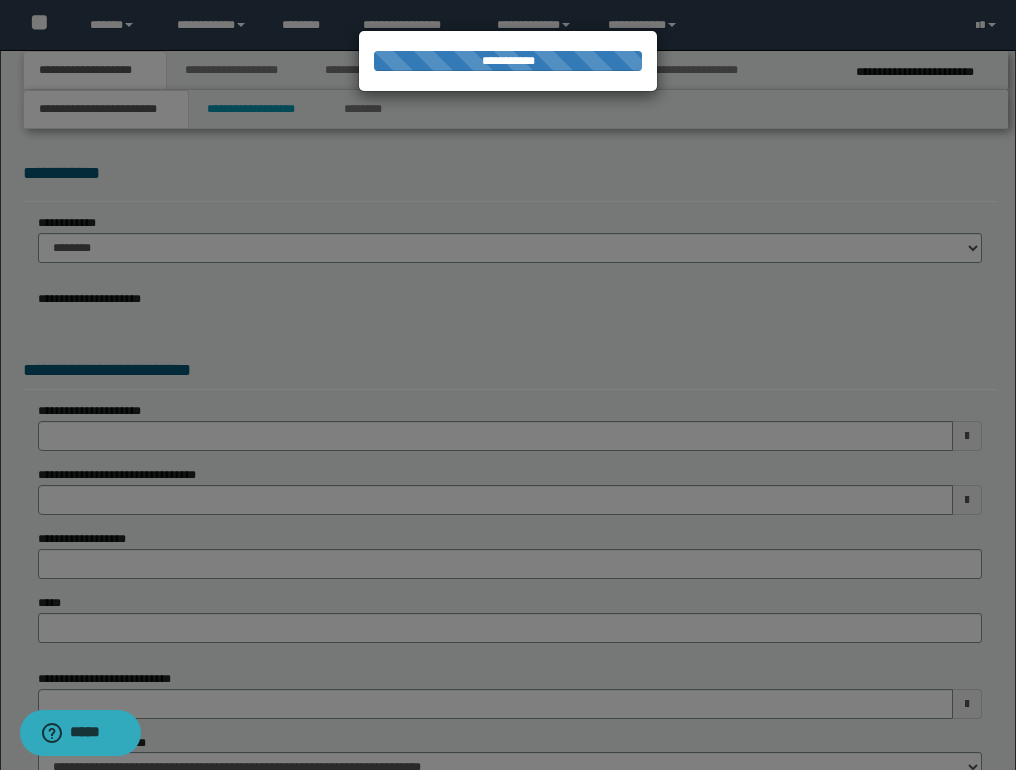 select on "*" 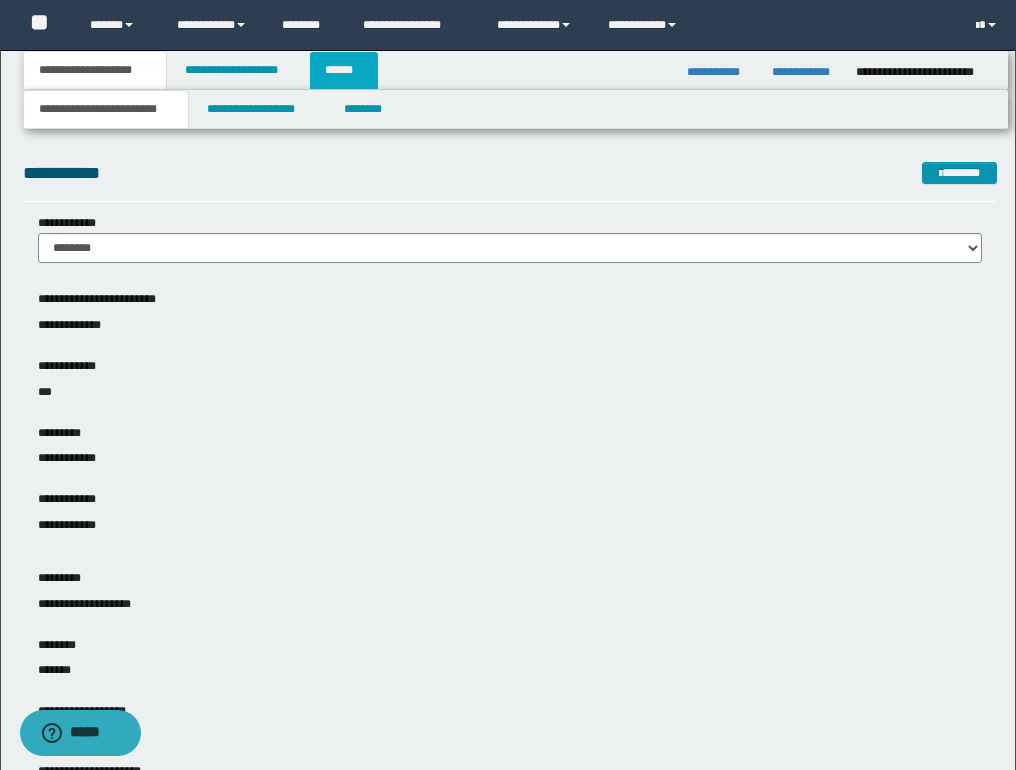 click on "******" at bounding box center [344, 70] 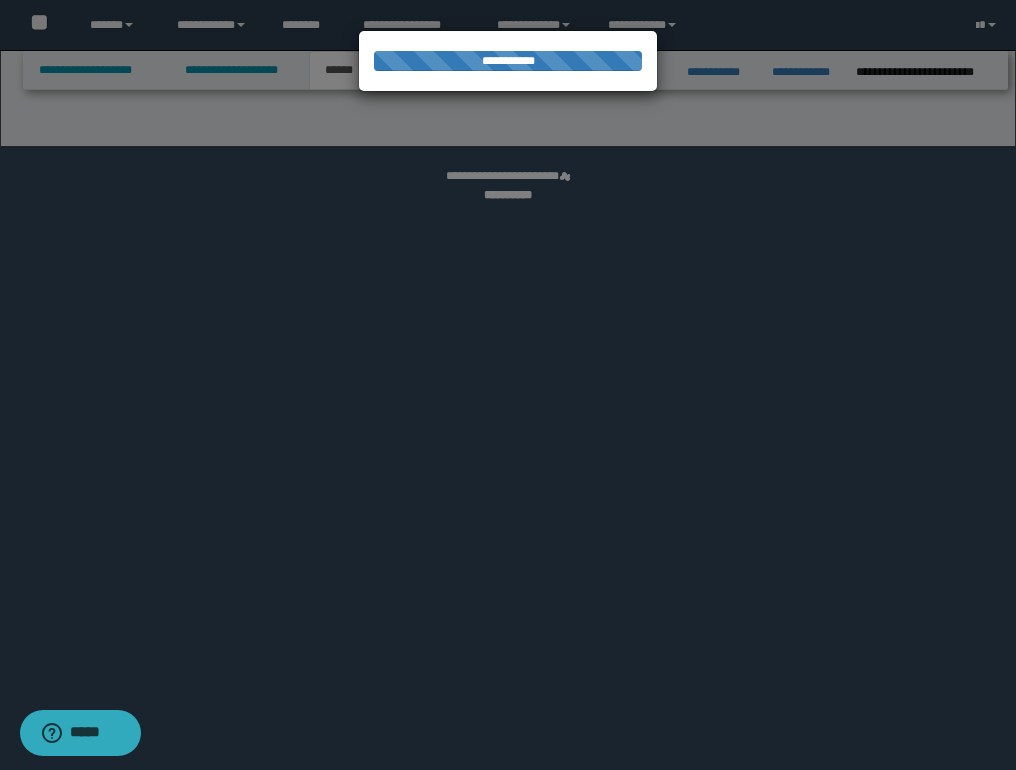 select on "*" 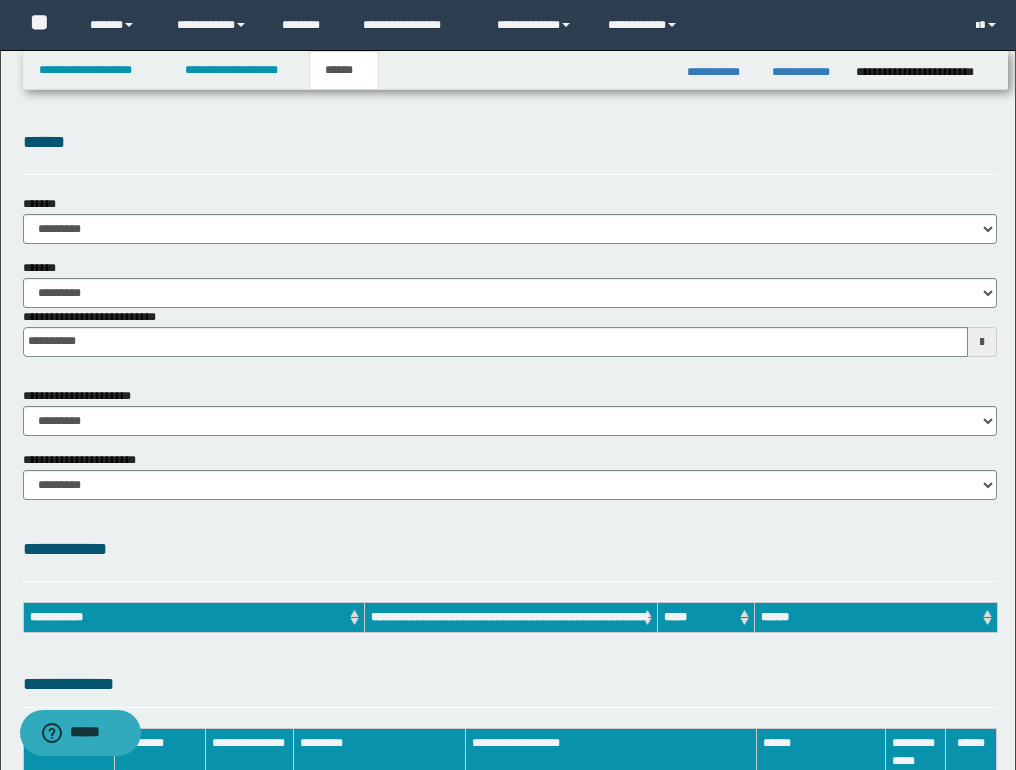 scroll, scrollTop: 0, scrollLeft: 0, axis: both 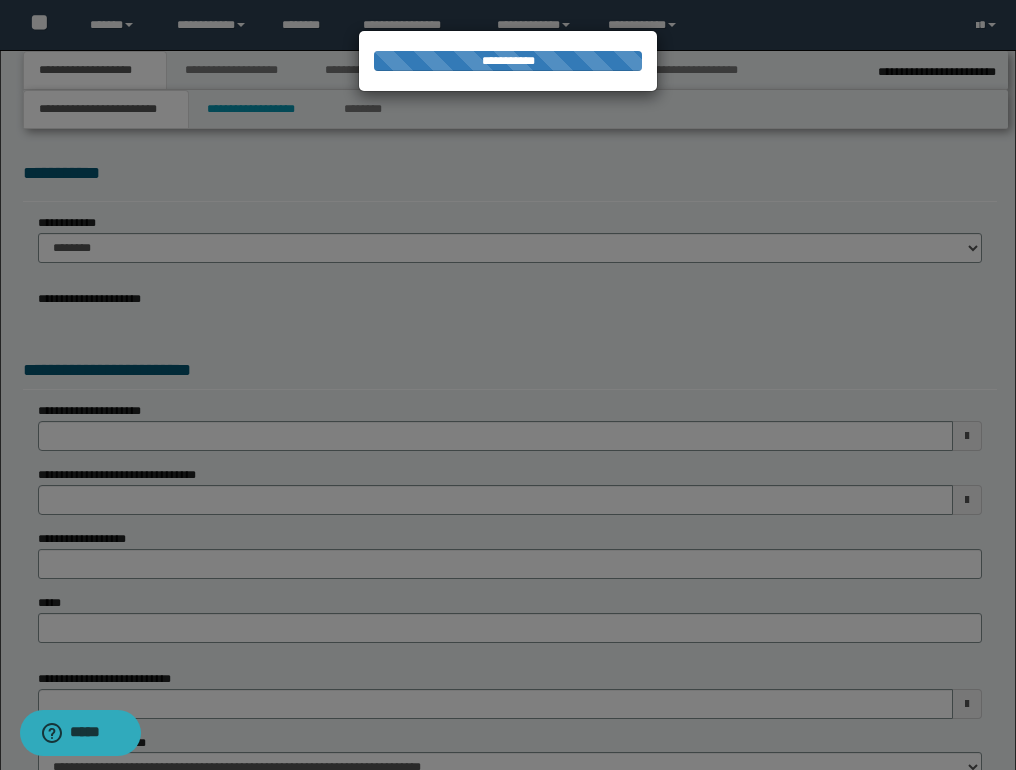 select on "*" 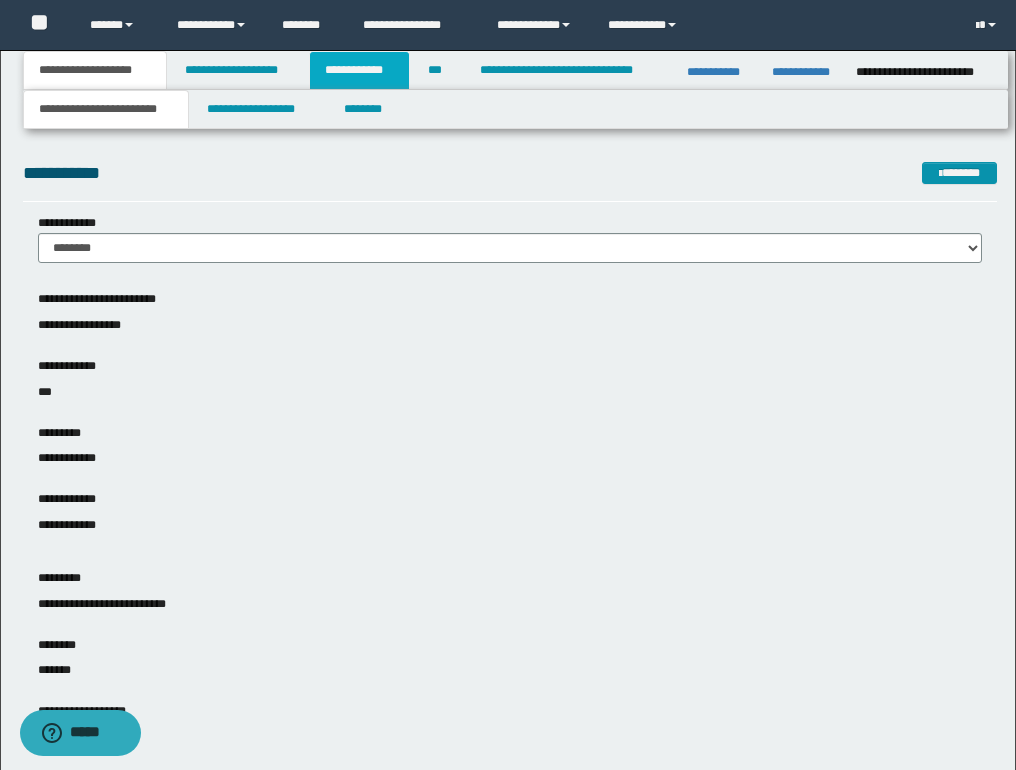 click on "**********" at bounding box center (359, 70) 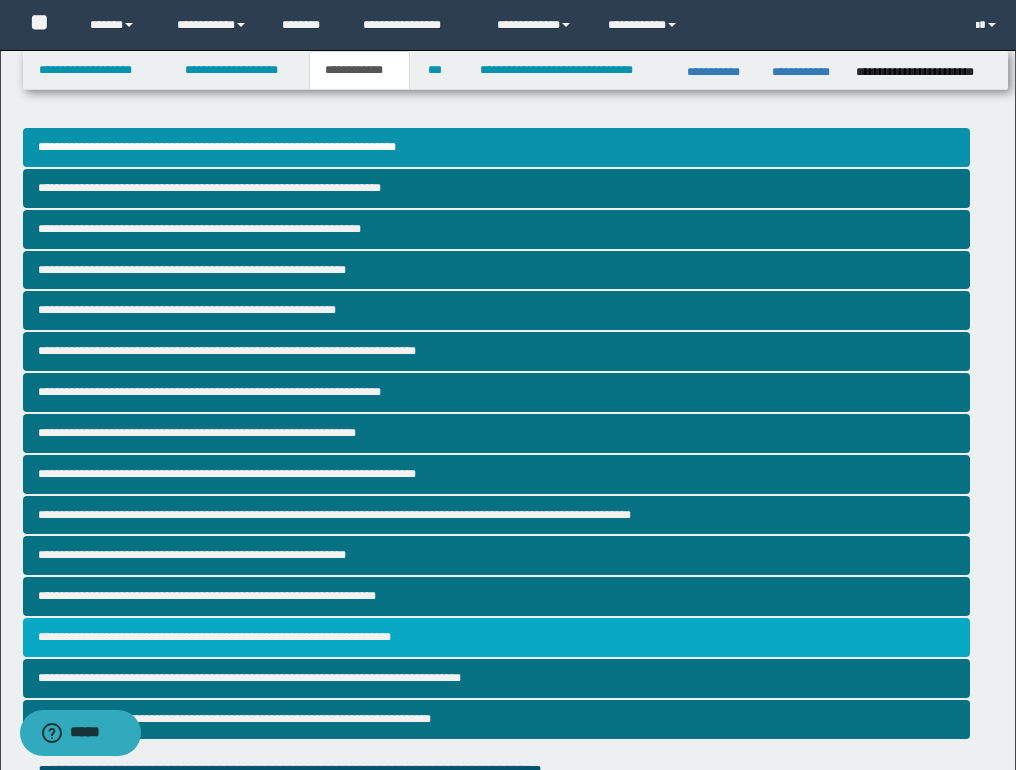 click on "**********" at bounding box center (496, 637) 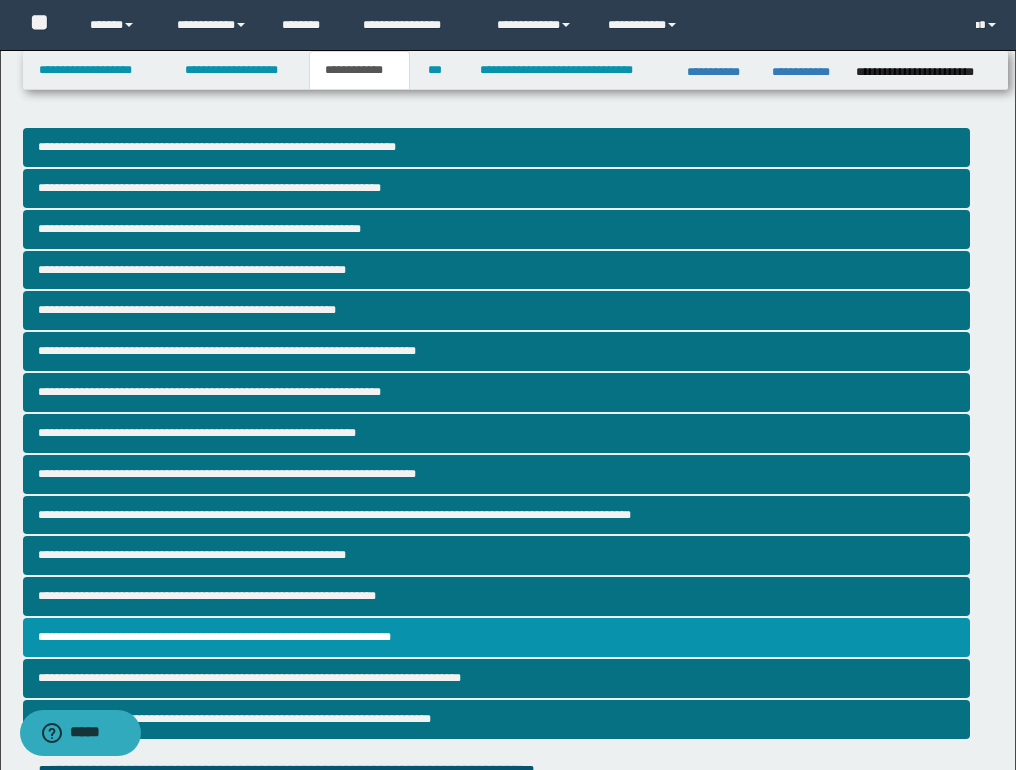 click on "**********" at bounding box center (508, 643) 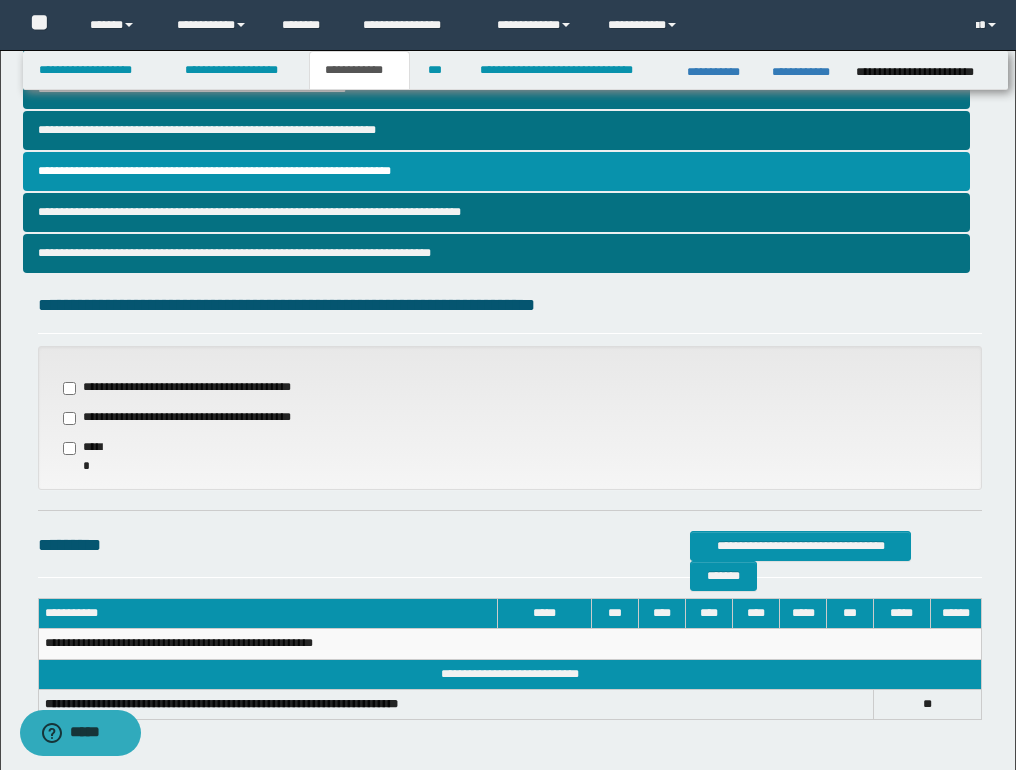 scroll, scrollTop: 480, scrollLeft: 0, axis: vertical 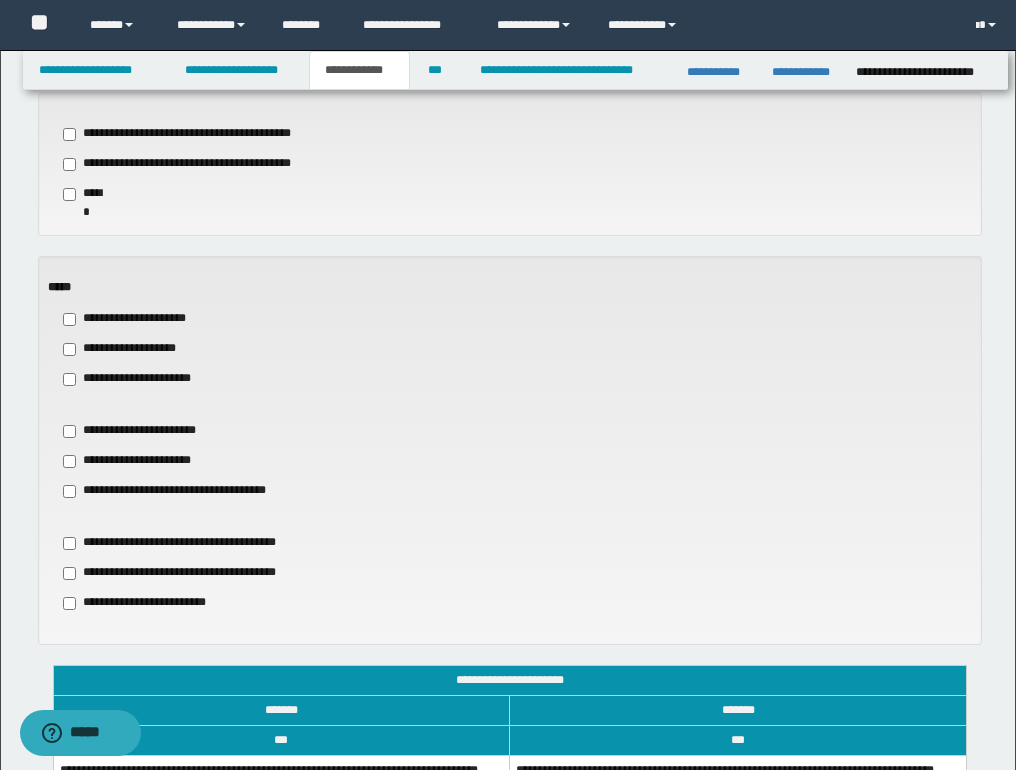 click on "**********" at bounding box center [510, 338] 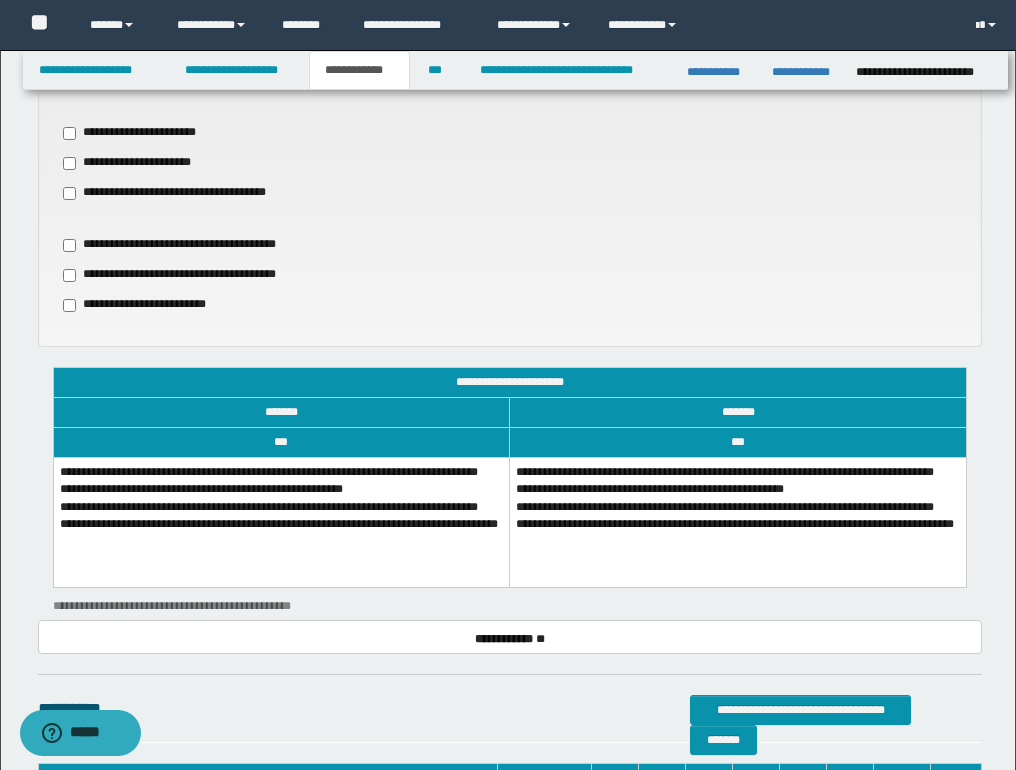 scroll, scrollTop: 1040, scrollLeft: 0, axis: vertical 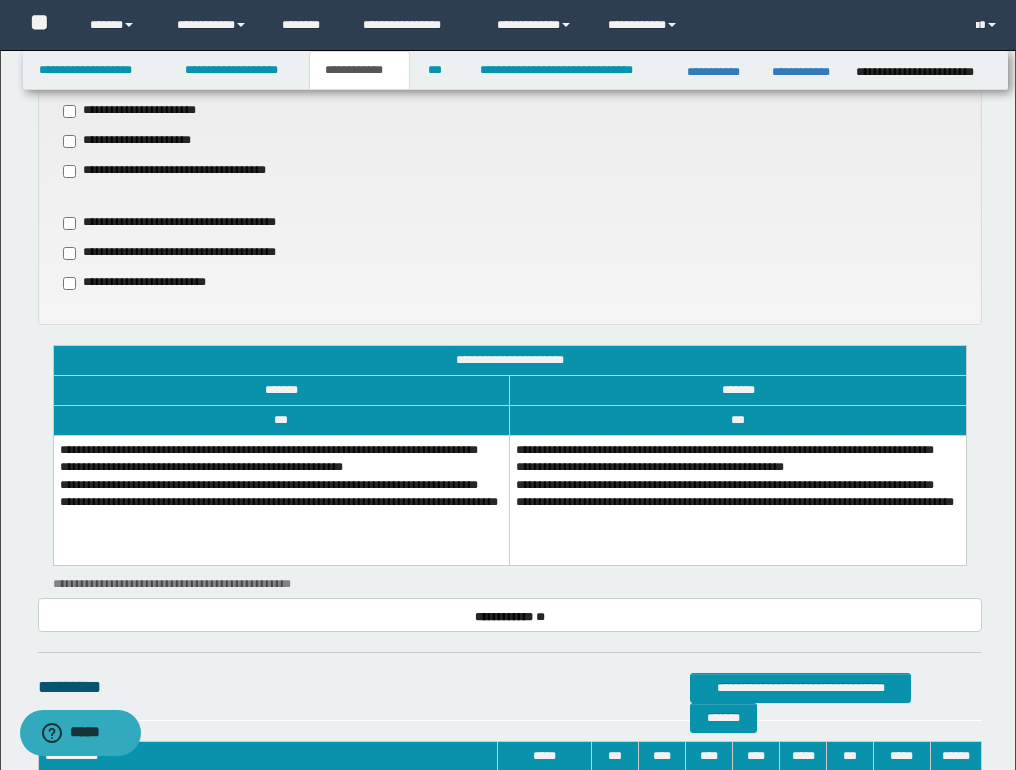 click on "**********" at bounding box center (281, 501) 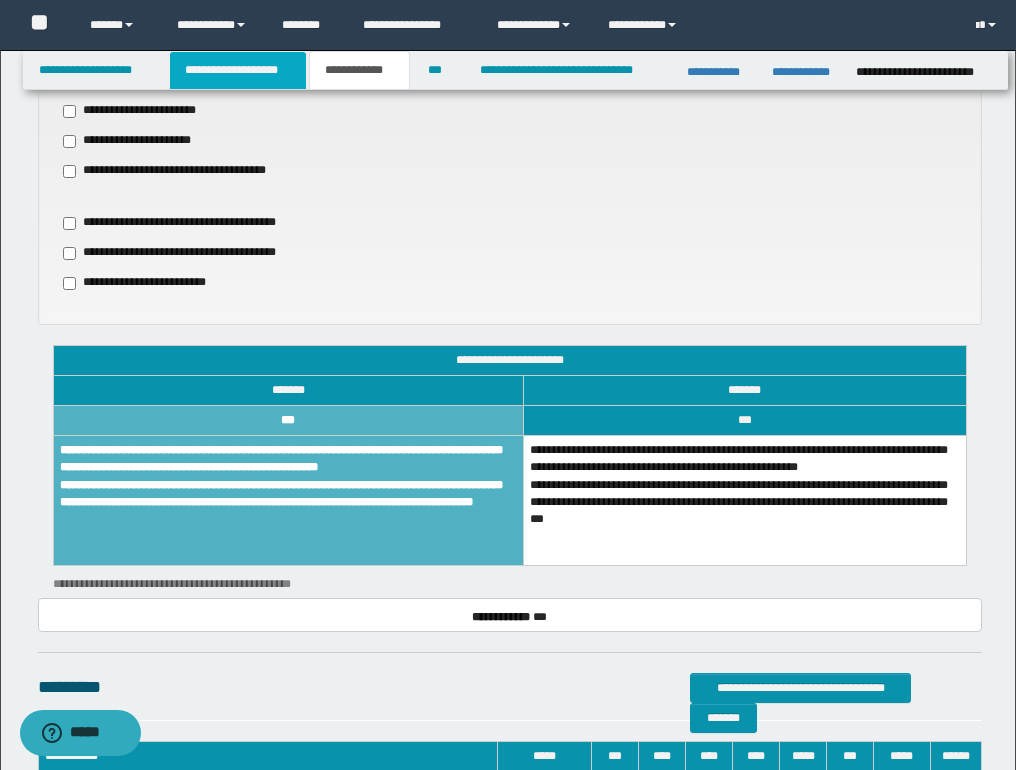 click on "**********" at bounding box center [238, 70] 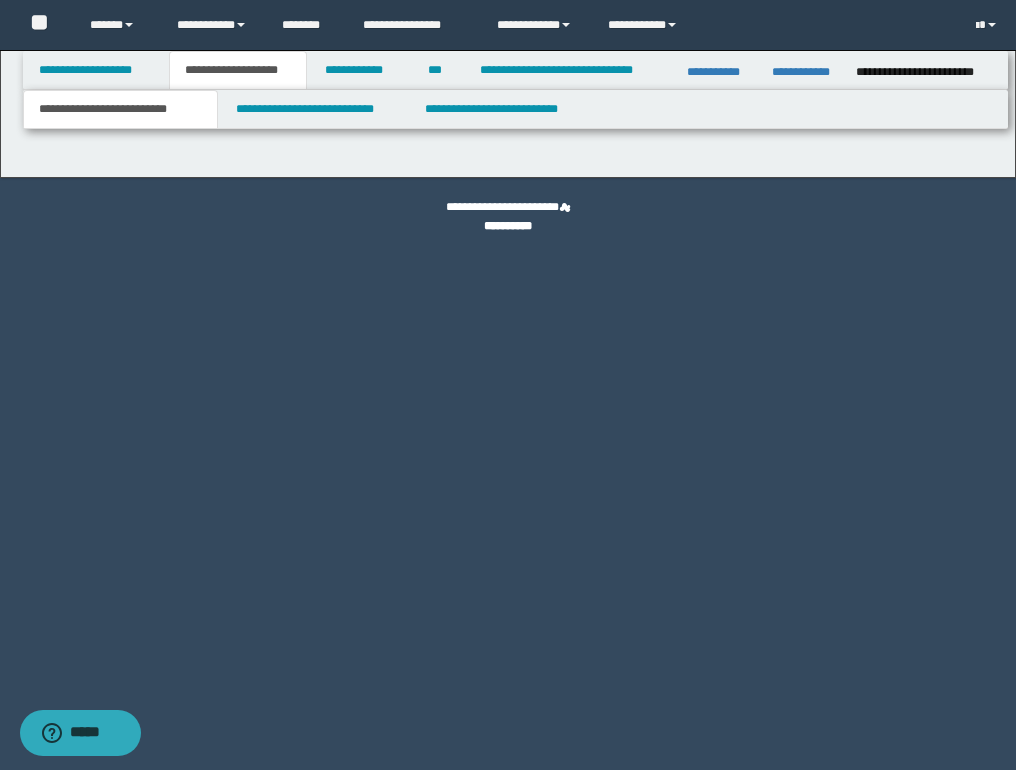 scroll, scrollTop: 0, scrollLeft: 0, axis: both 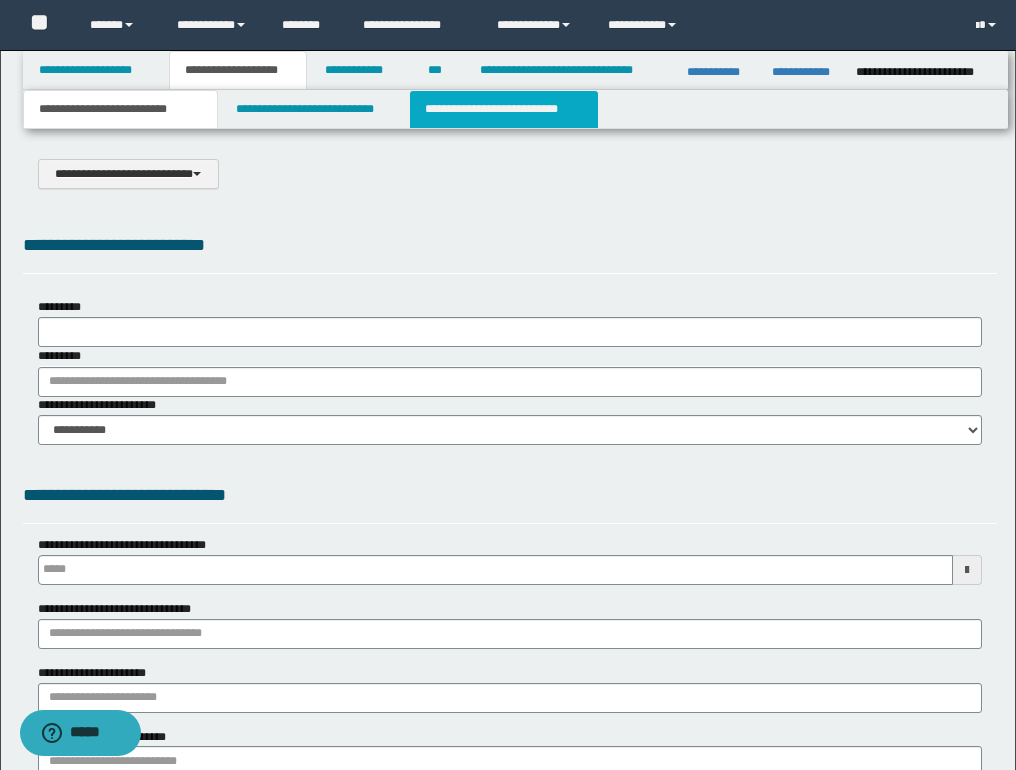 select on "*" 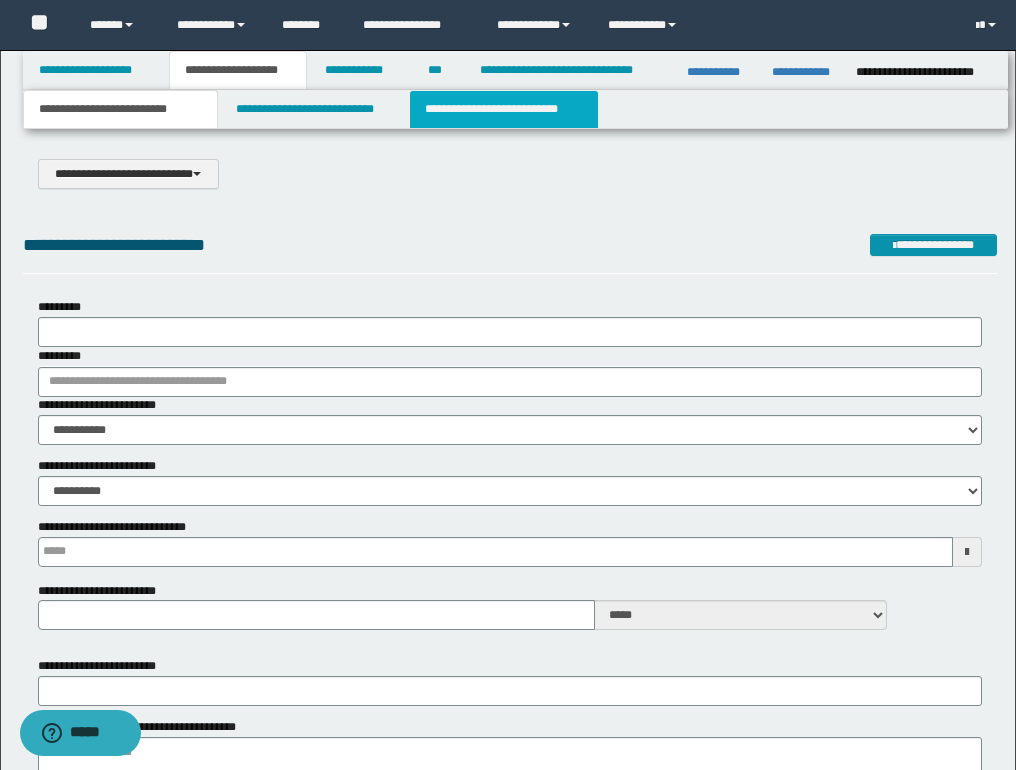 scroll, scrollTop: 0, scrollLeft: 0, axis: both 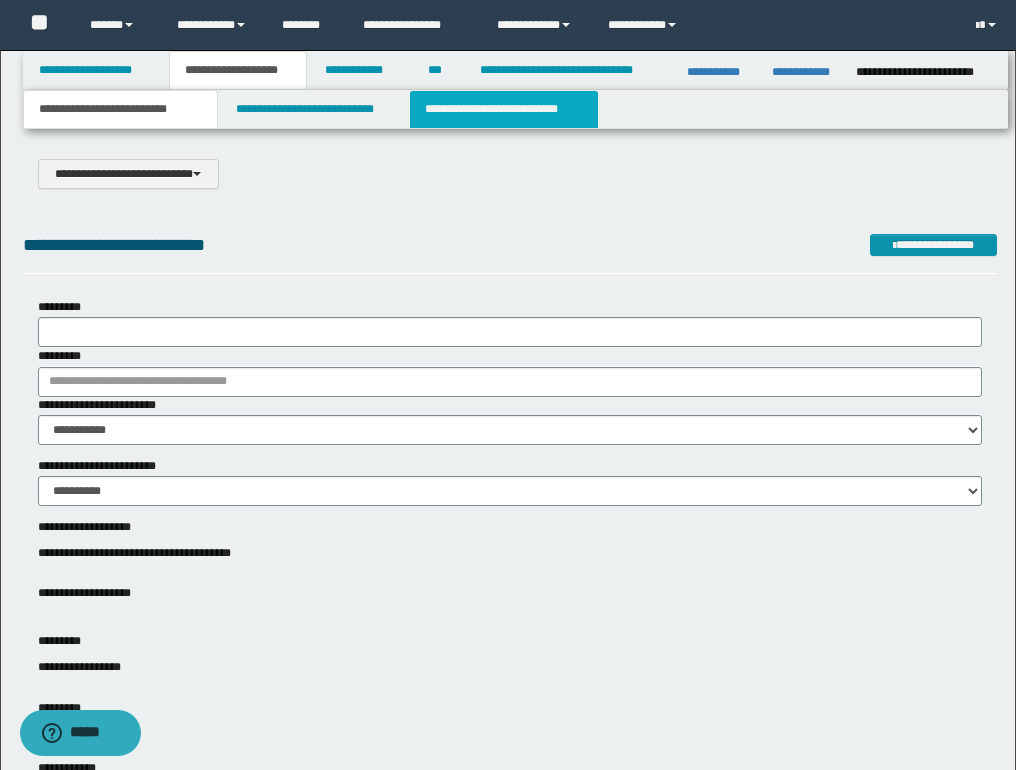 click on "**********" at bounding box center (504, 109) 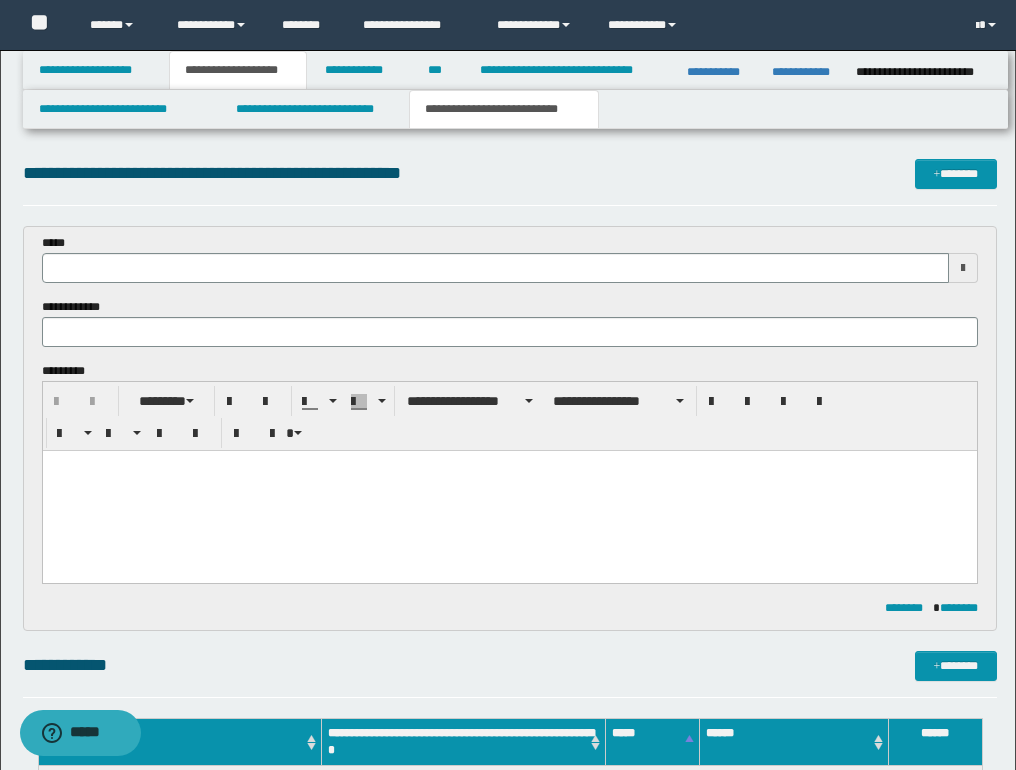 scroll, scrollTop: 0, scrollLeft: 0, axis: both 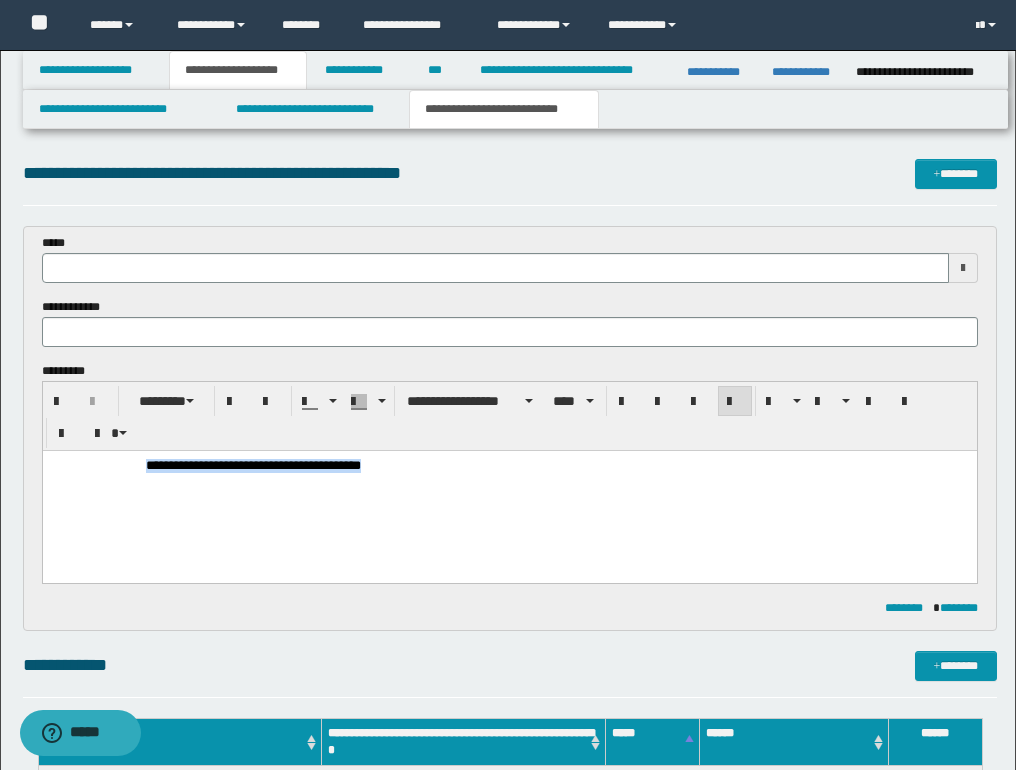 drag, startPoint x: 426, startPoint y: 468, endPoint x: 104, endPoint y: 446, distance: 322.75067 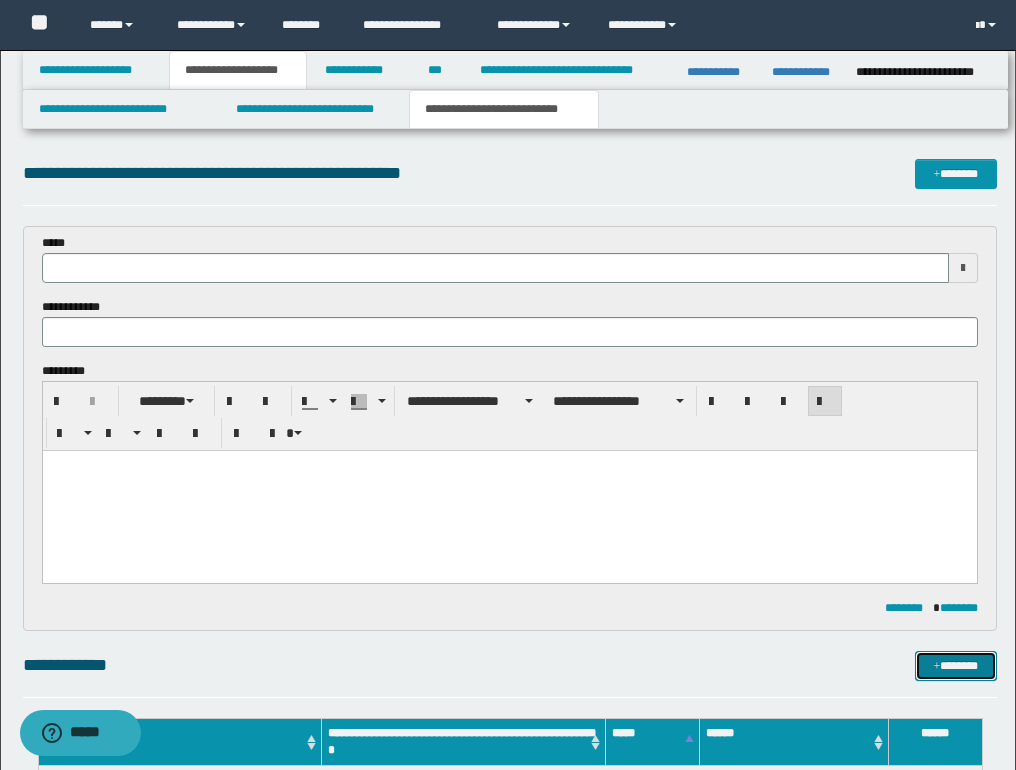 click on "*******" at bounding box center [956, 666] 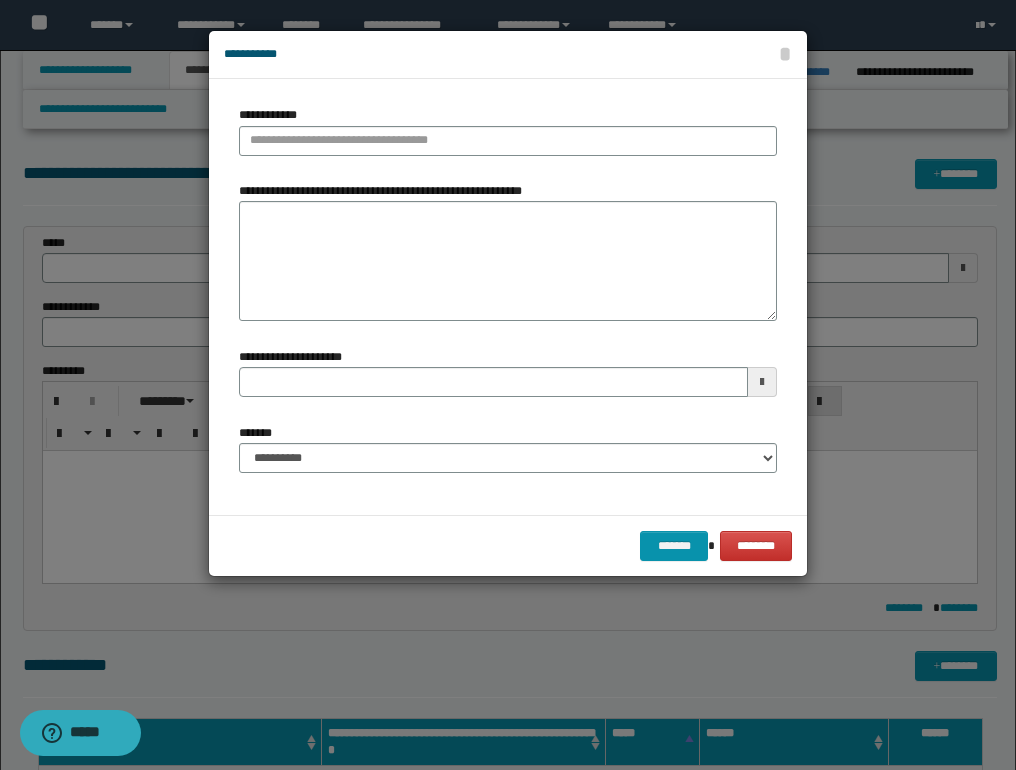 type 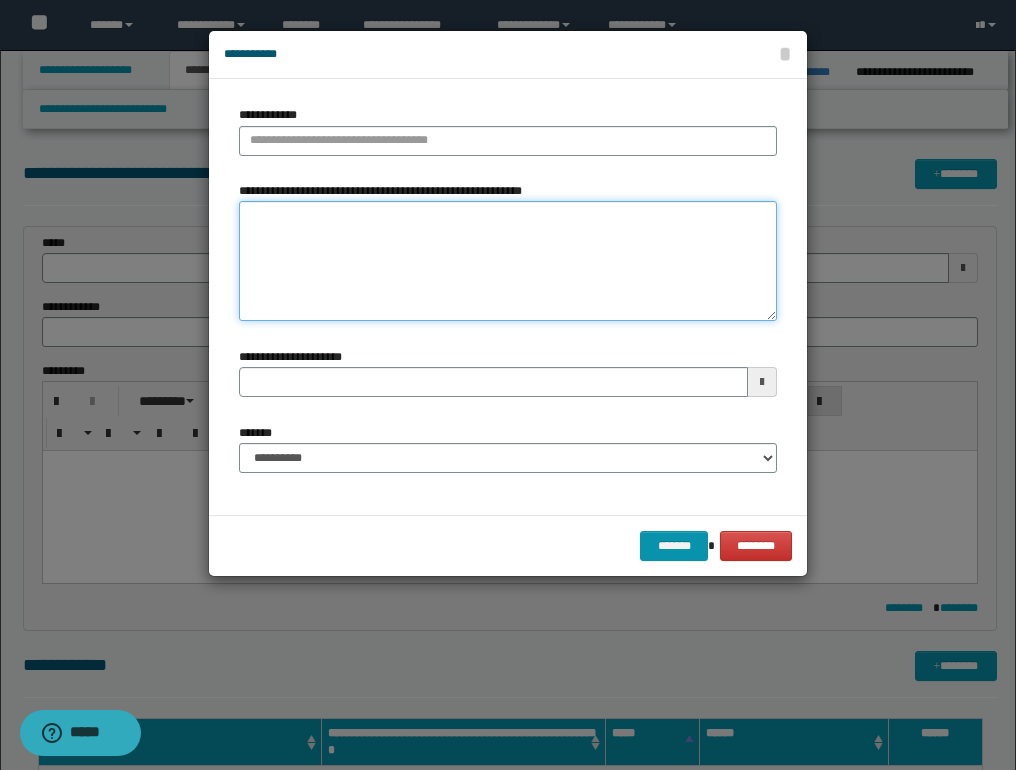 click on "**********" at bounding box center [508, 261] 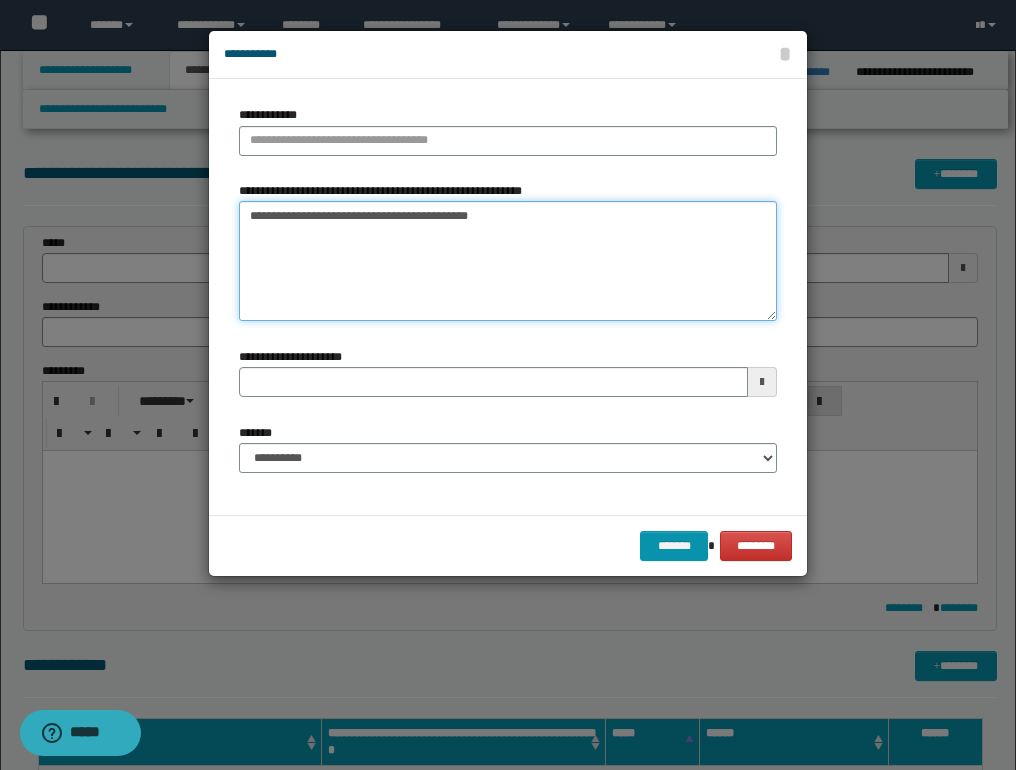 type on "**********" 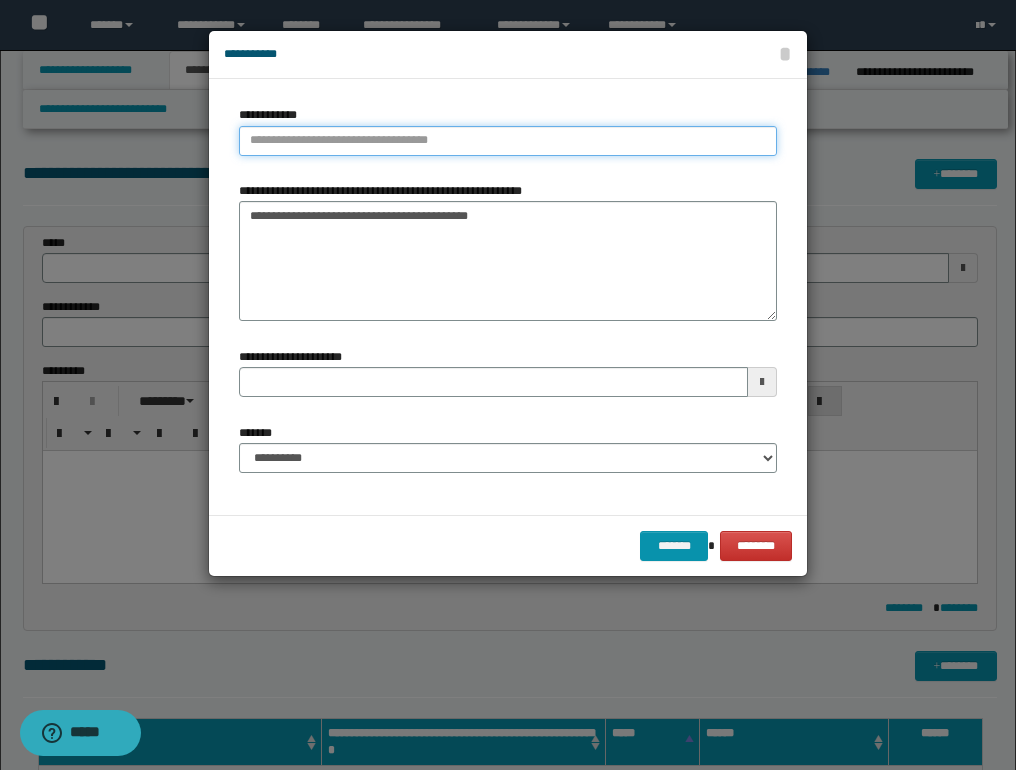 click on "**********" at bounding box center (508, 141) 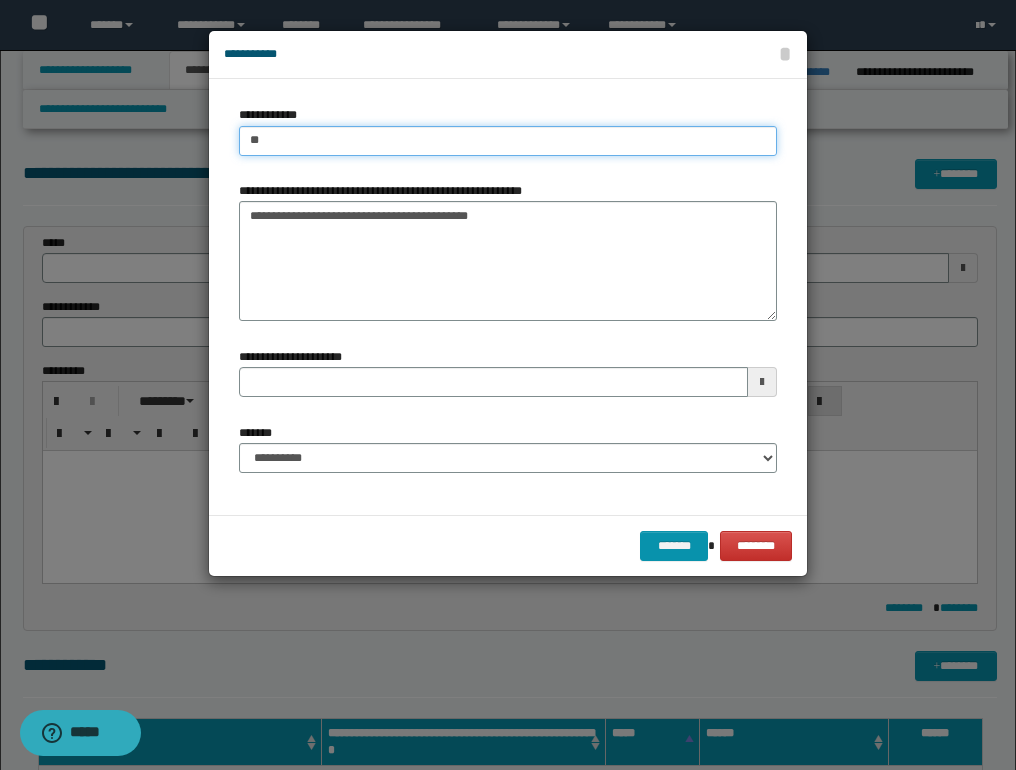 type on "***" 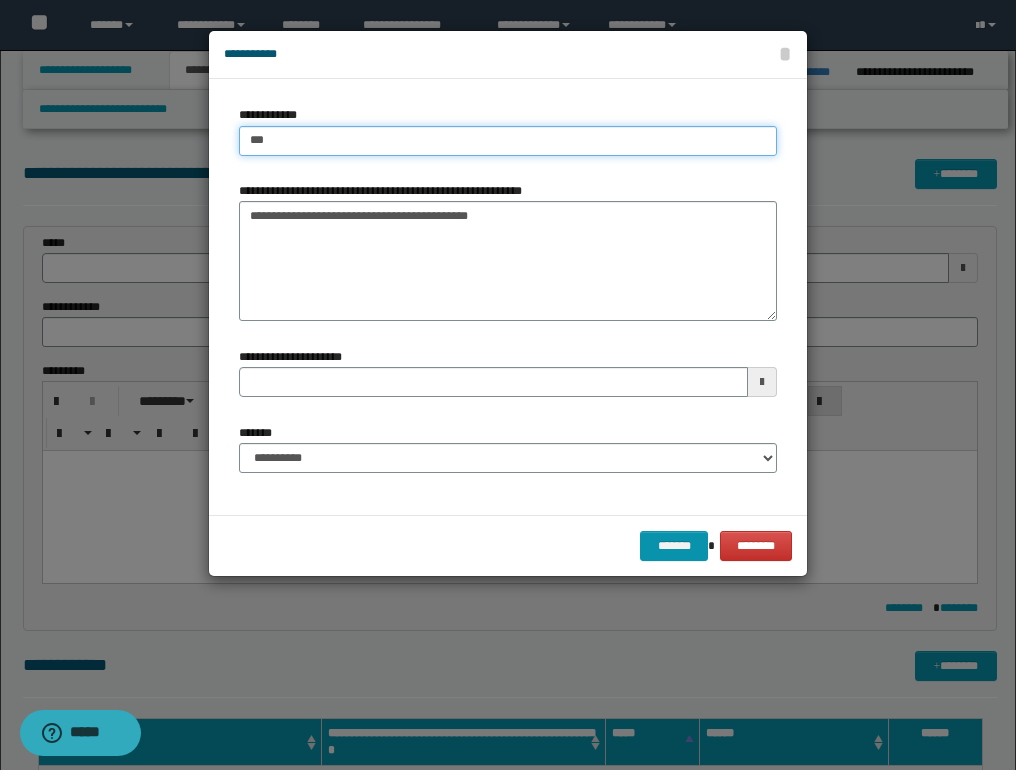 type on "***" 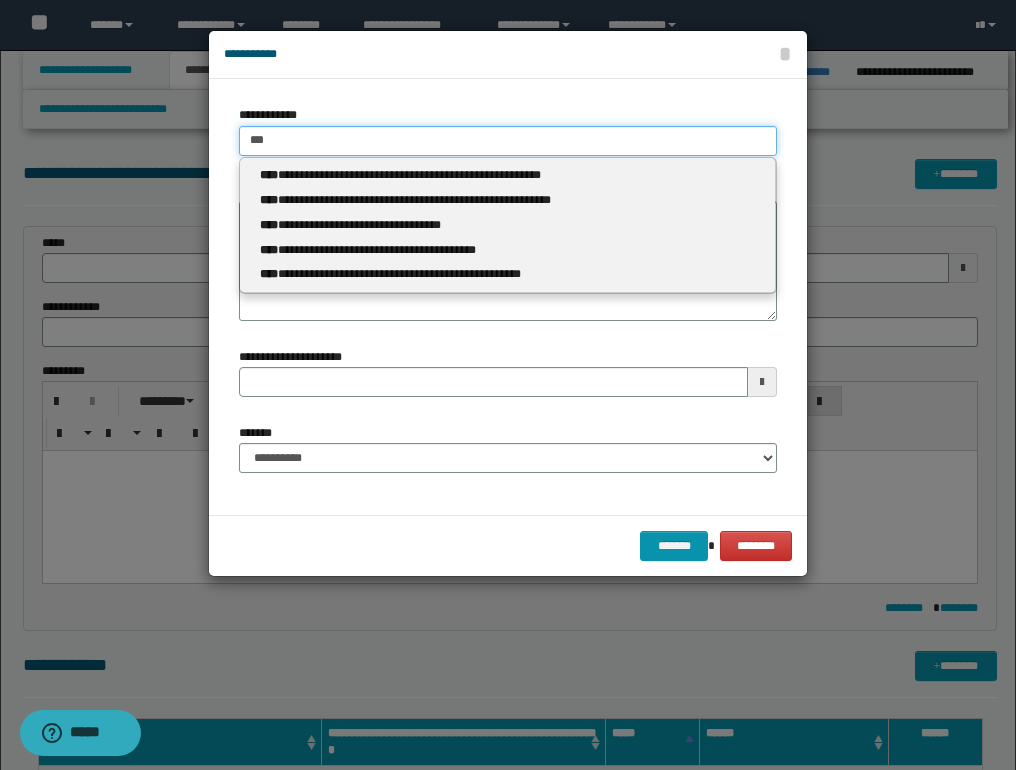 type 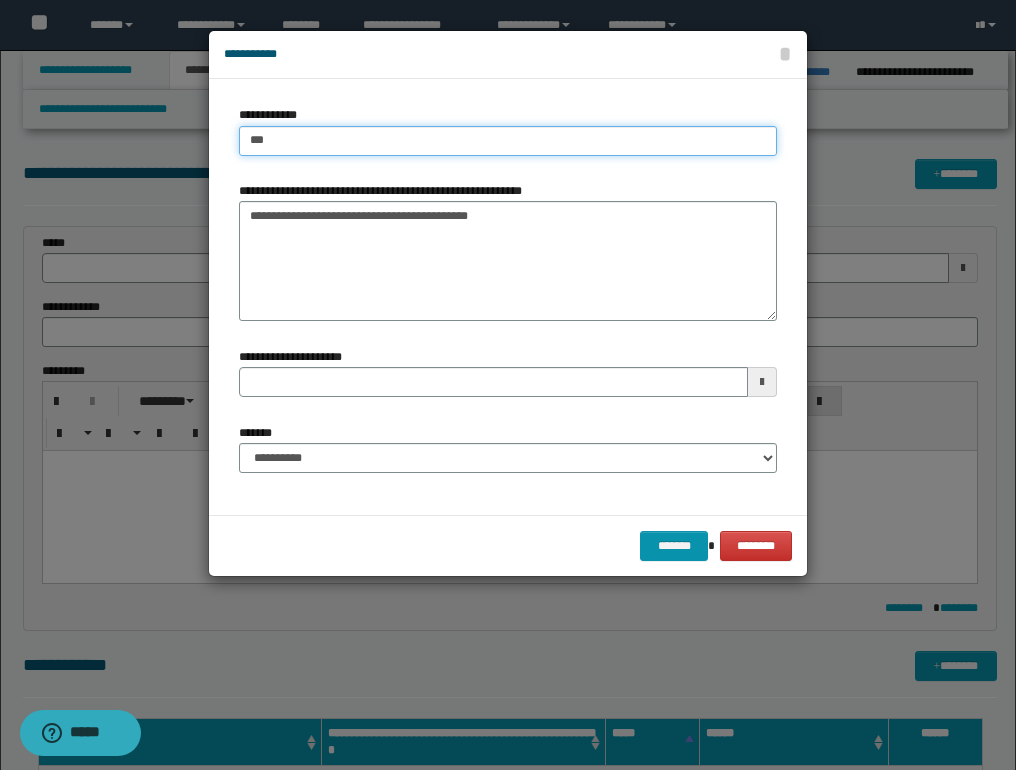 type on "****" 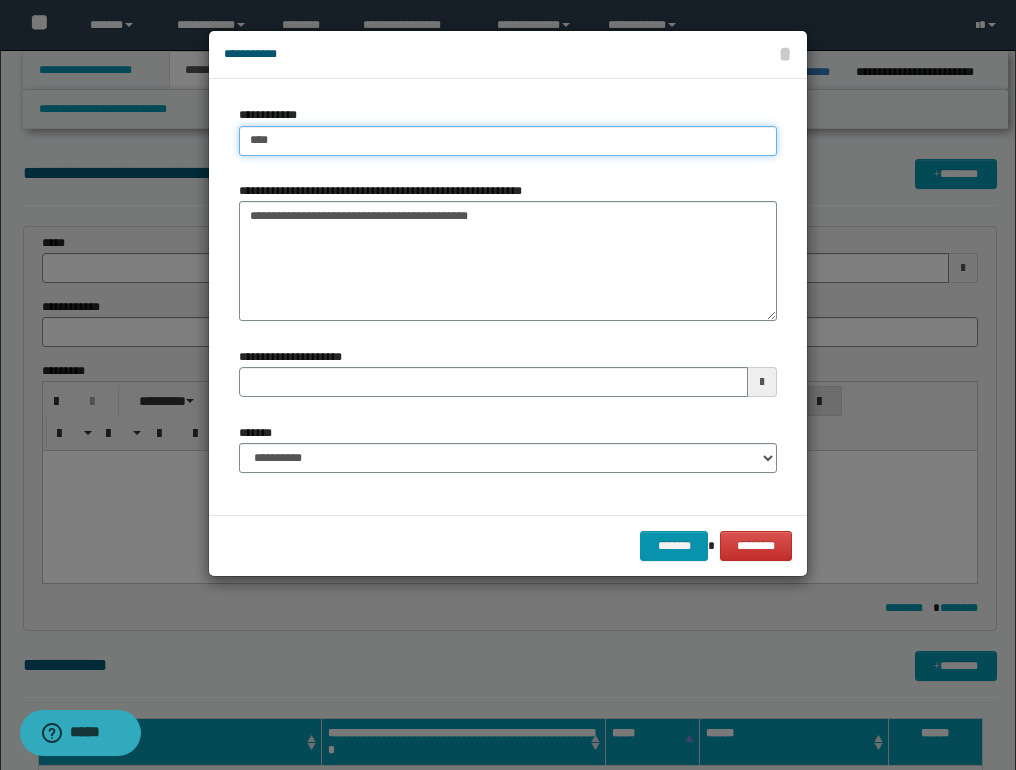 type on "****" 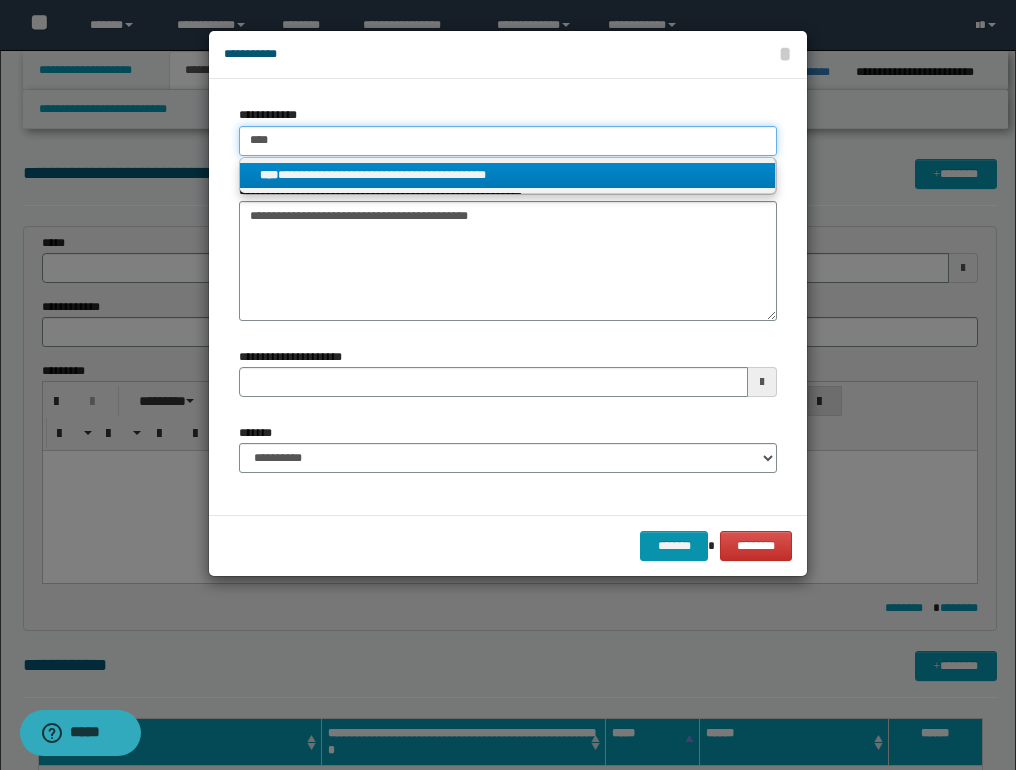 type on "****" 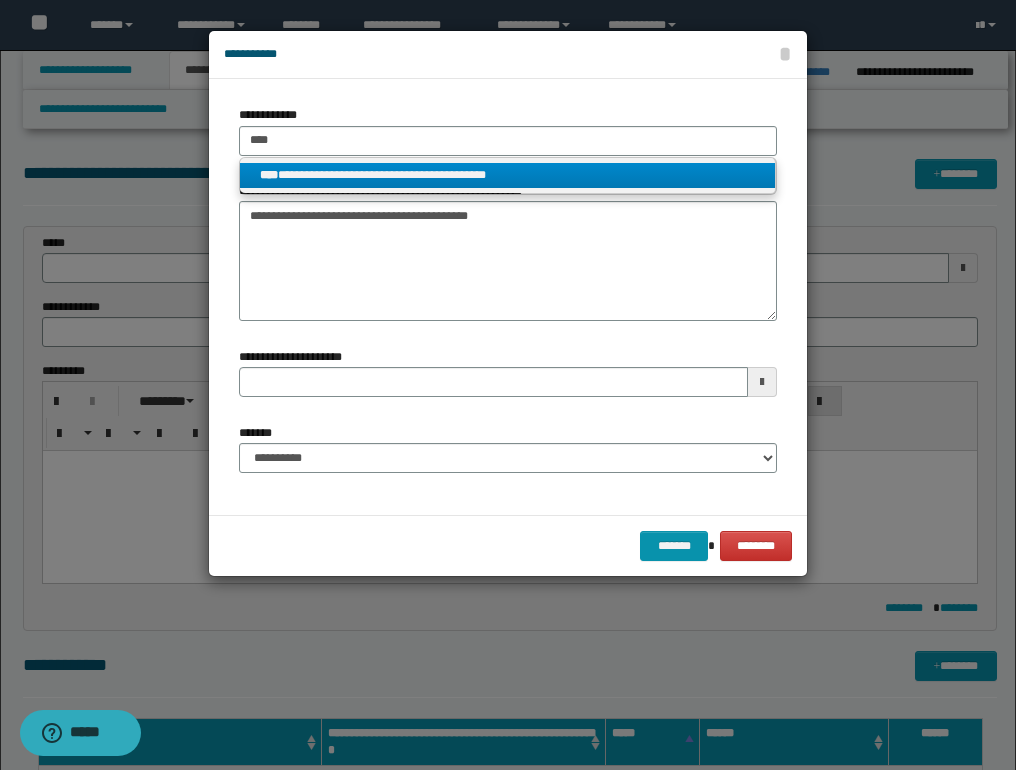 click on "**********" at bounding box center [507, 175] 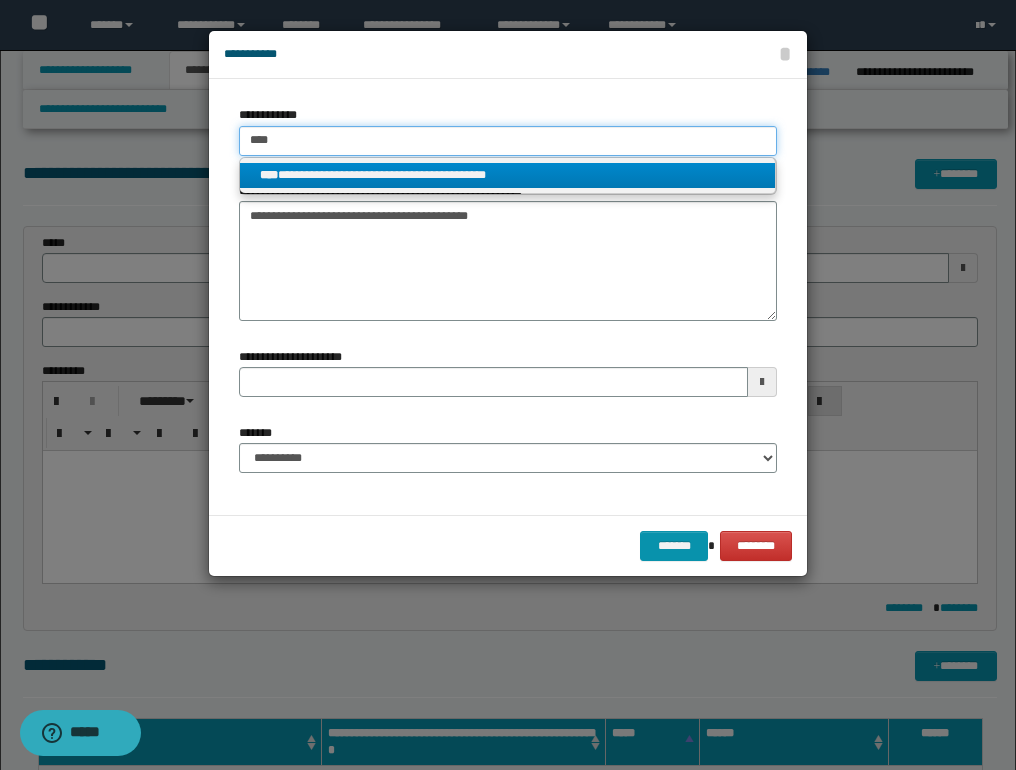 type 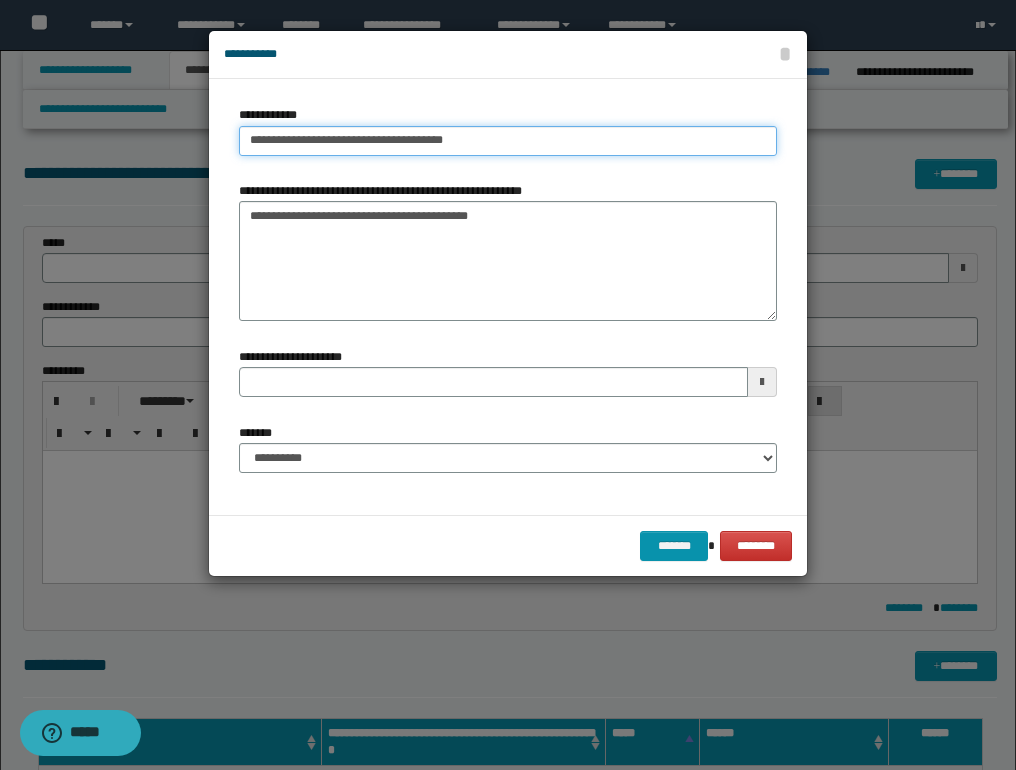 type 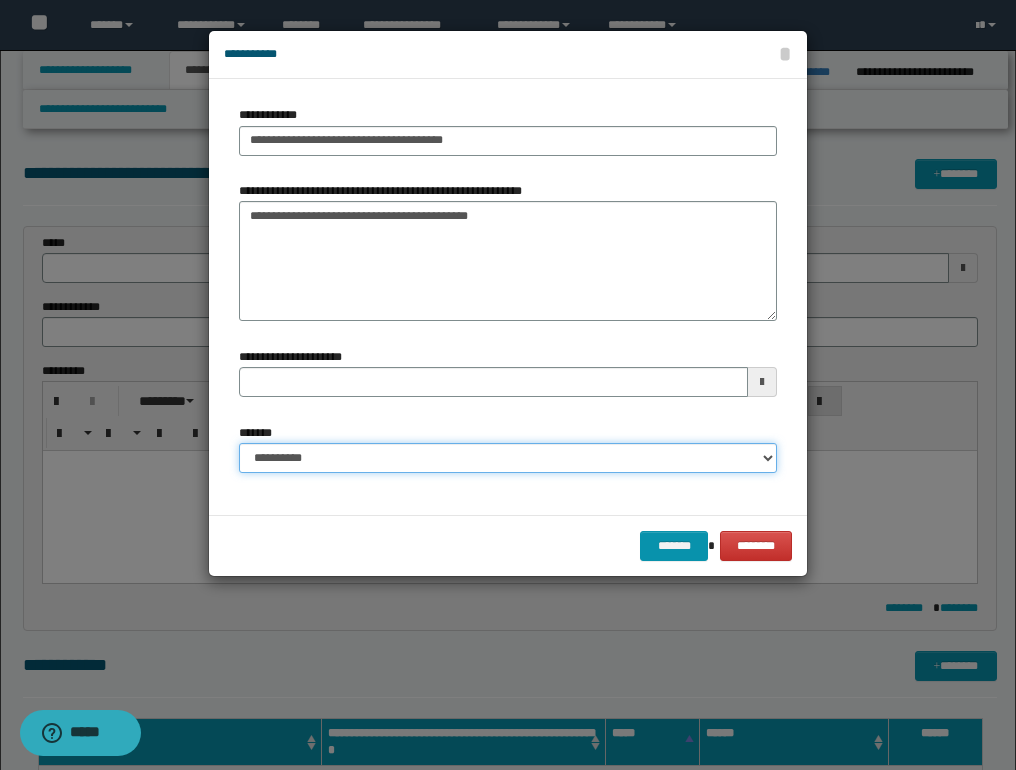click on "**********" at bounding box center [508, 458] 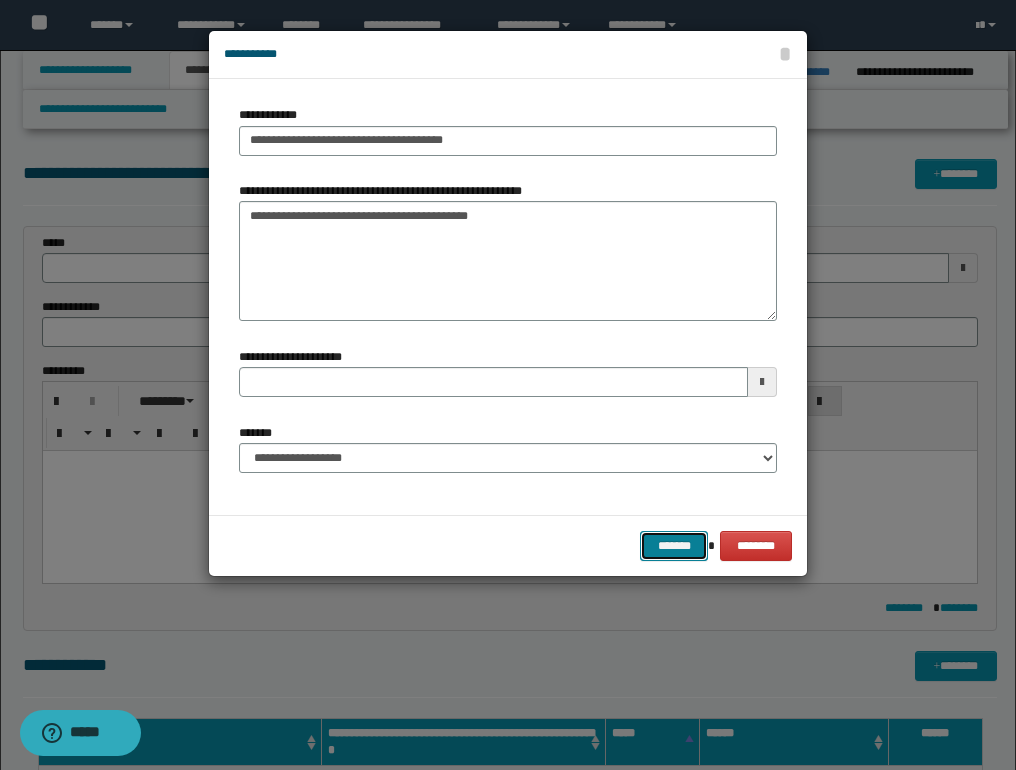 click on "*******" at bounding box center (674, 546) 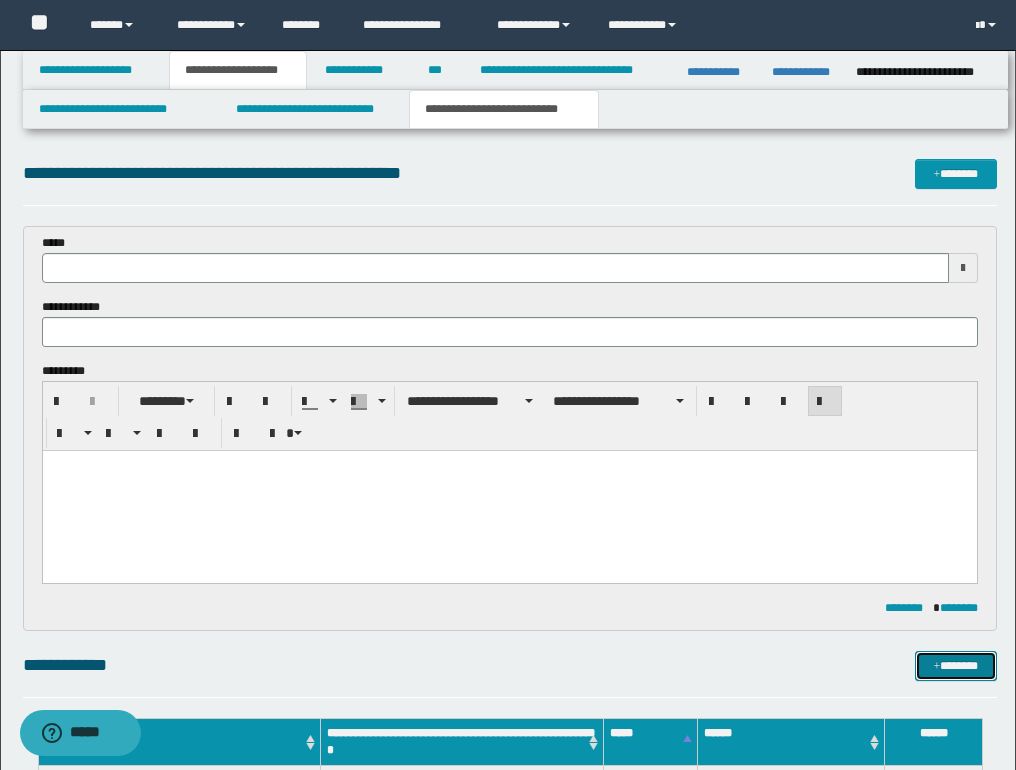 type 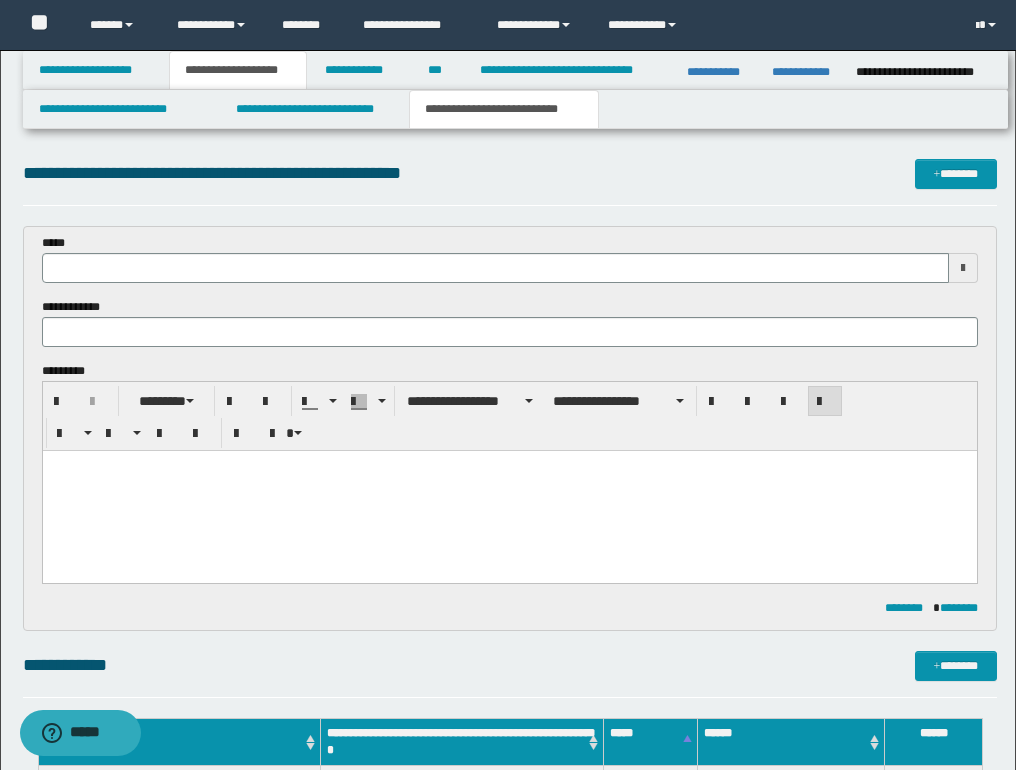 click at bounding box center (532, 466) 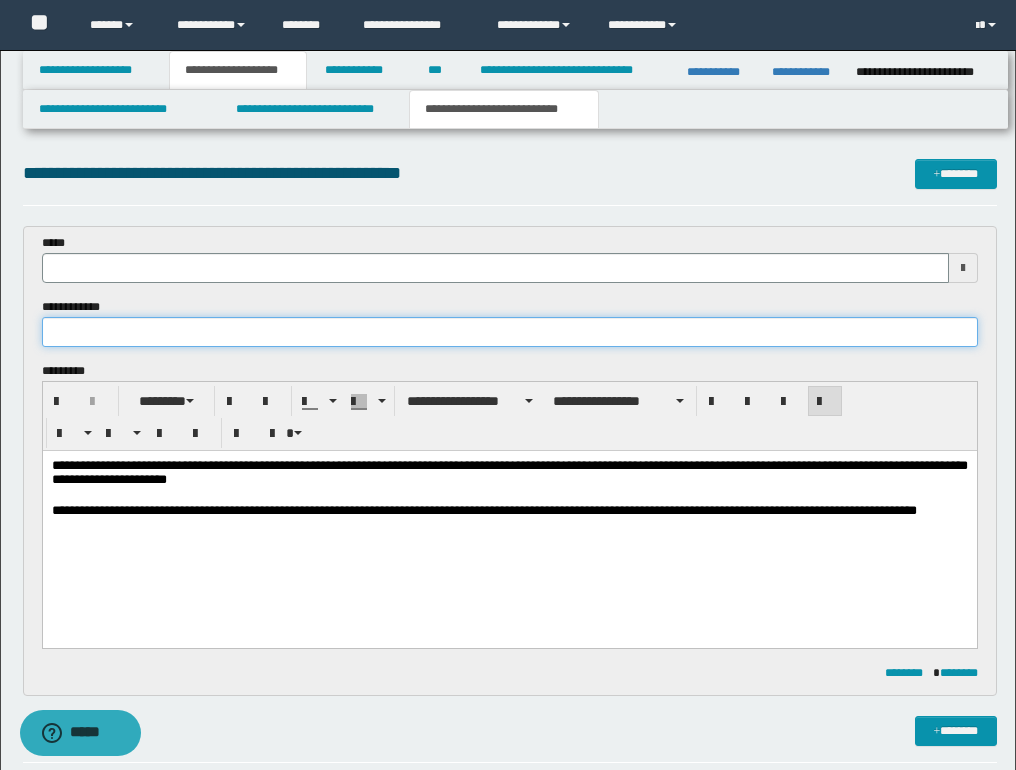 click at bounding box center (510, 332) 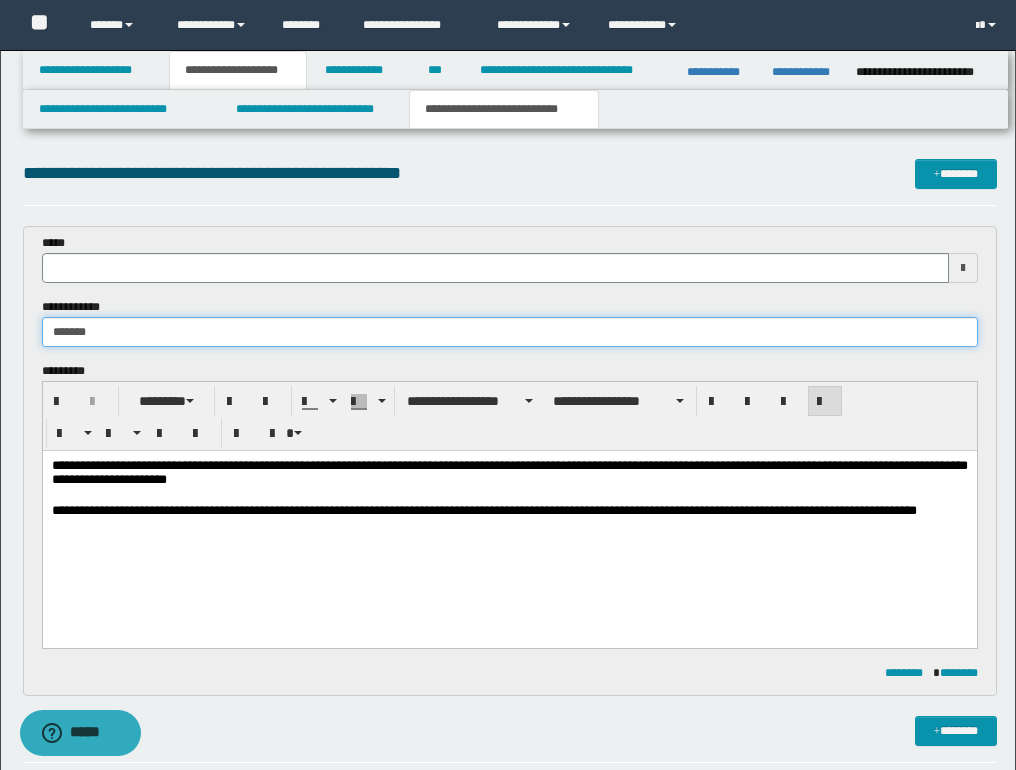 type on "********" 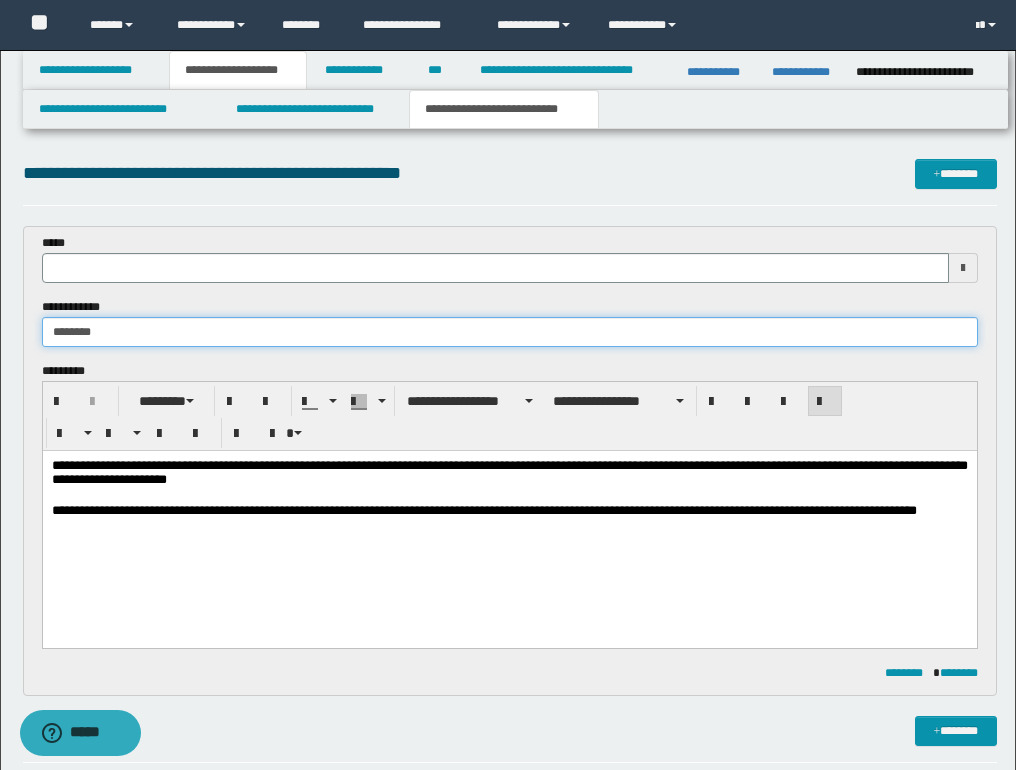 type 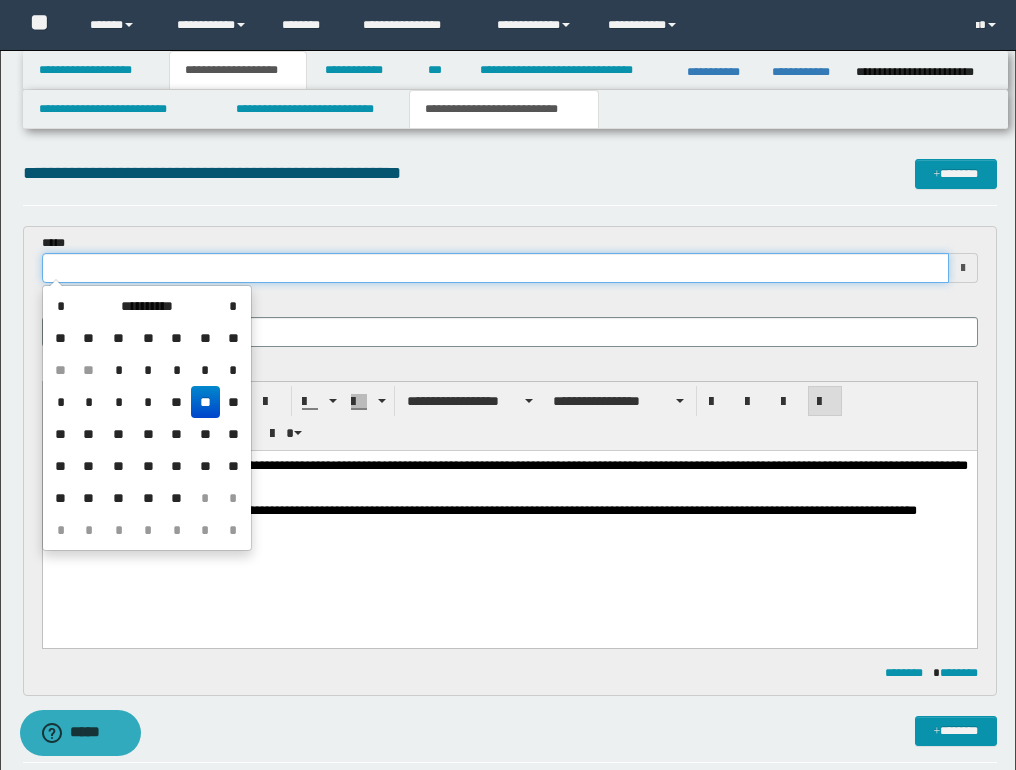 click at bounding box center (495, 268) 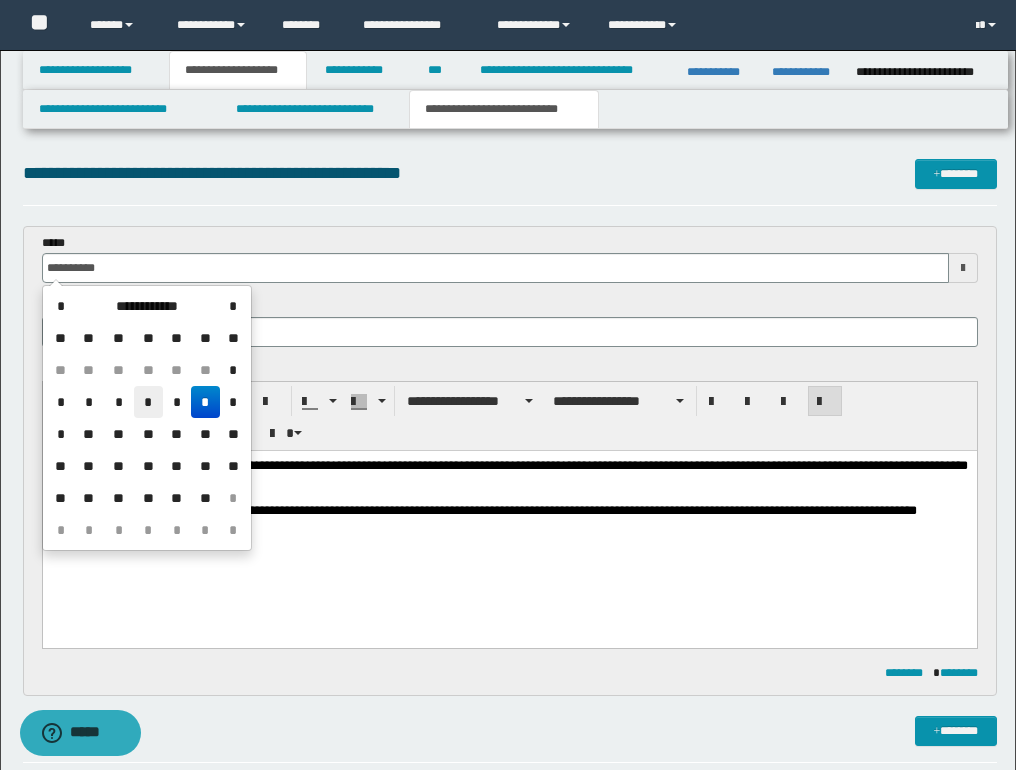 click on "*" at bounding box center [148, 402] 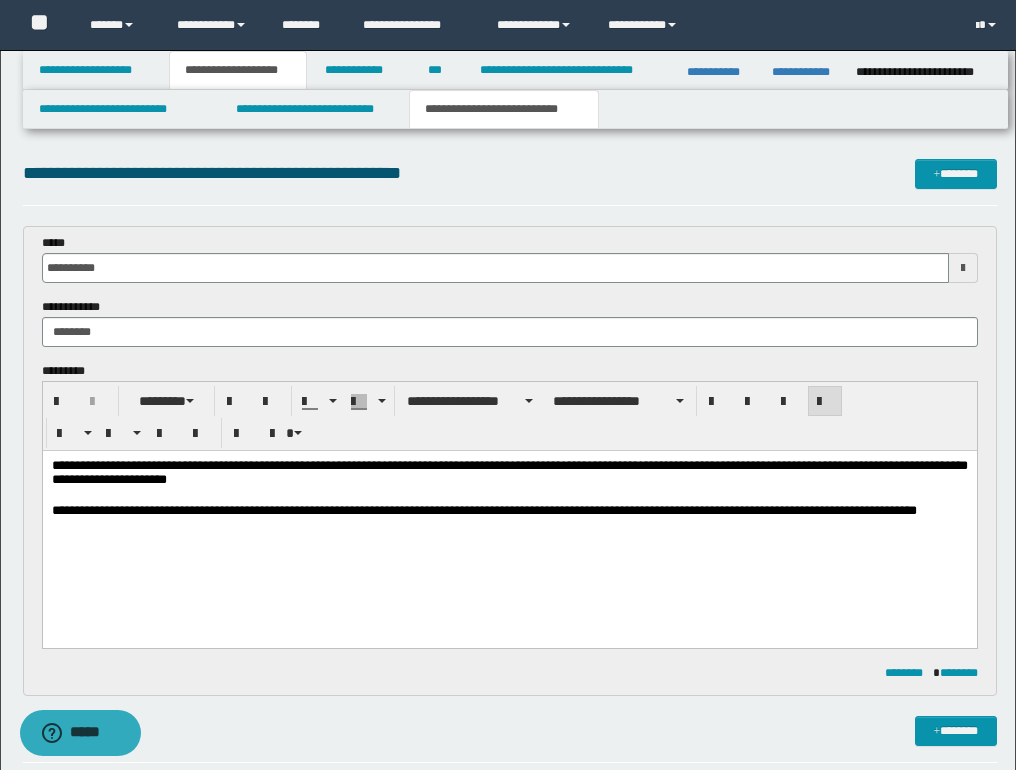 click on "**********" at bounding box center [510, 505] 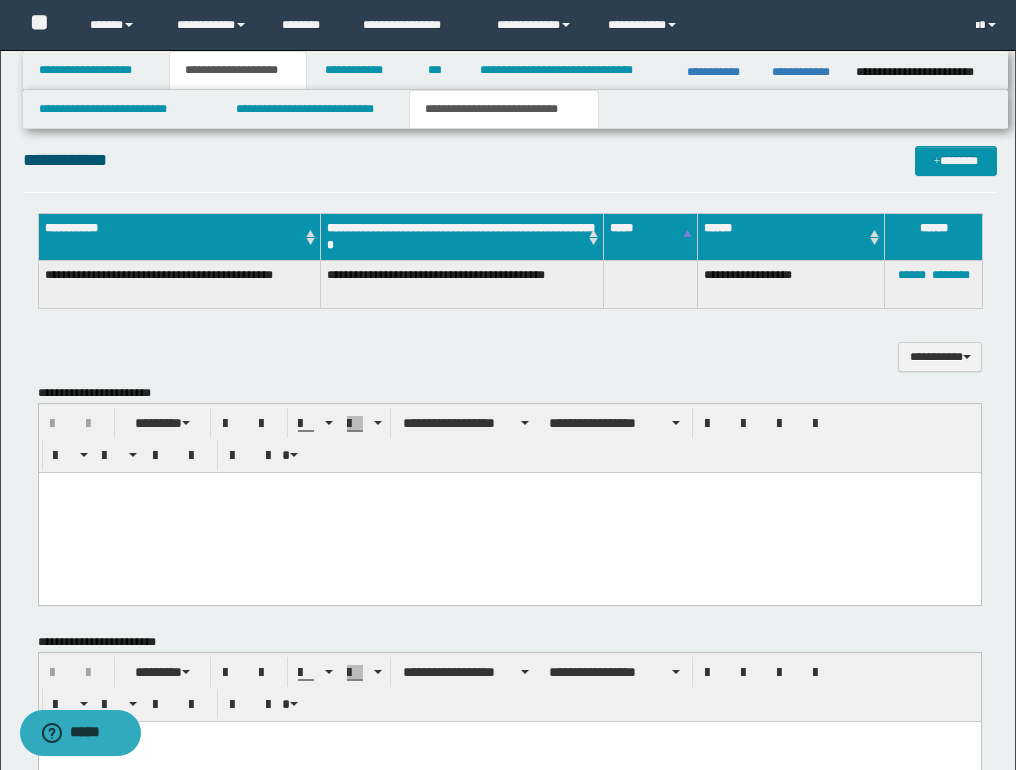 scroll, scrollTop: 600, scrollLeft: 0, axis: vertical 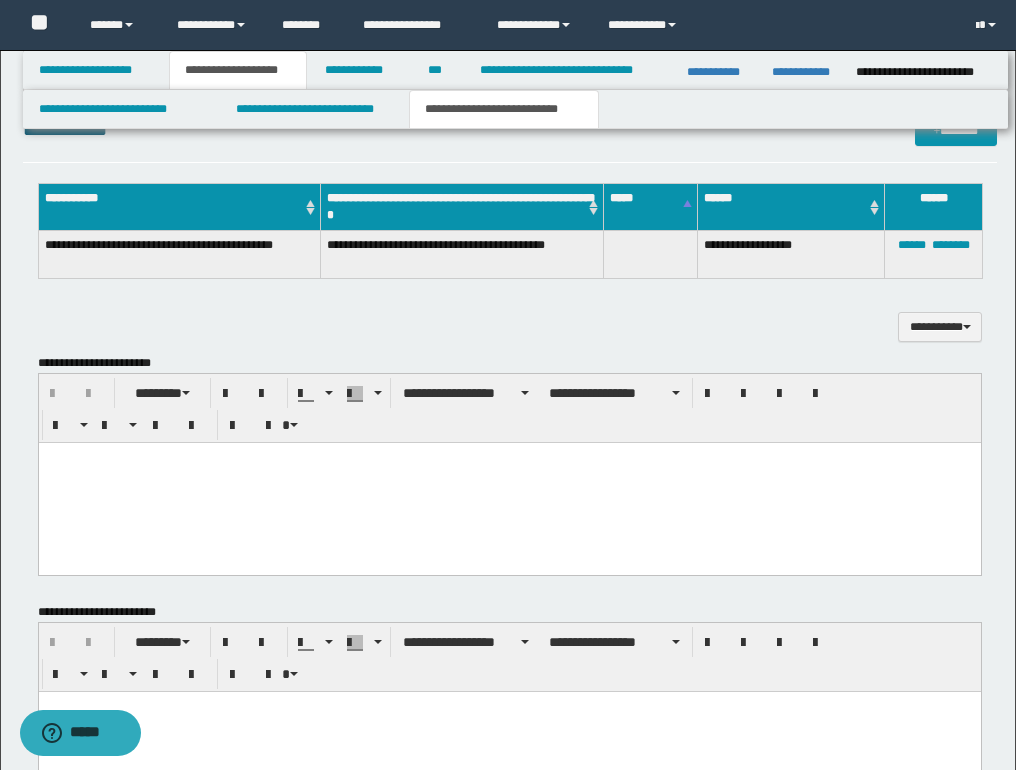click at bounding box center [509, 483] 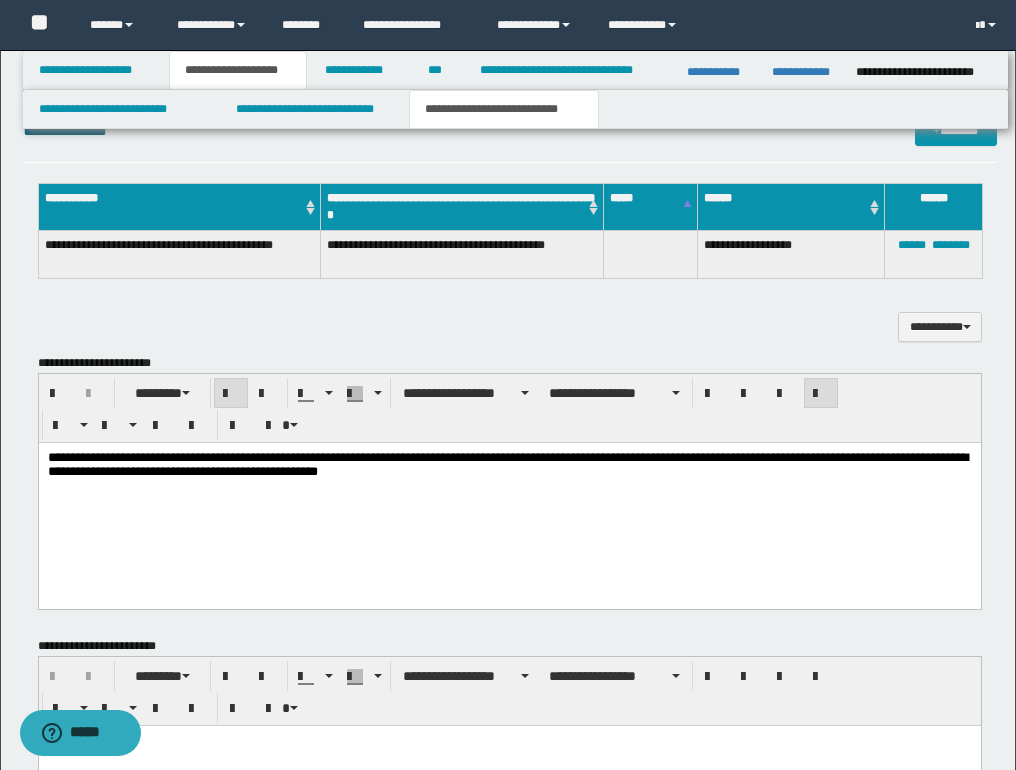click on "**********" at bounding box center [508, 302] 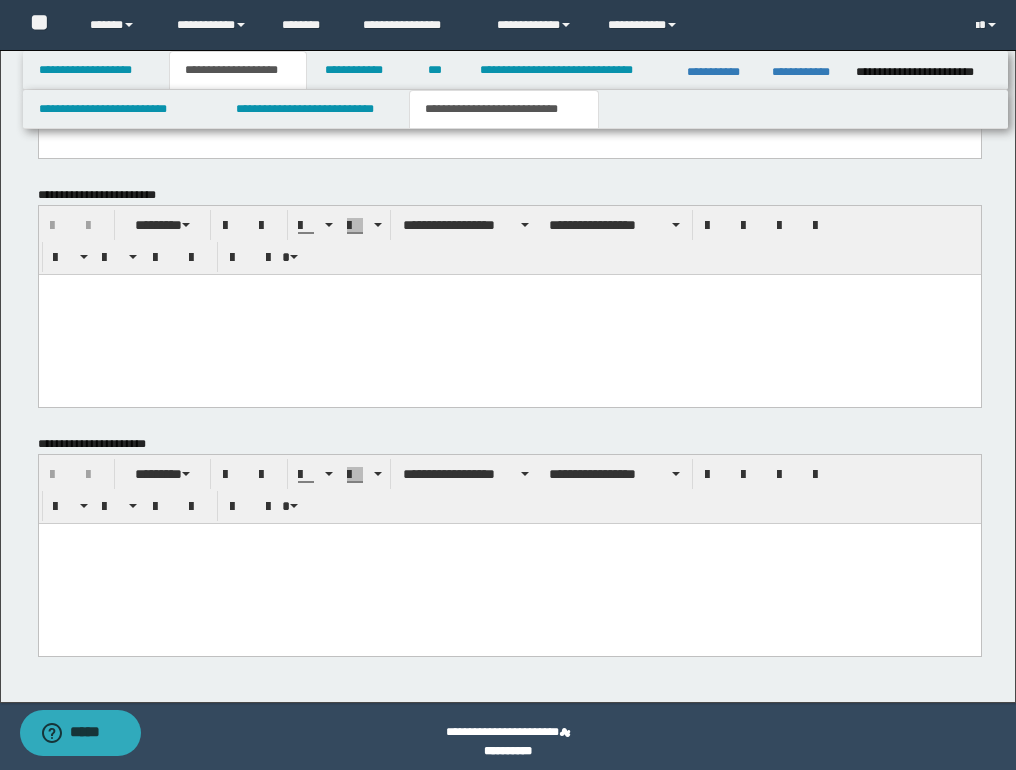 scroll, scrollTop: 1061, scrollLeft: 0, axis: vertical 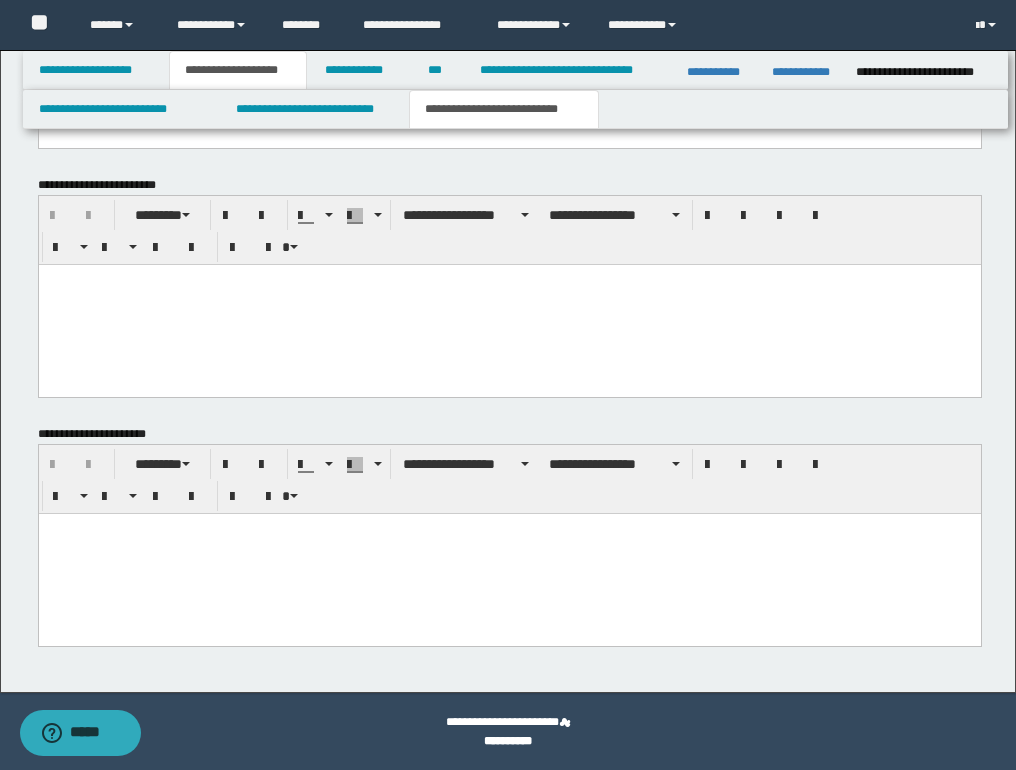 click at bounding box center [509, 528] 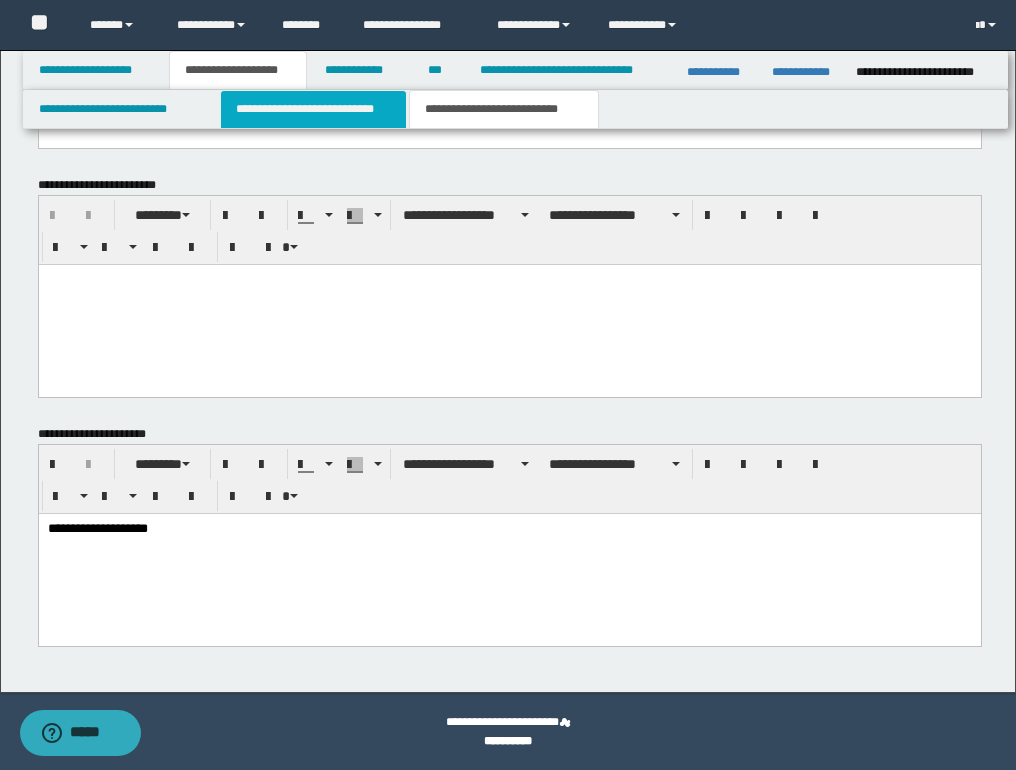 click on "**********" at bounding box center (314, 109) 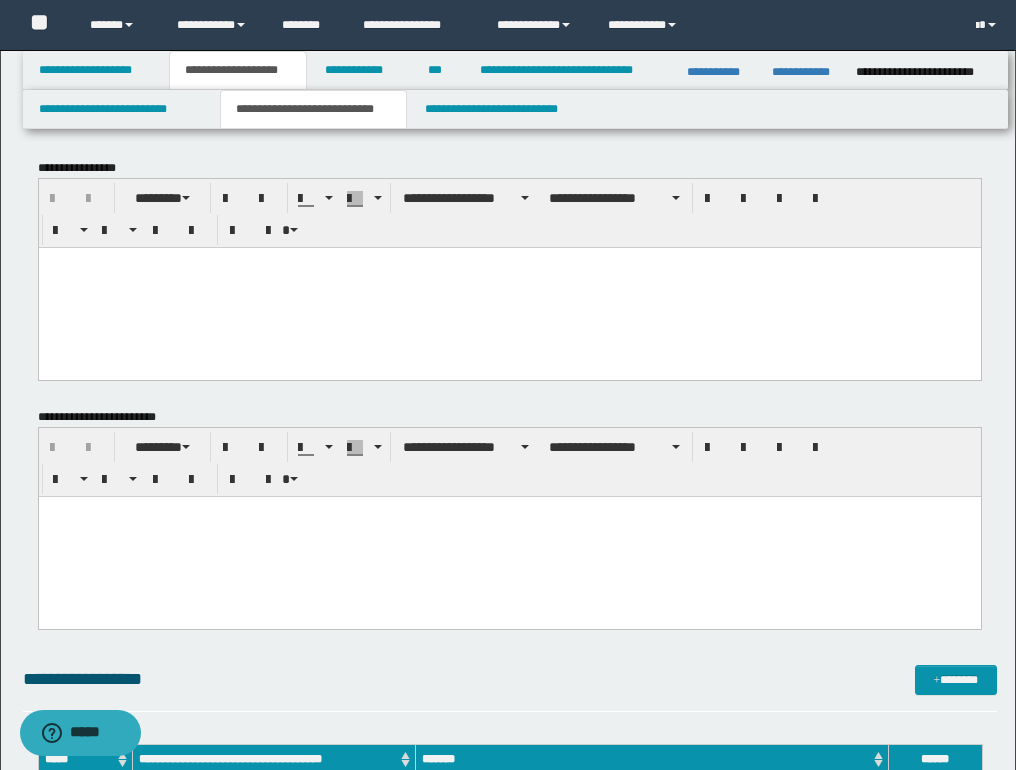 scroll, scrollTop: 0, scrollLeft: 0, axis: both 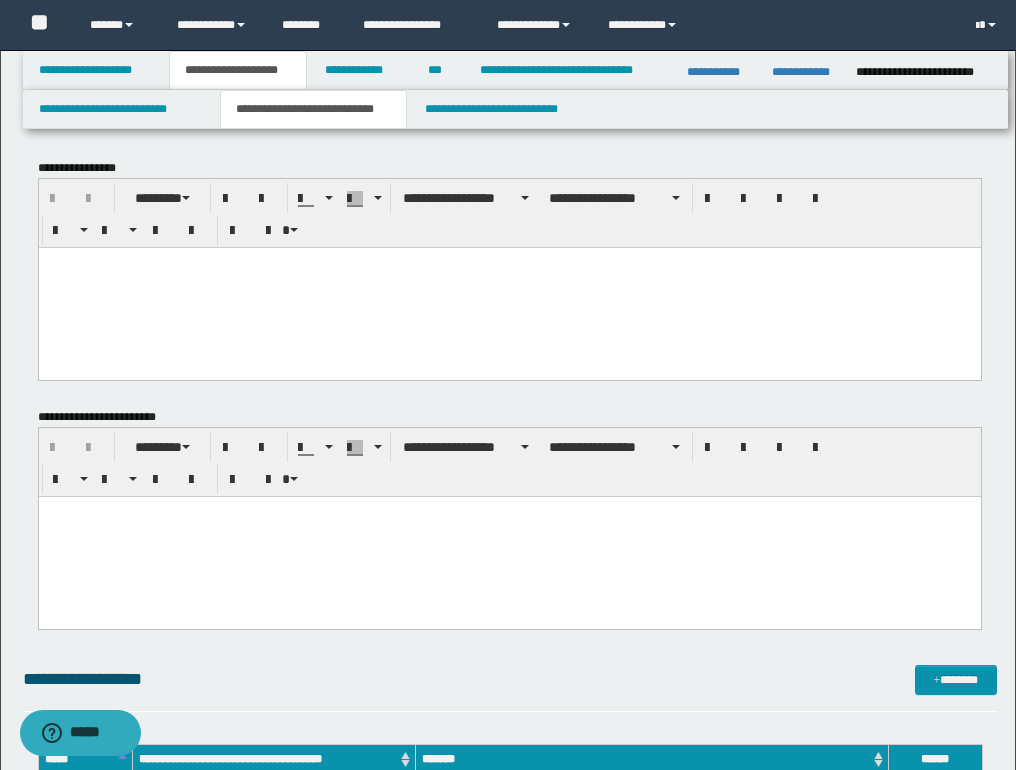 click at bounding box center (509, 287) 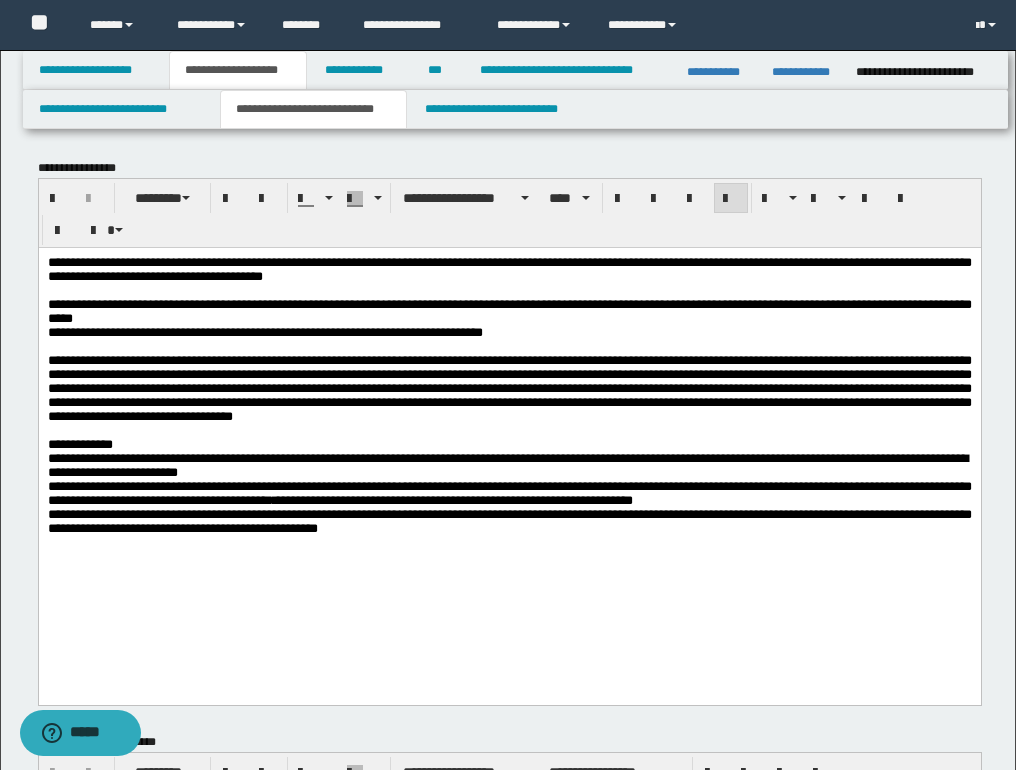 click on "**********" at bounding box center [510, 440] 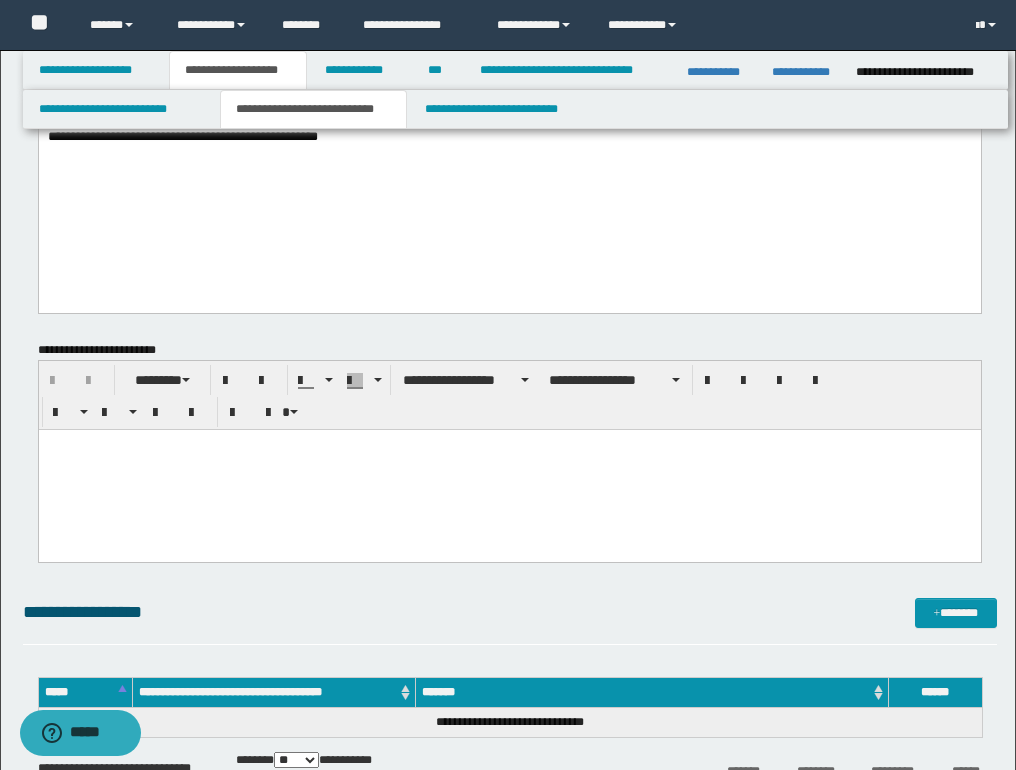 scroll, scrollTop: 400, scrollLeft: 0, axis: vertical 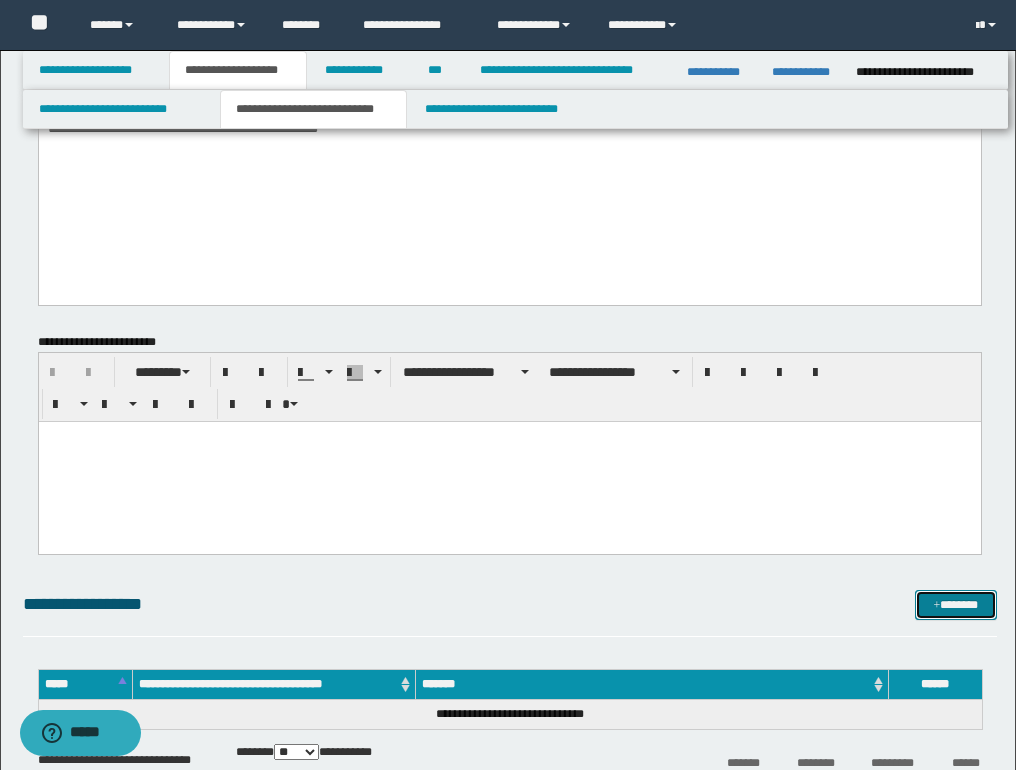 click on "*******" at bounding box center [956, 605] 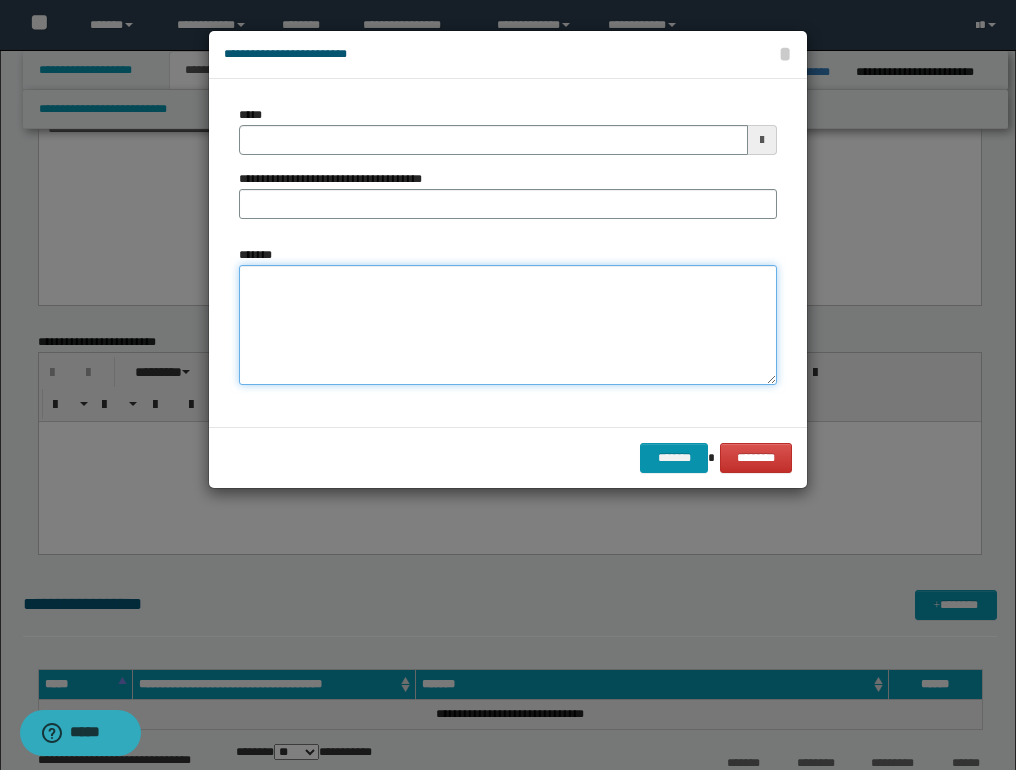 click on "*******" at bounding box center [508, 325] 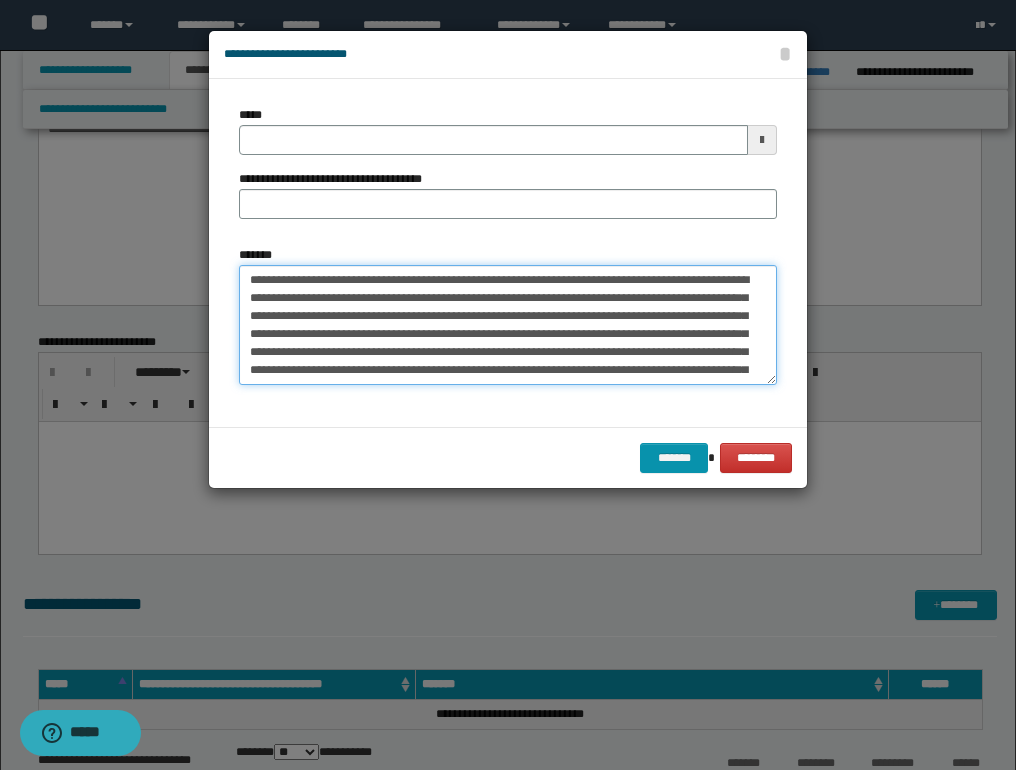 scroll, scrollTop: 191, scrollLeft: 0, axis: vertical 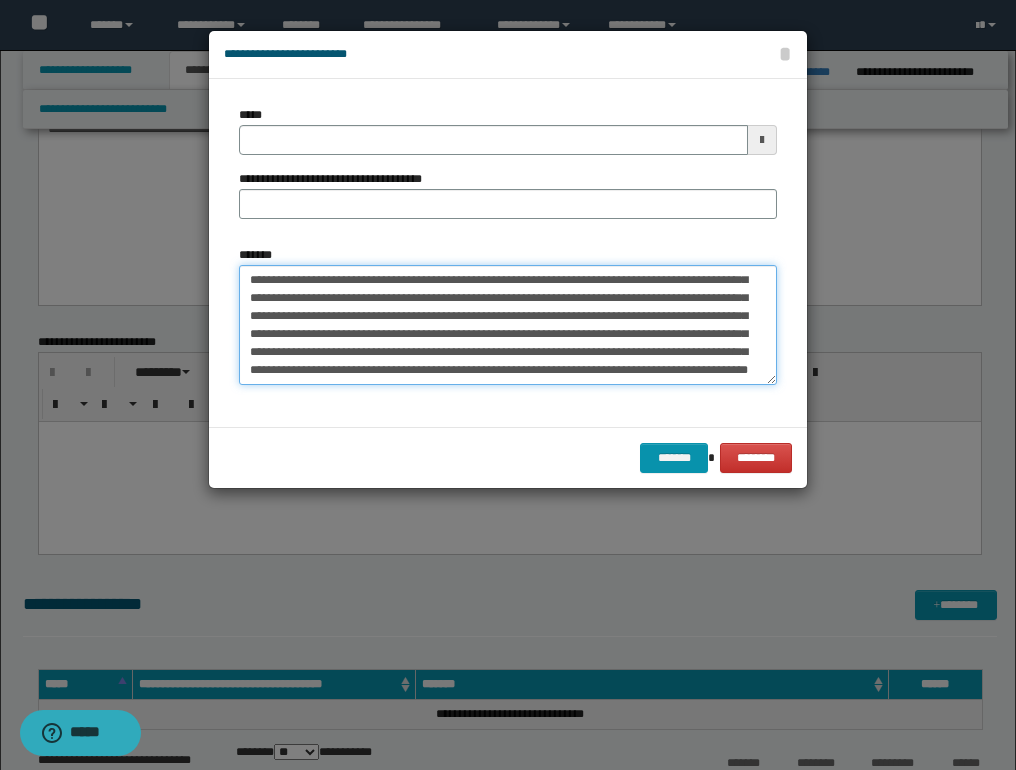 type on "**********" 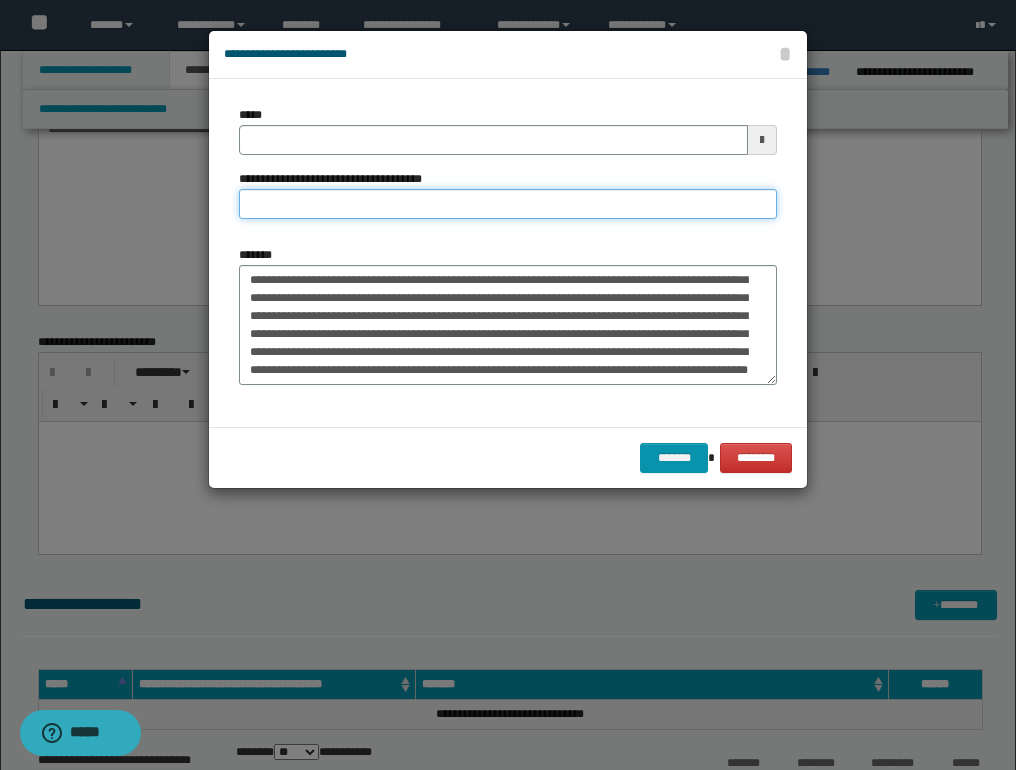 click on "**********" at bounding box center (508, 204) 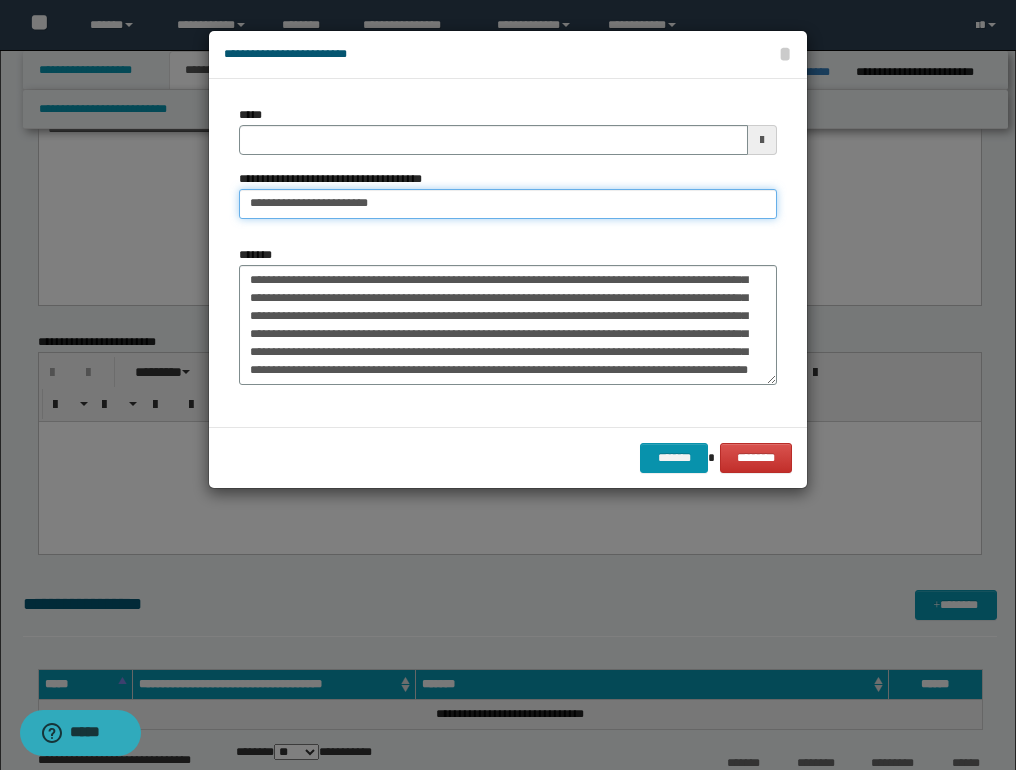 type 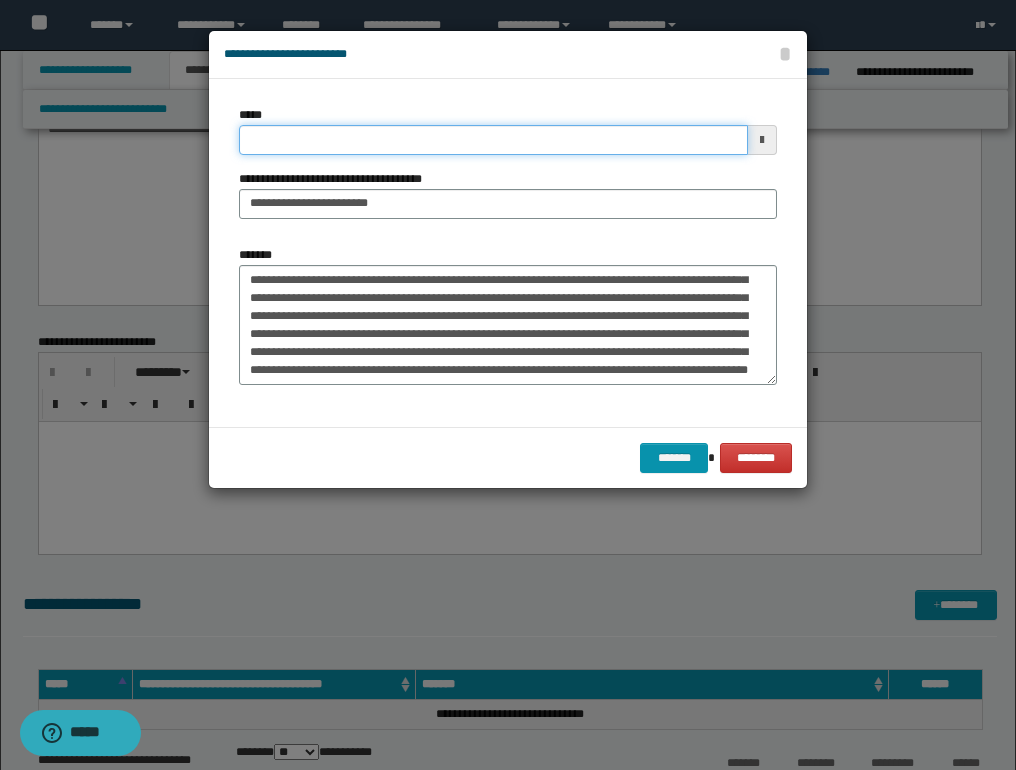 click on "*****" at bounding box center [493, 140] 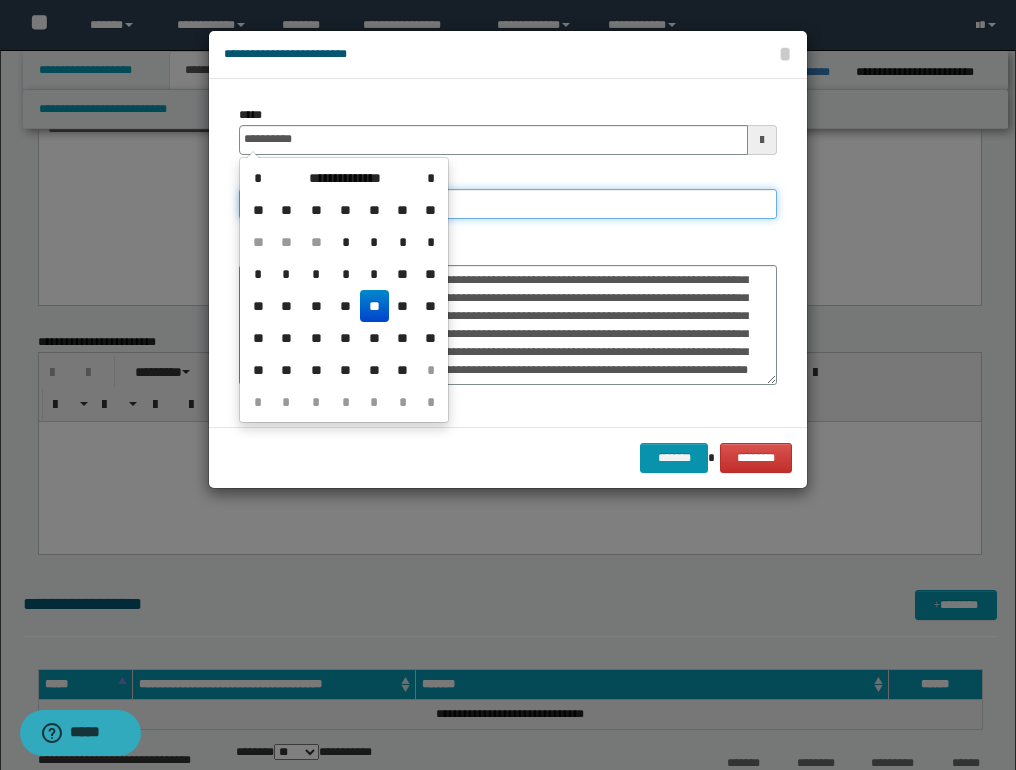 type on "**********" 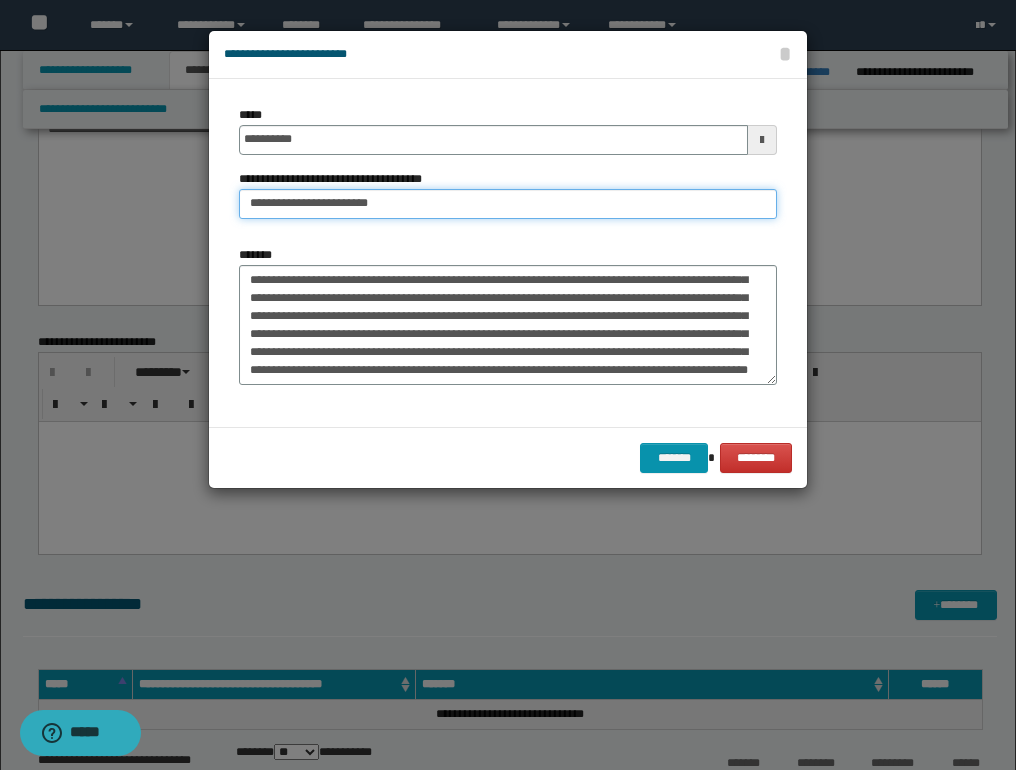 click on "**********" at bounding box center [508, 204] 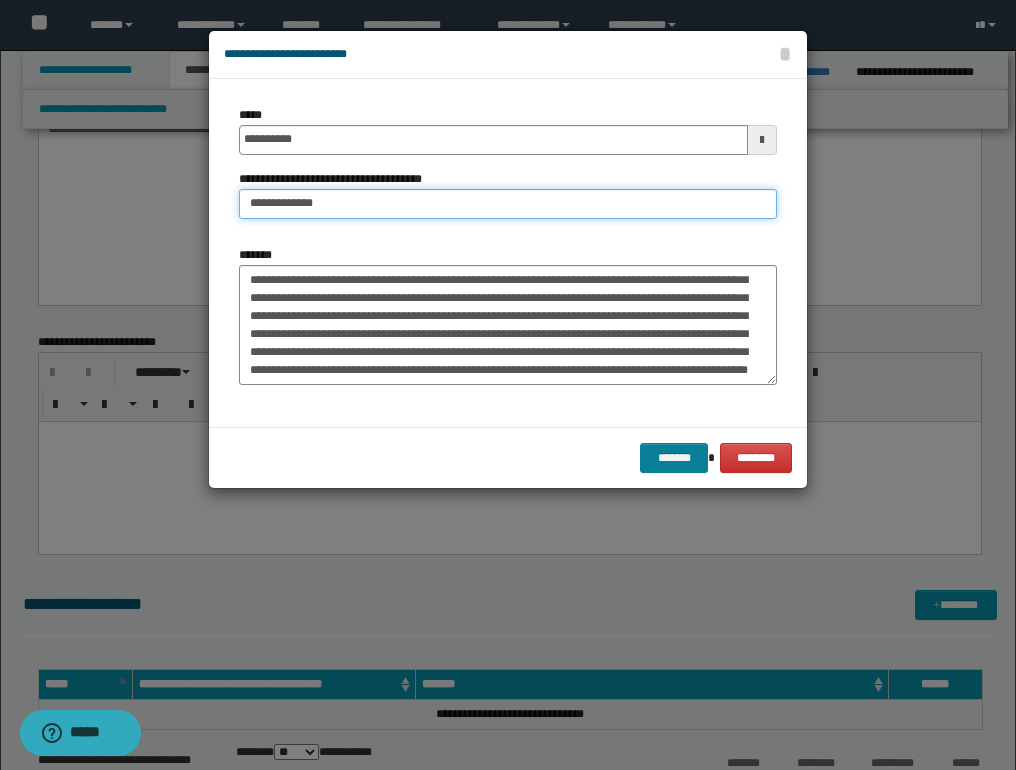 type on "**********" 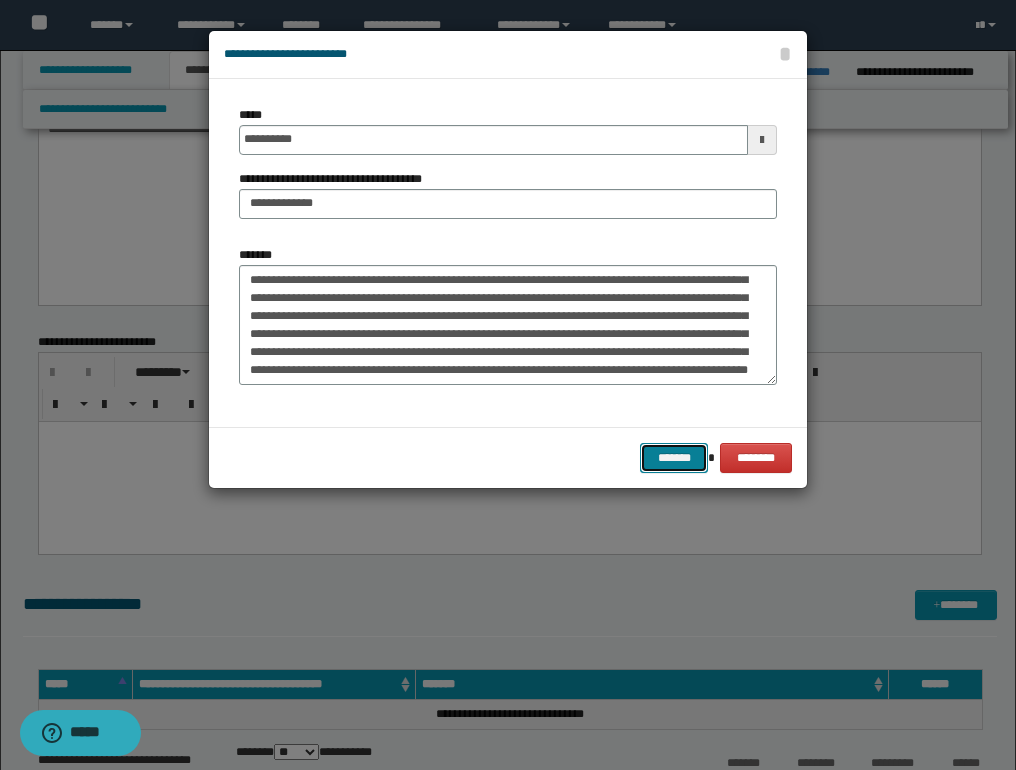 click on "*******" at bounding box center (674, 458) 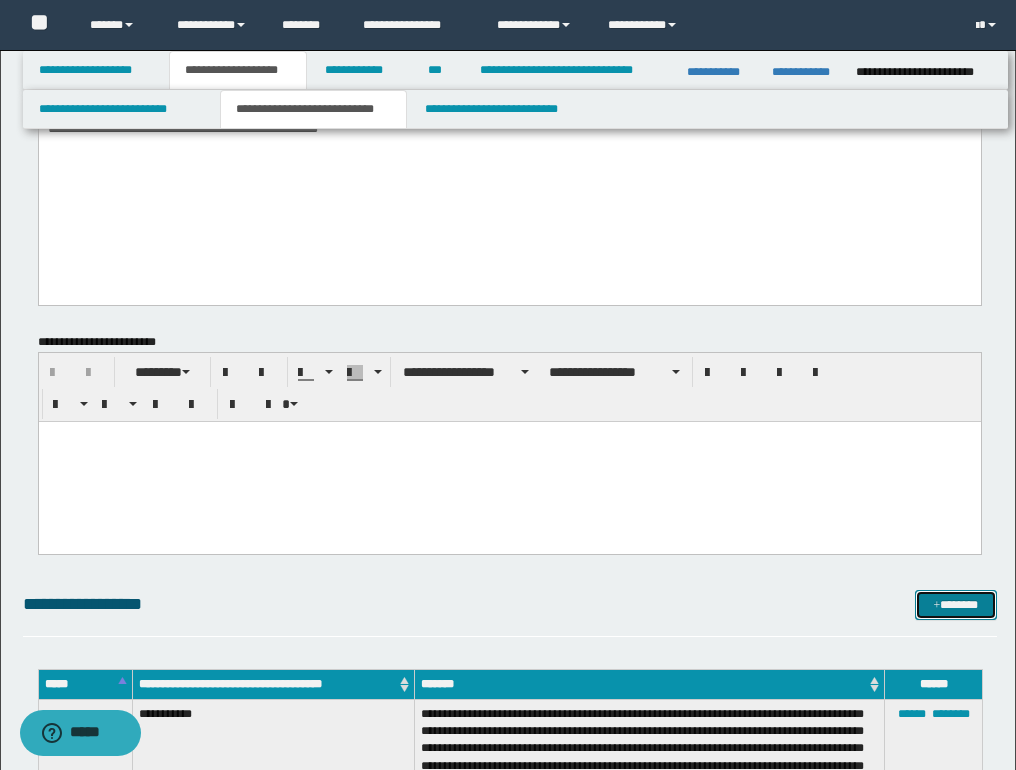 click on "*******" at bounding box center [956, 605] 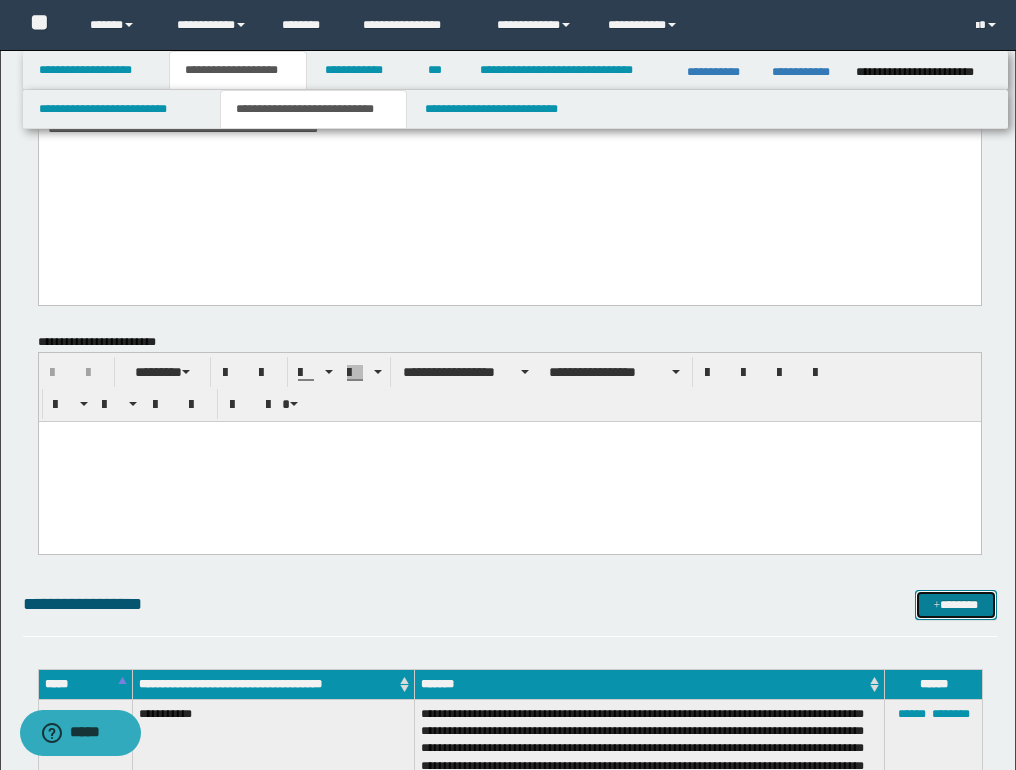 scroll, scrollTop: 0, scrollLeft: 0, axis: both 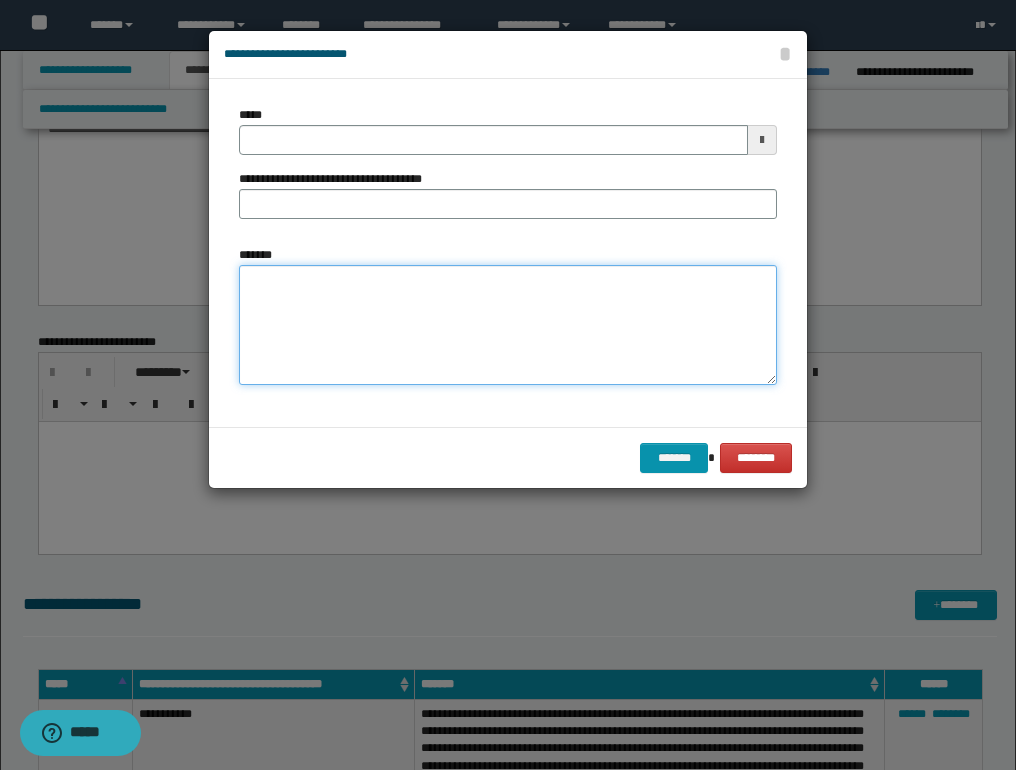 click on "*******" at bounding box center [508, 325] 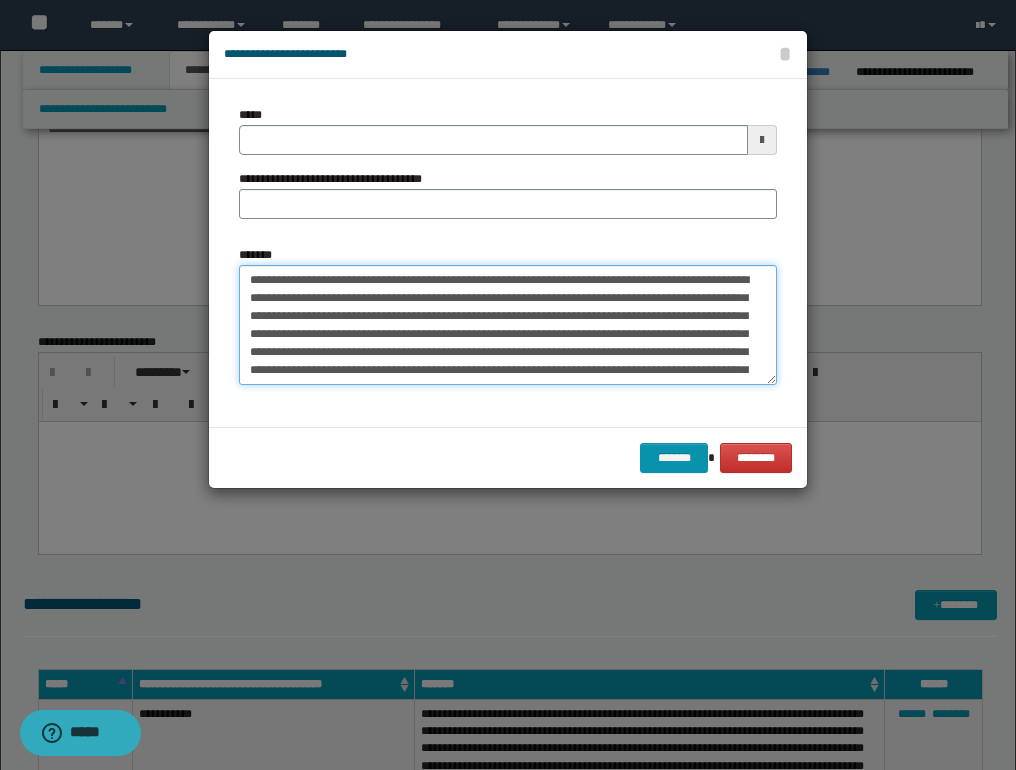 scroll, scrollTop: 137, scrollLeft: 0, axis: vertical 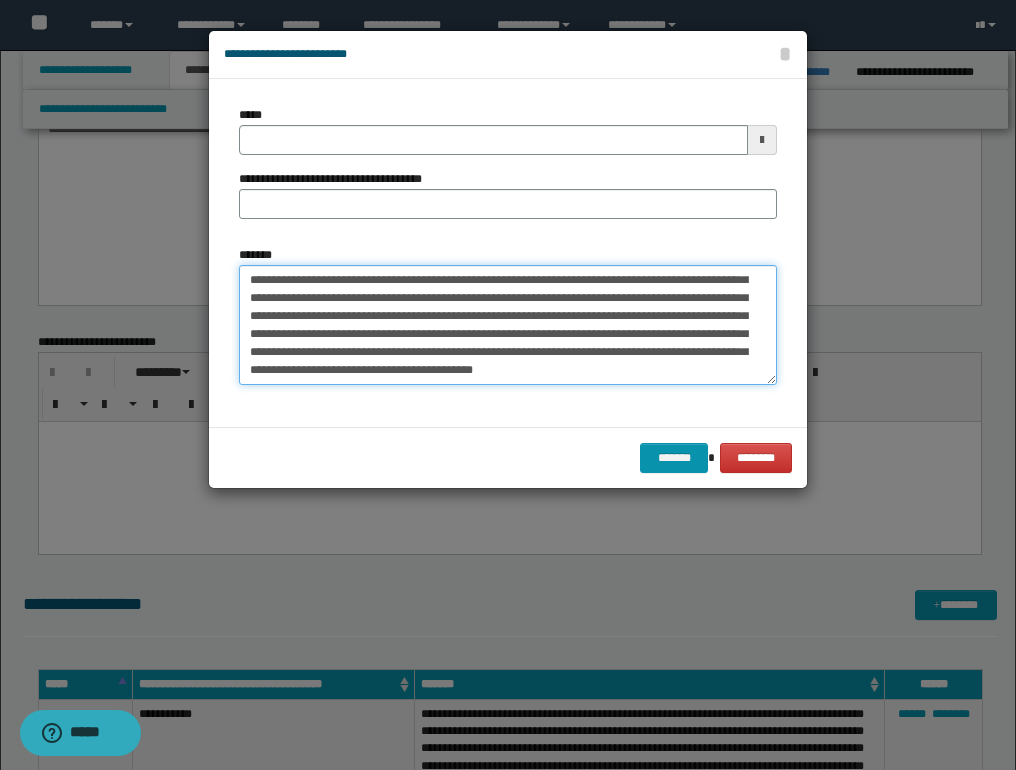type on "**********" 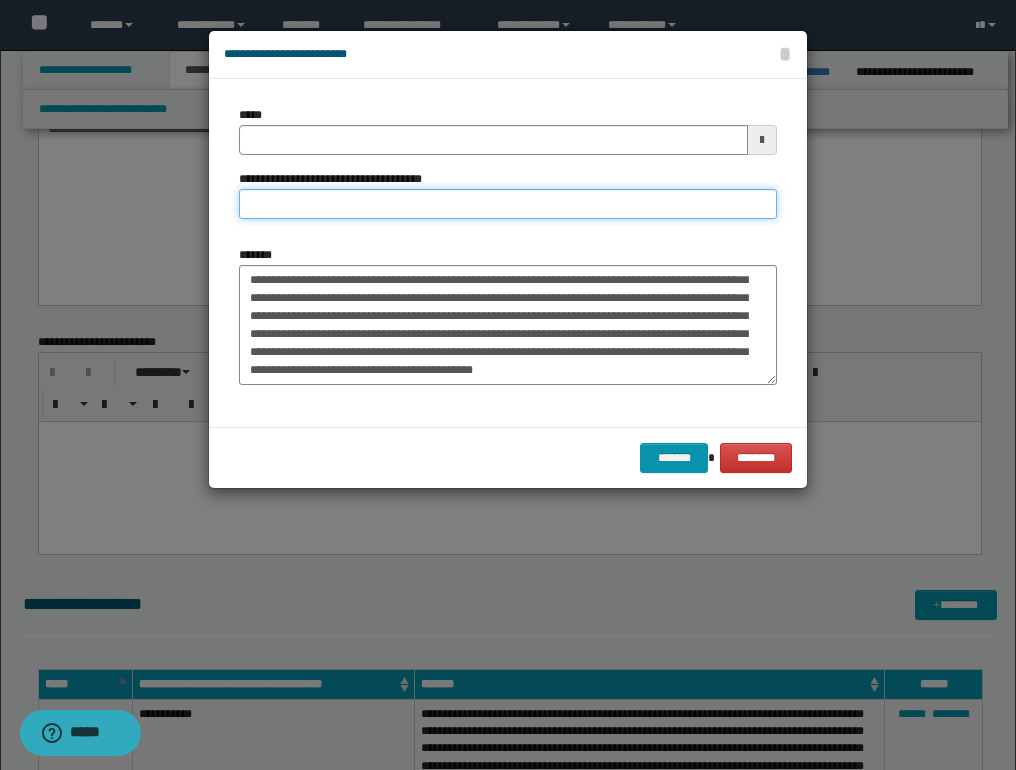 click on "**********" at bounding box center (508, 204) 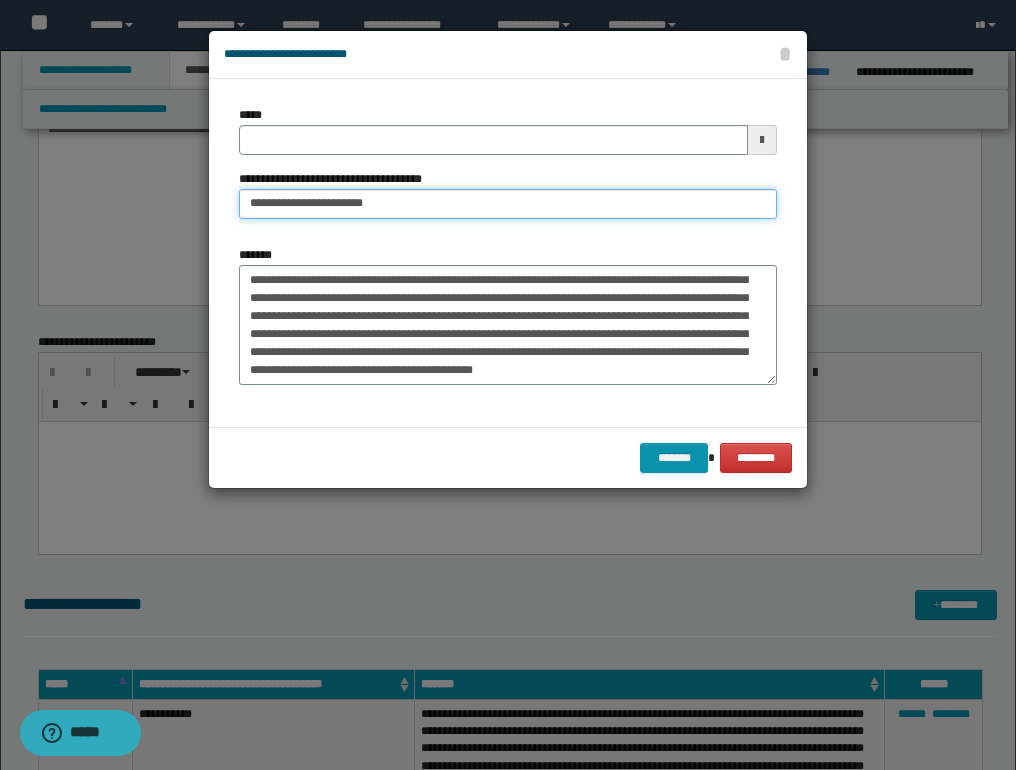 type 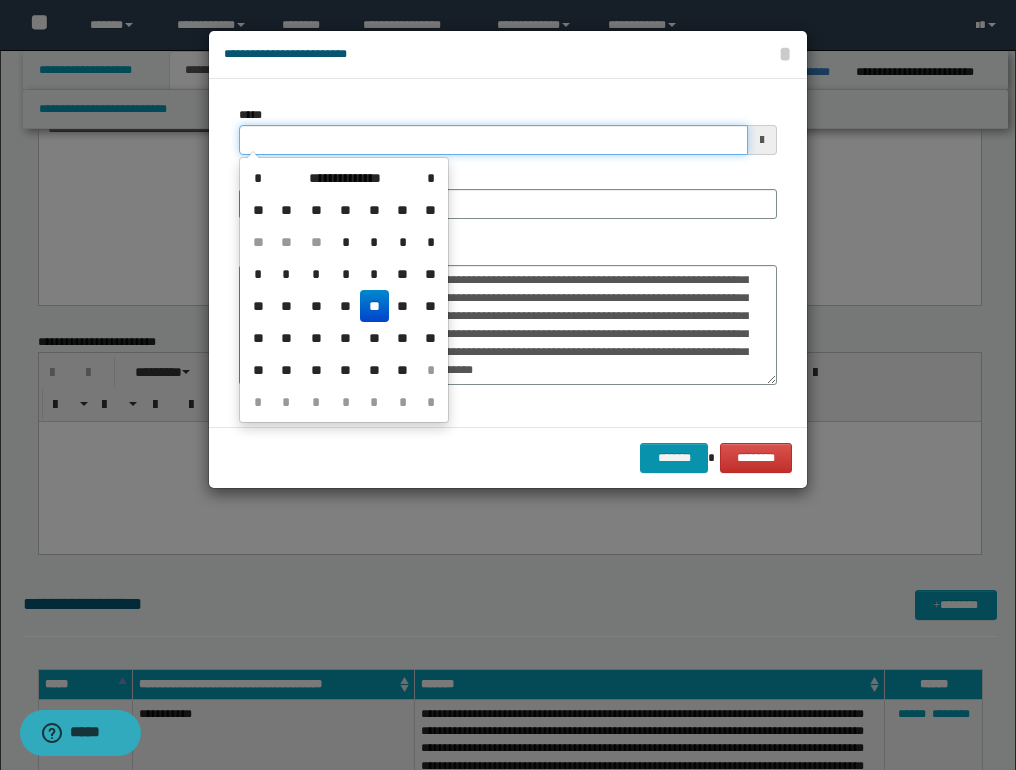 click on "*****" at bounding box center (493, 140) 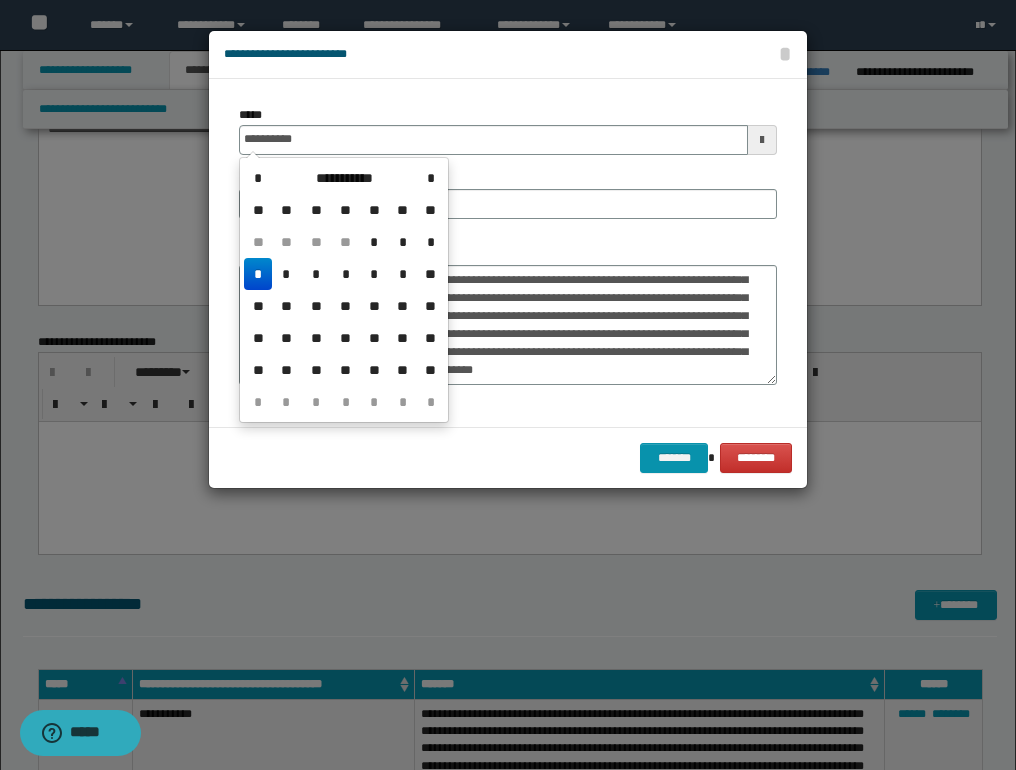 type on "**********" 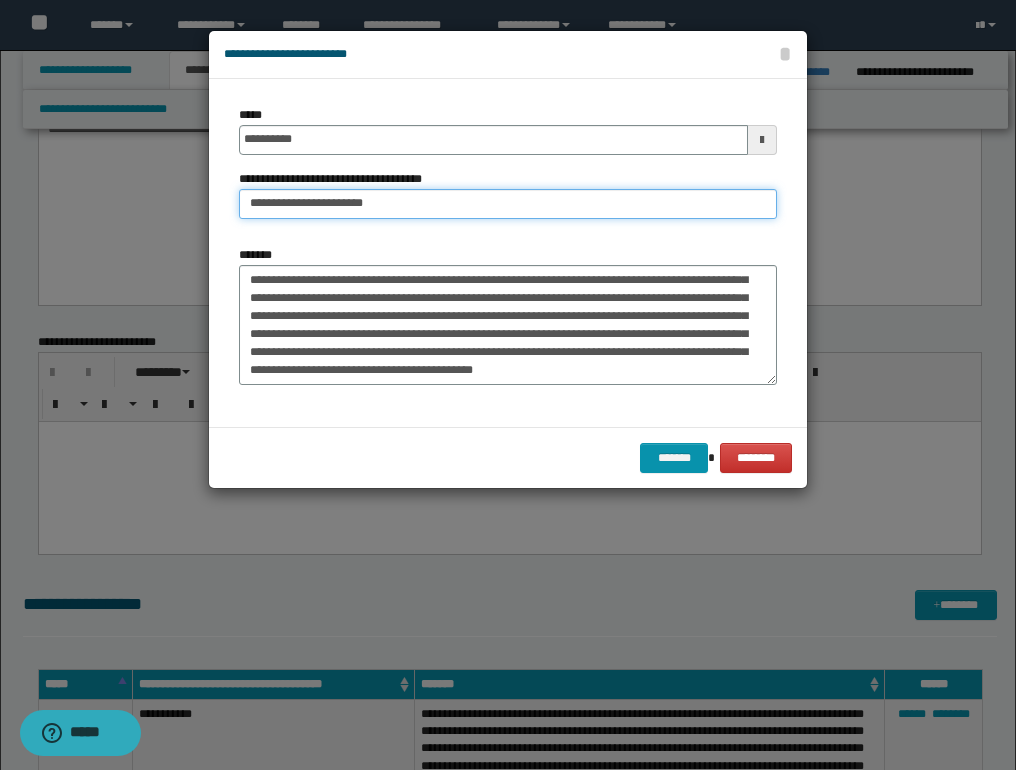 drag, startPoint x: 308, startPoint y: 207, endPoint x: 214, endPoint y: 202, distance: 94.13288 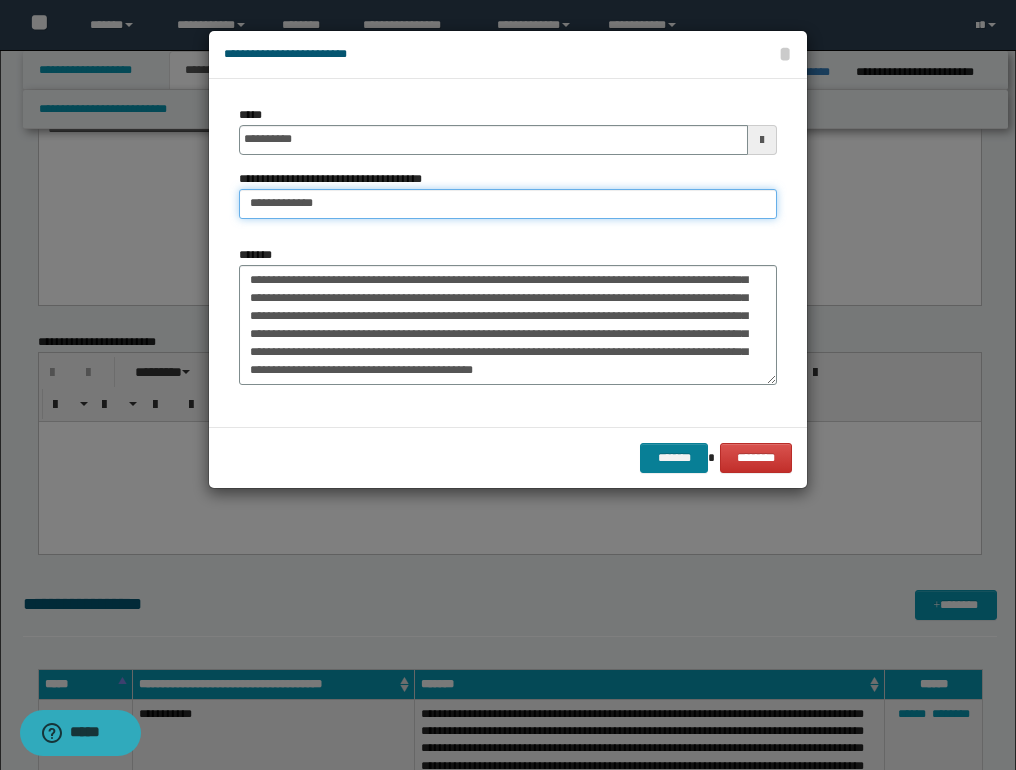 type on "**********" 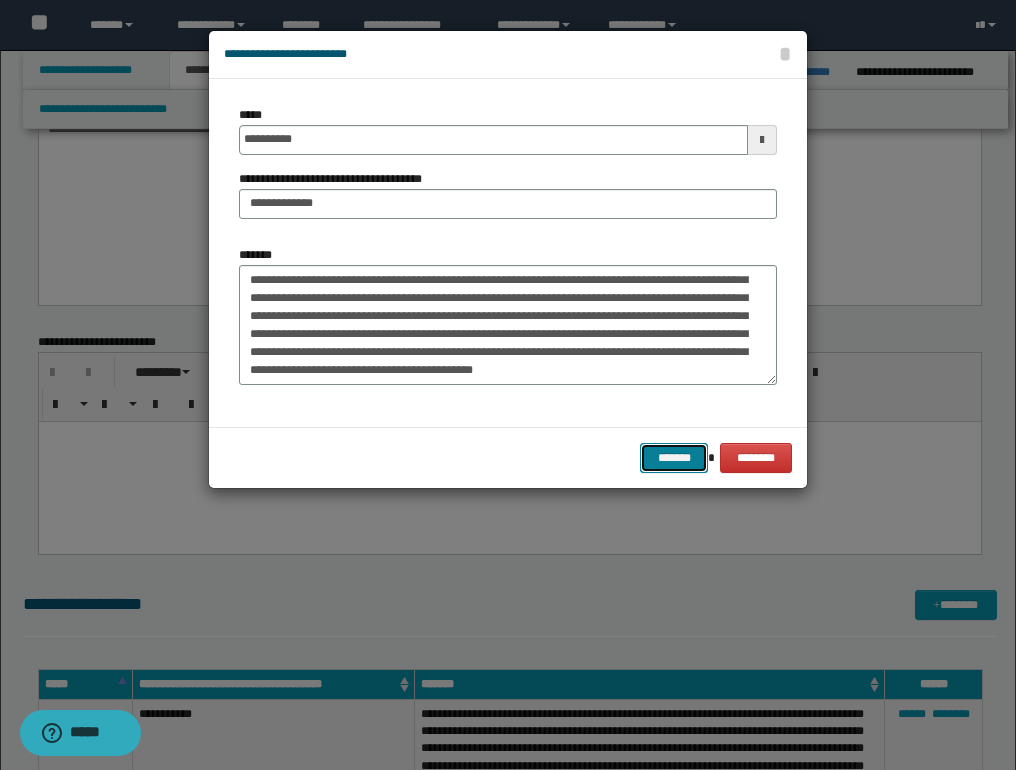 click on "*******" at bounding box center (674, 458) 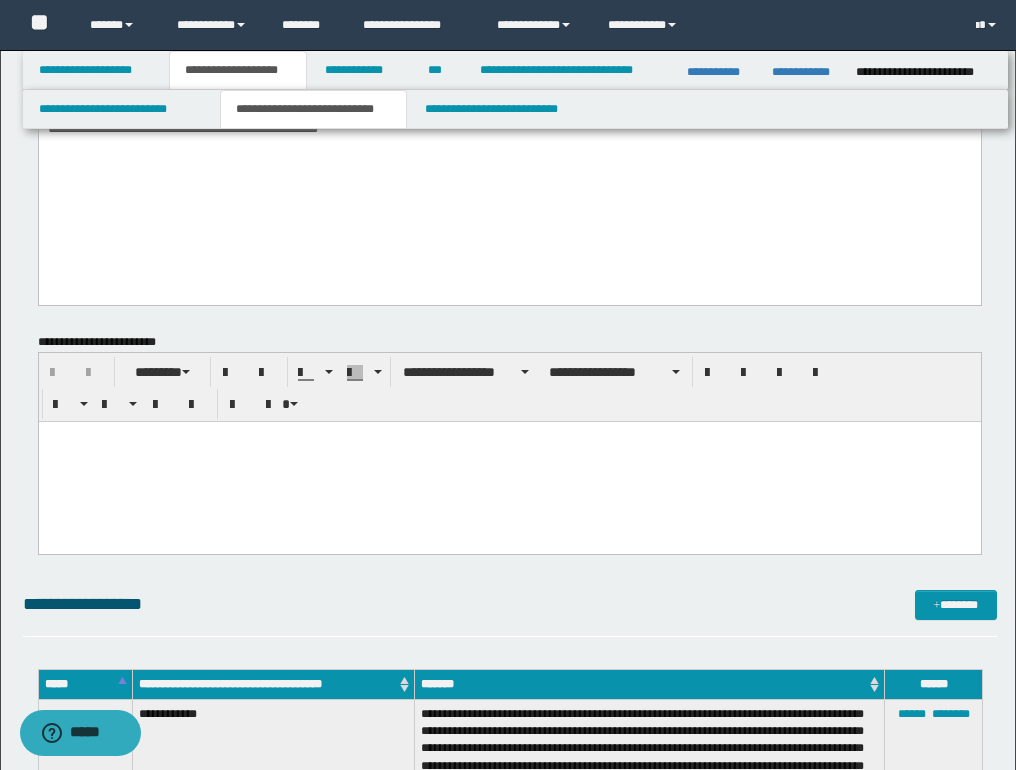 click at bounding box center [509, 436] 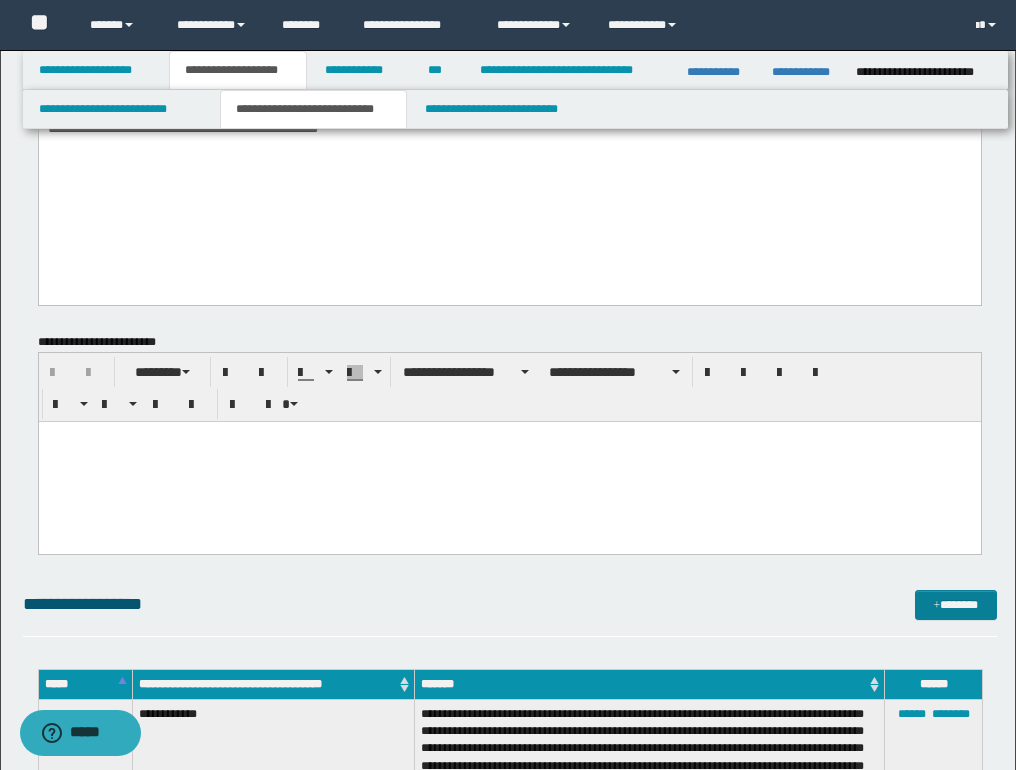 click on "*******" at bounding box center [956, 605] 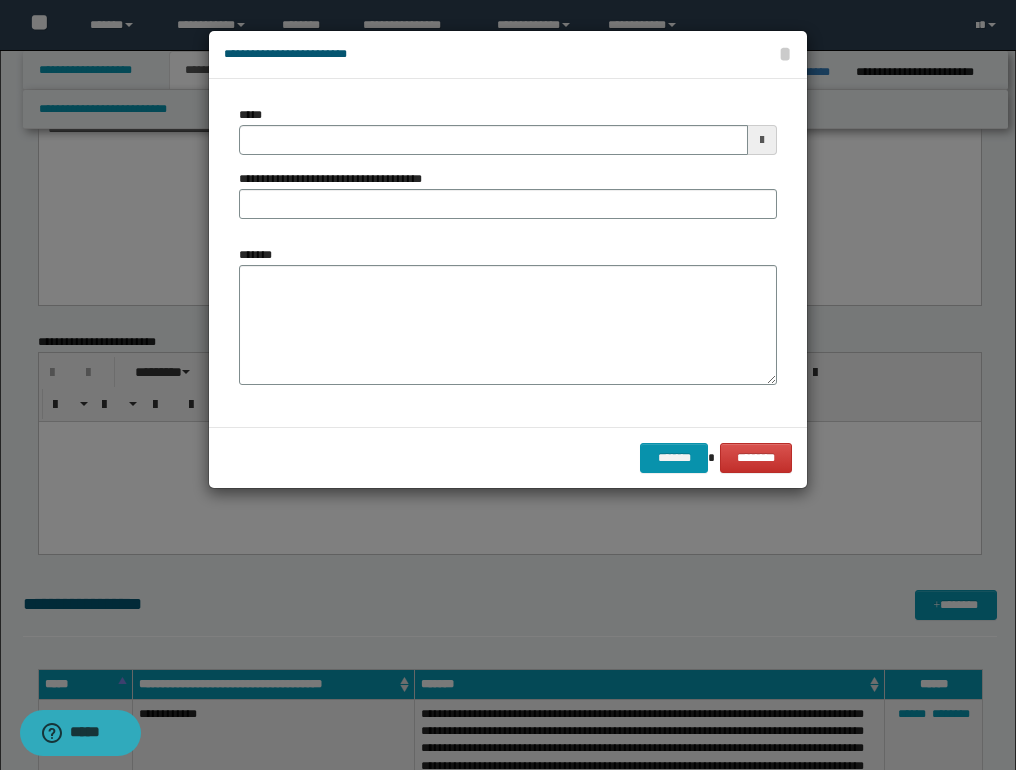 scroll, scrollTop: 0, scrollLeft: 0, axis: both 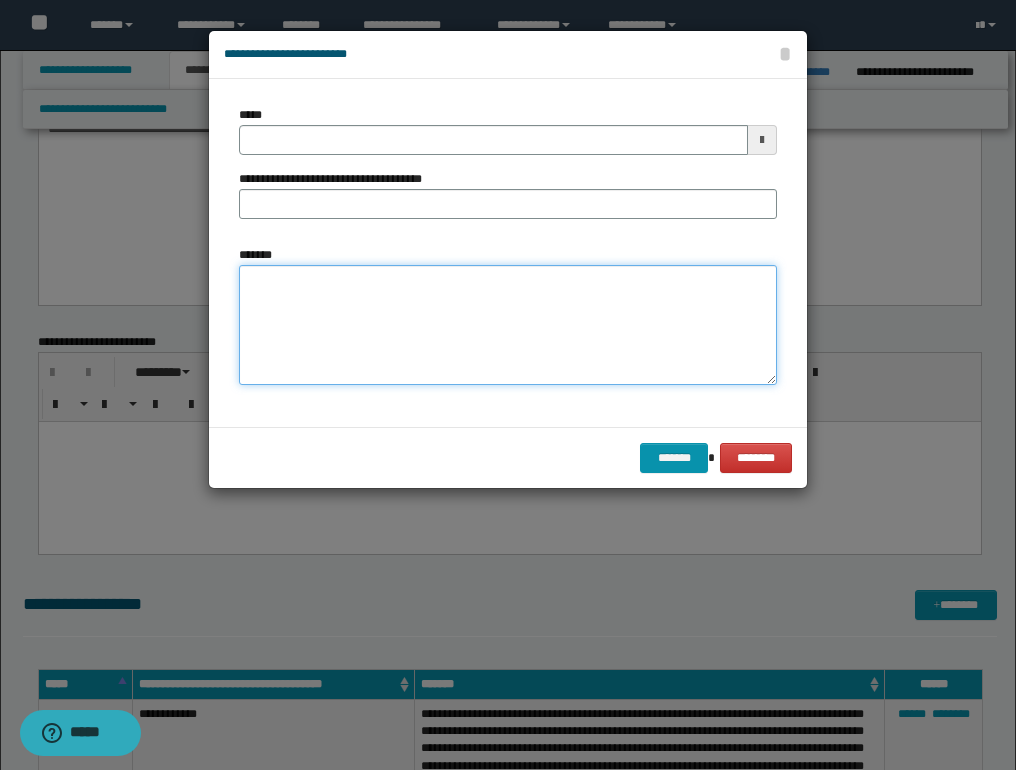 click on "*******" at bounding box center [508, 325] 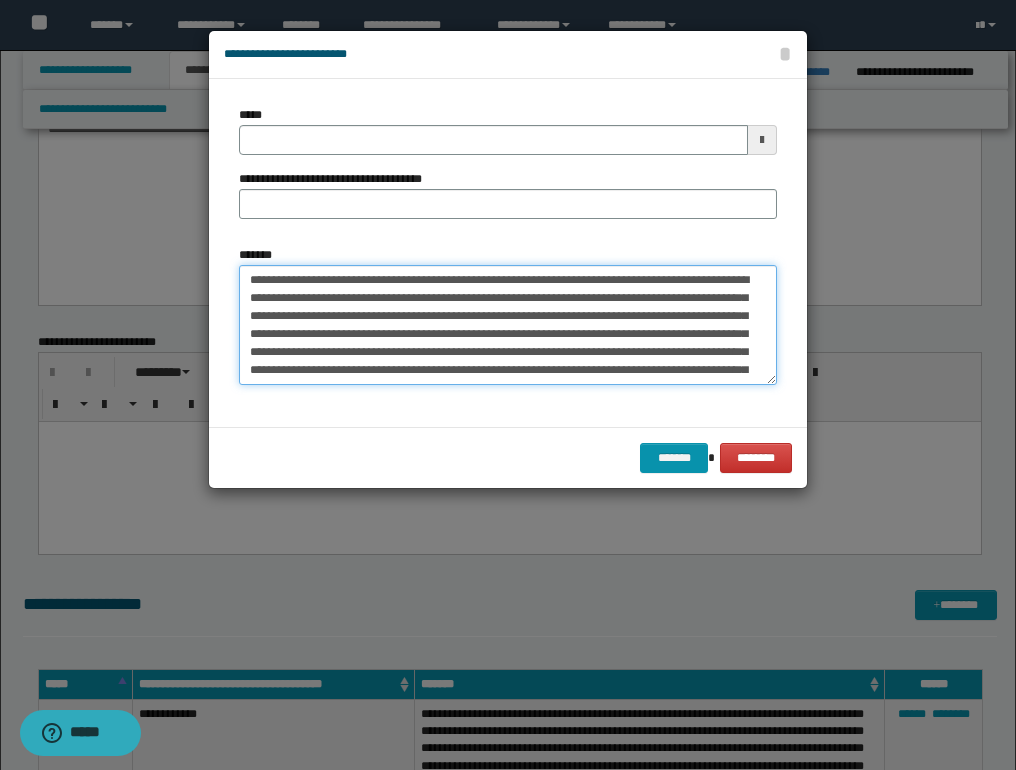 scroll, scrollTop: 605, scrollLeft: 0, axis: vertical 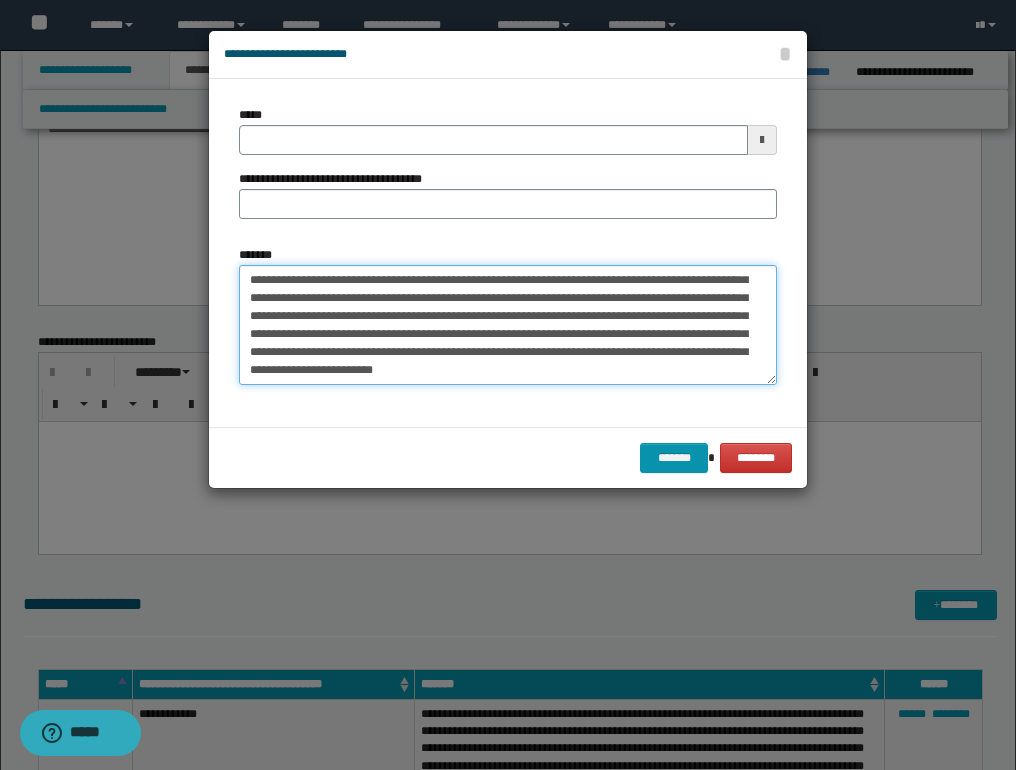 type on "**********" 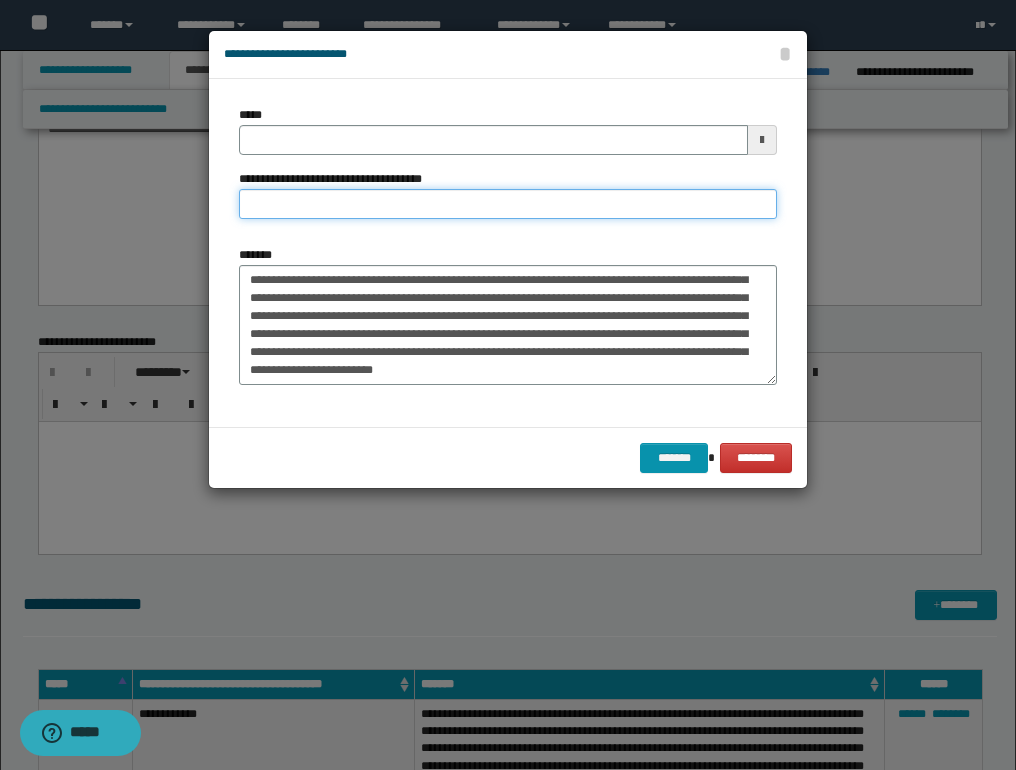 click on "**********" at bounding box center (508, 204) 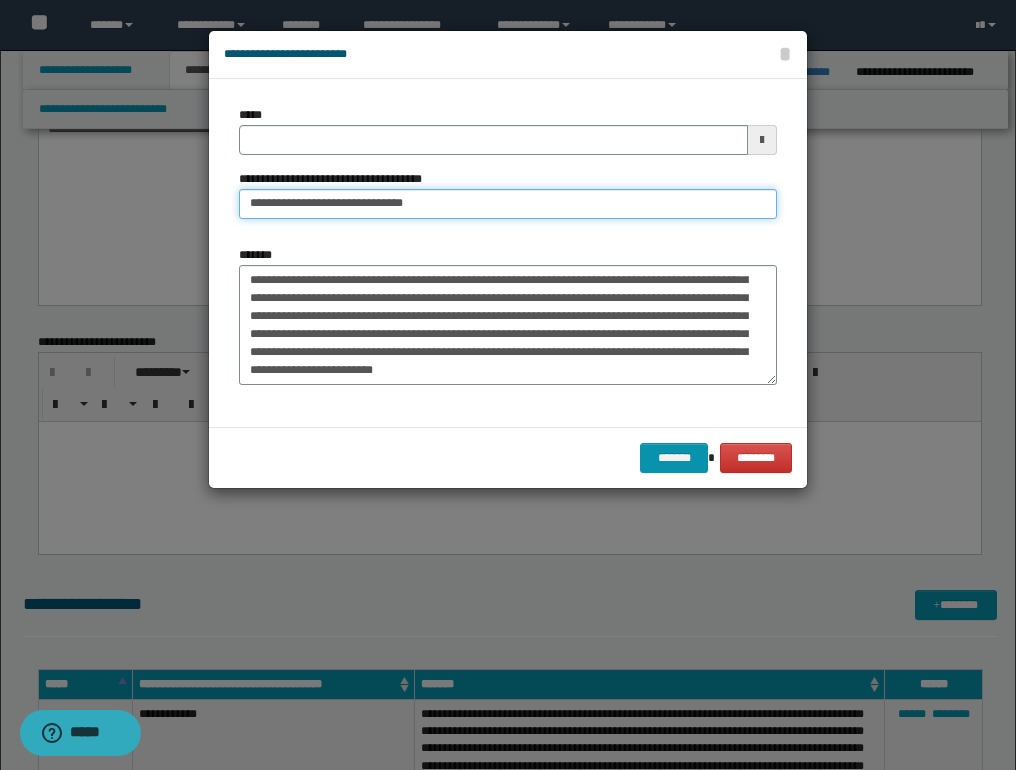 drag, startPoint x: 376, startPoint y: 204, endPoint x: 306, endPoint y: 206, distance: 70.028564 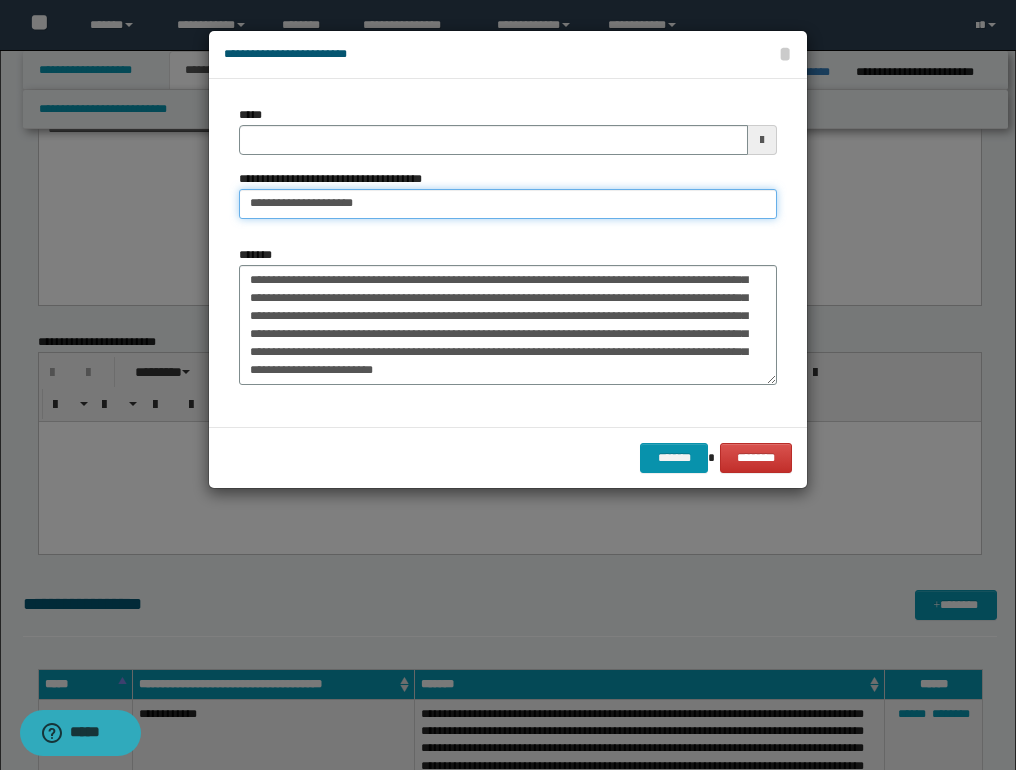 type 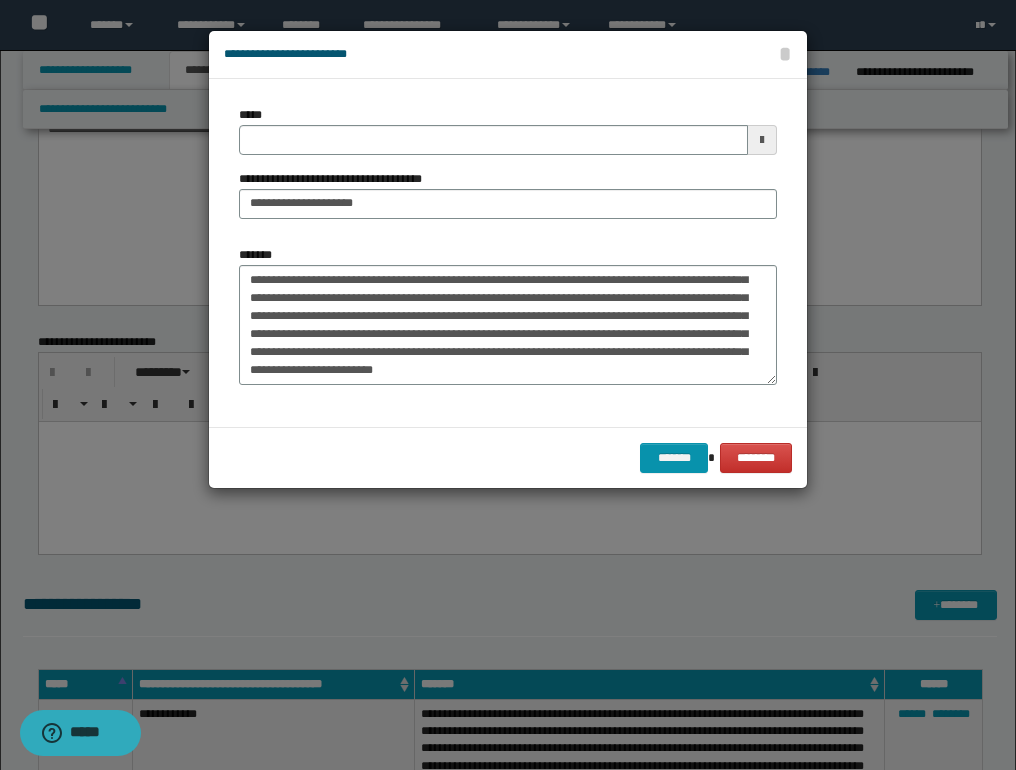 click on "*****" at bounding box center [508, 130] 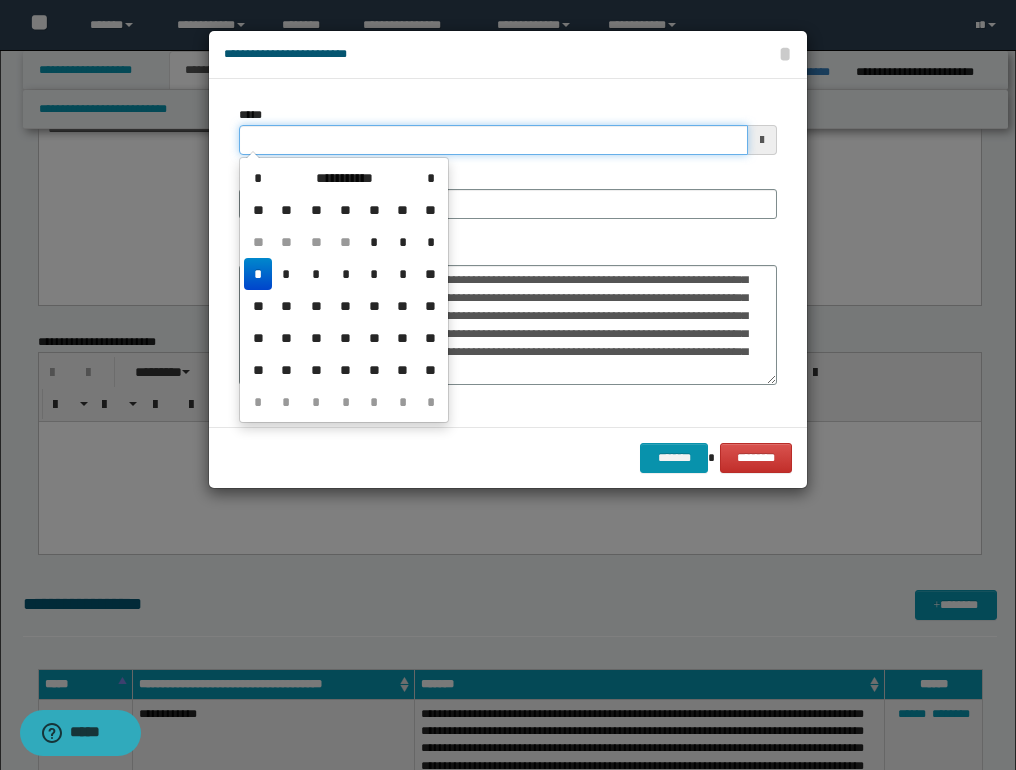 click on "*****" at bounding box center (493, 140) 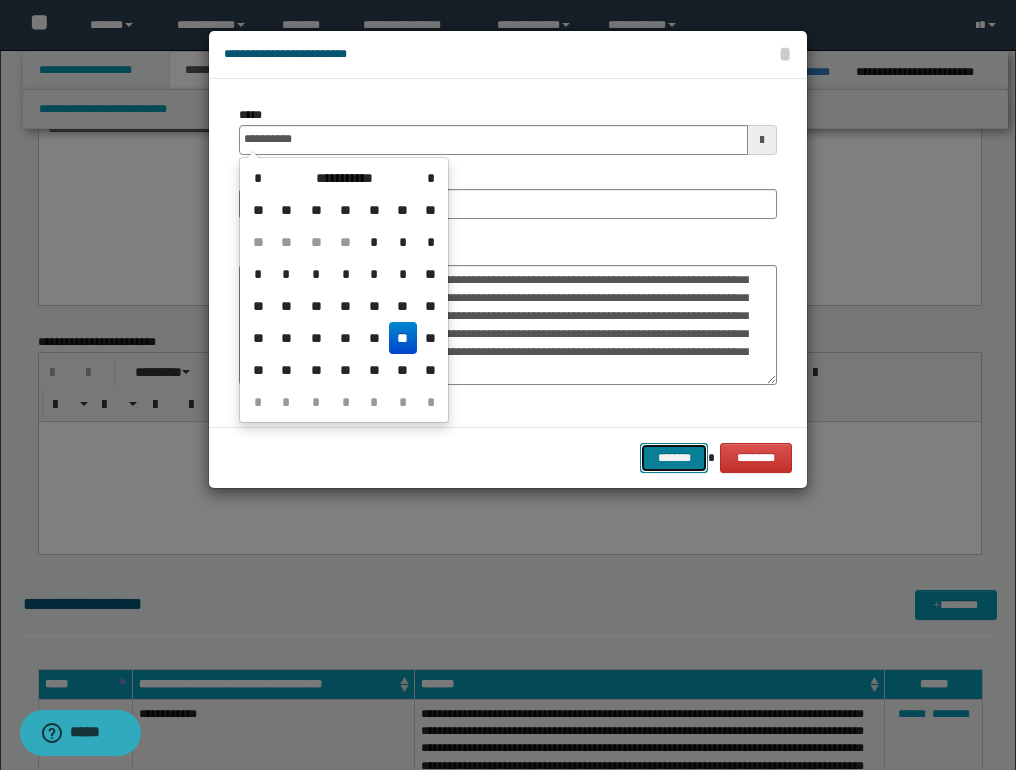 type on "**********" 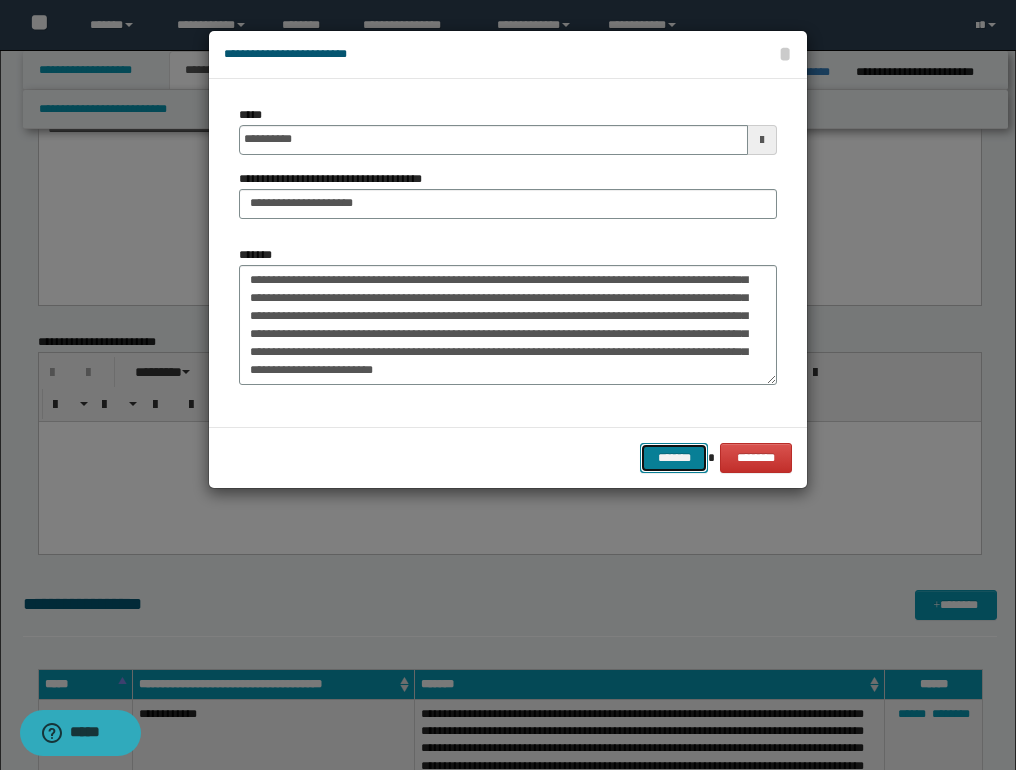 click on "*******" at bounding box center [674, 458] 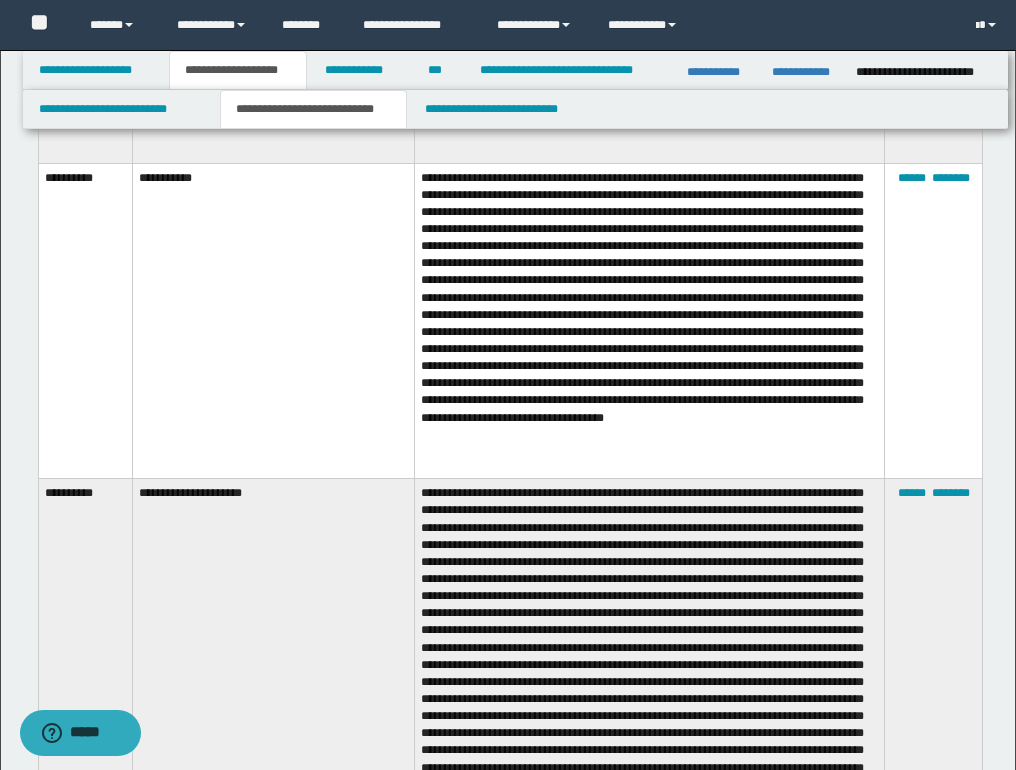 scroll, scrollTop: 1200, scrollLeft: 0, axis: vertical 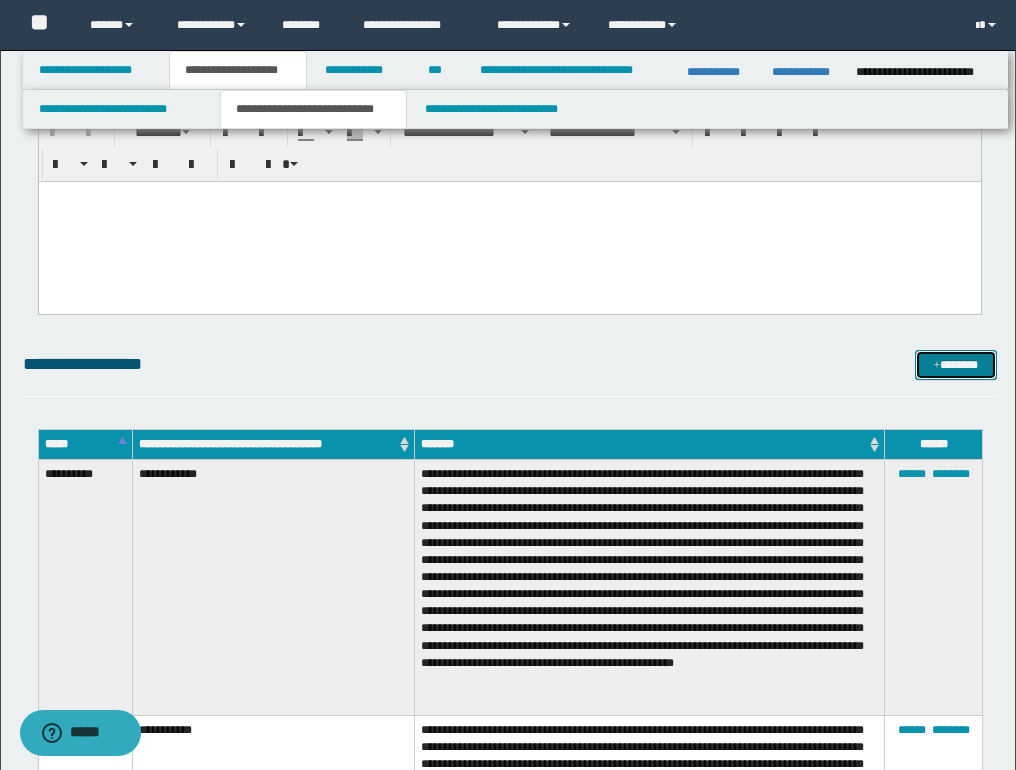 click on "*******" at bounding box center (956, 365) 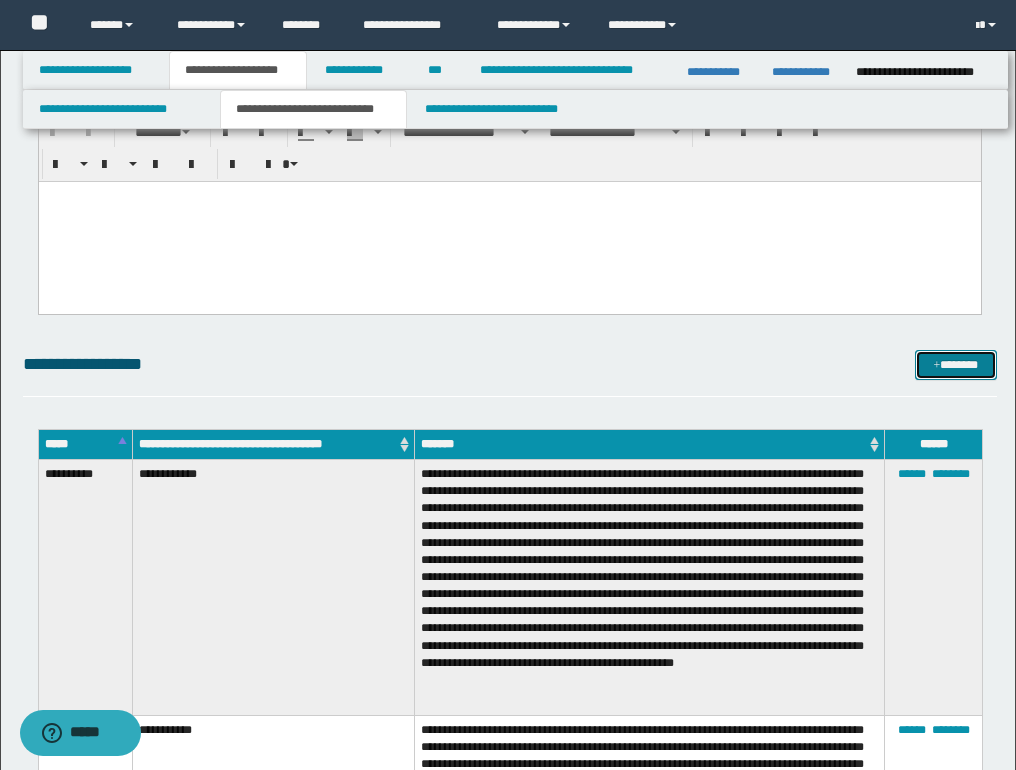 scroll, scrollTop: 0, scrollLeft: 0, axis: both 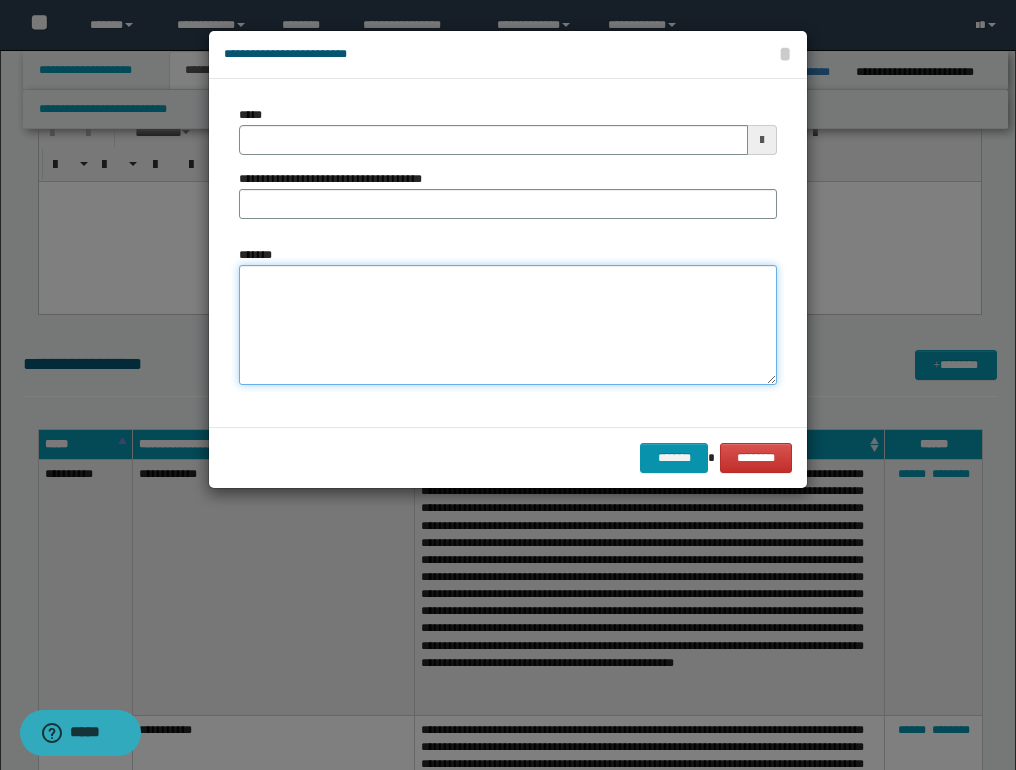 click on "*******" at bounding box center [508, 325] 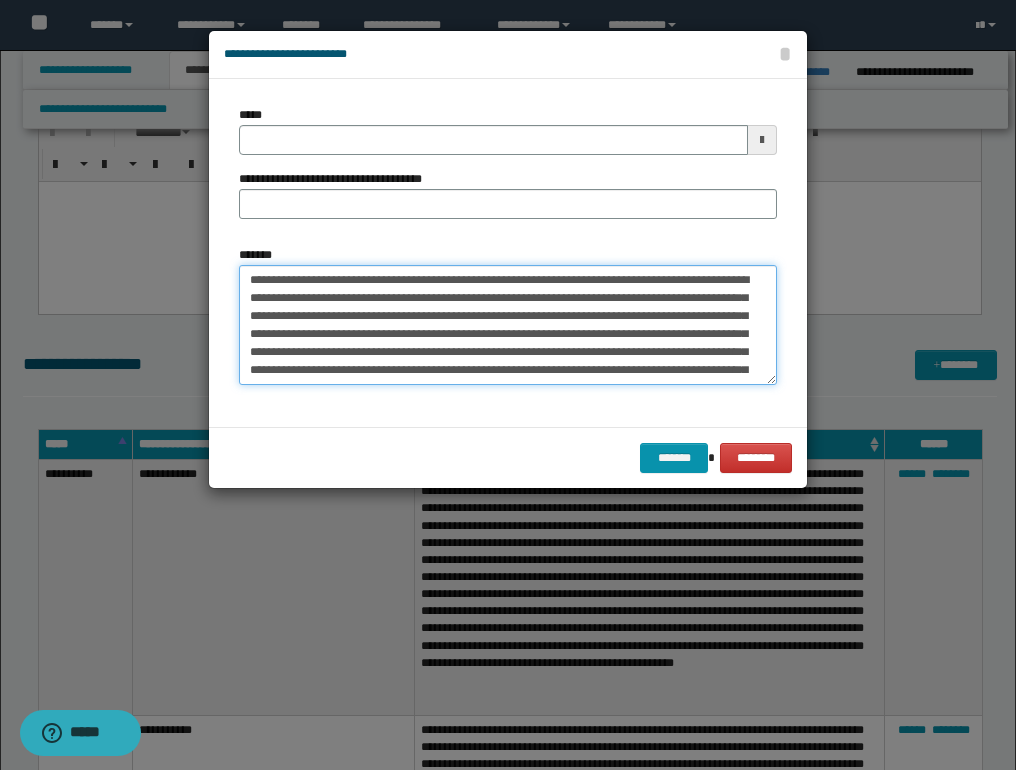 scroll, scrollTop: 371, scrollLeft: 0, axis: vertical 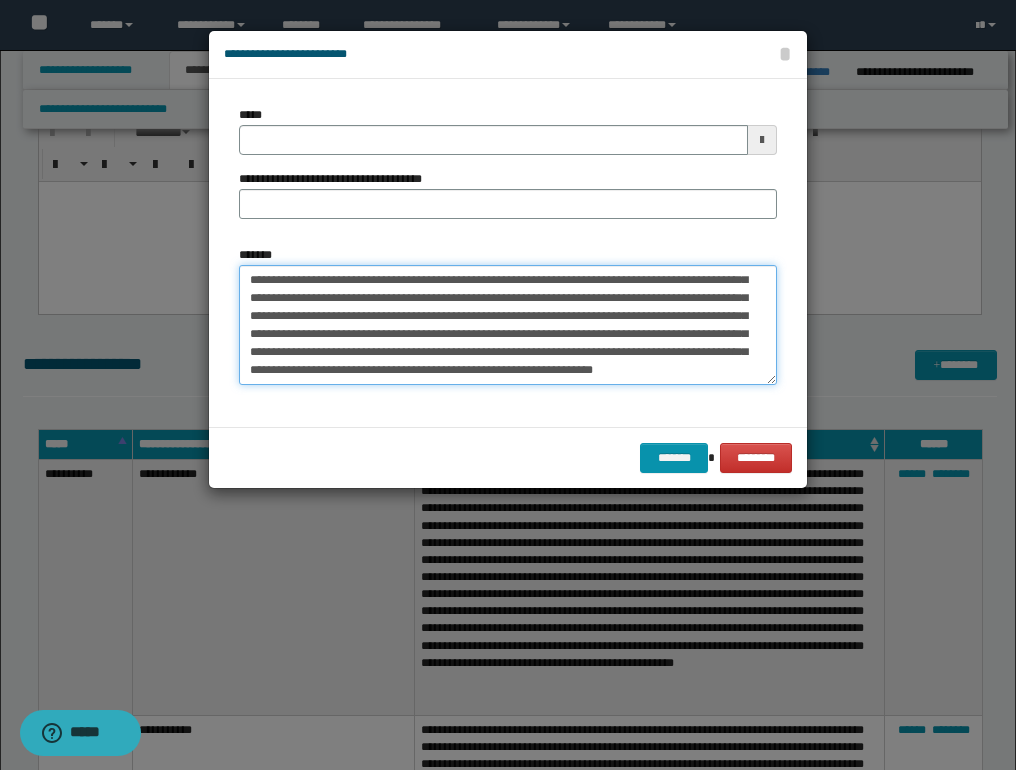 type on "**********" 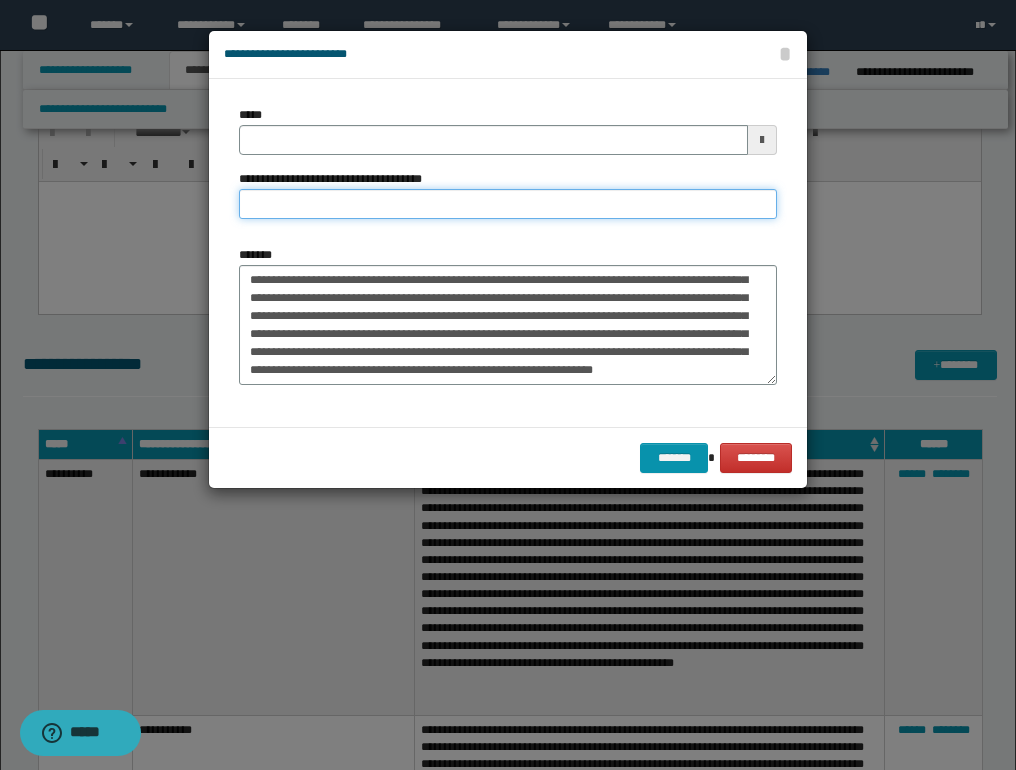click on "**********" at bounding box center (508, 204) 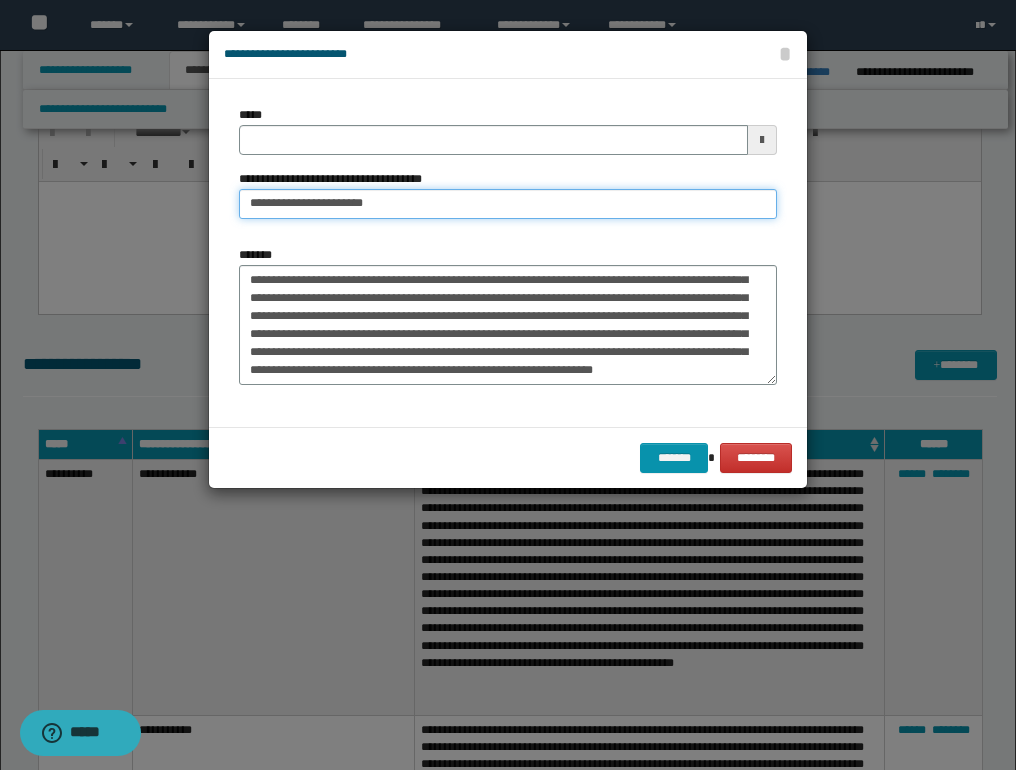 type 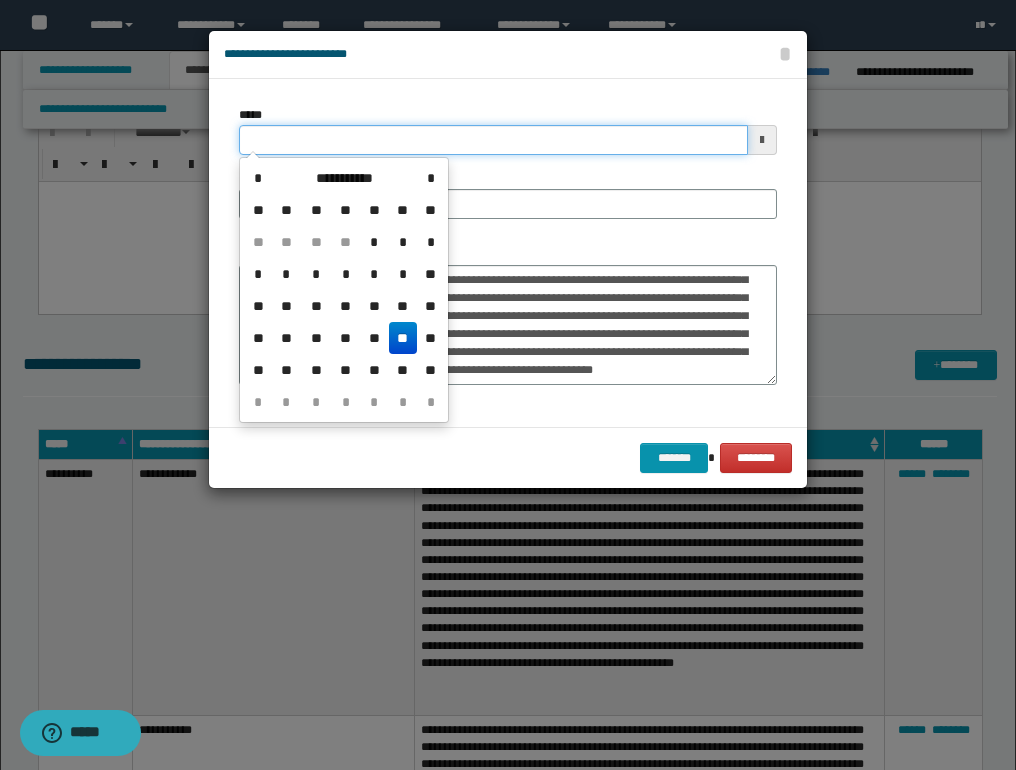 click on "*****" at bounding box center [493, 140] 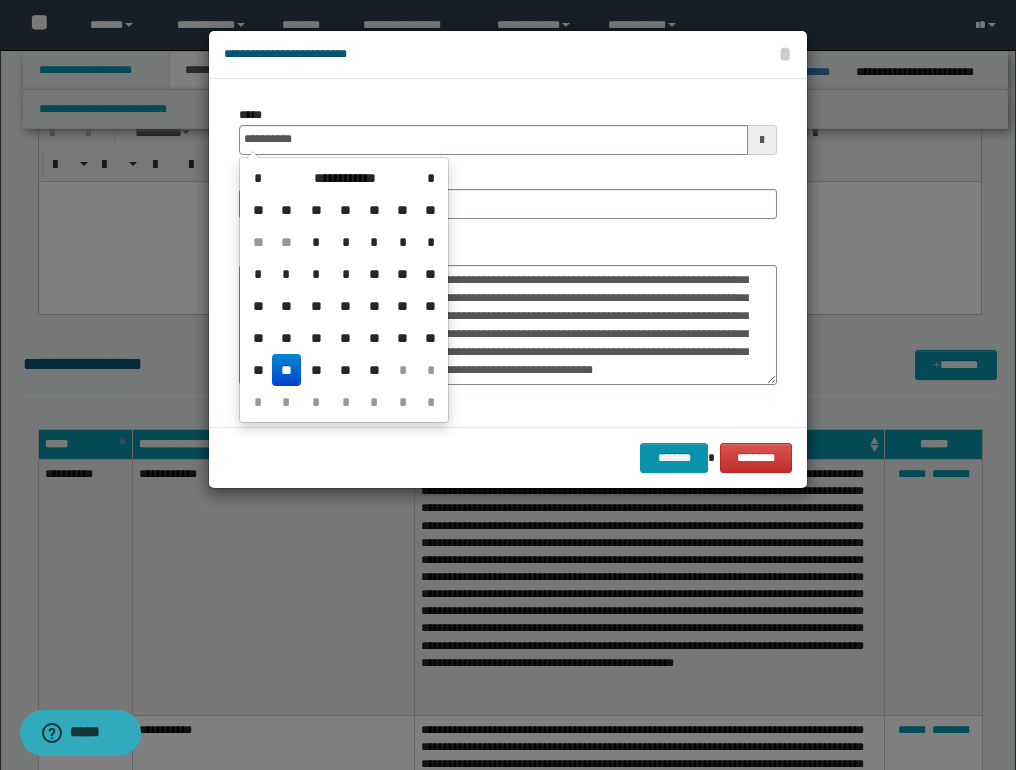 type on "**********" 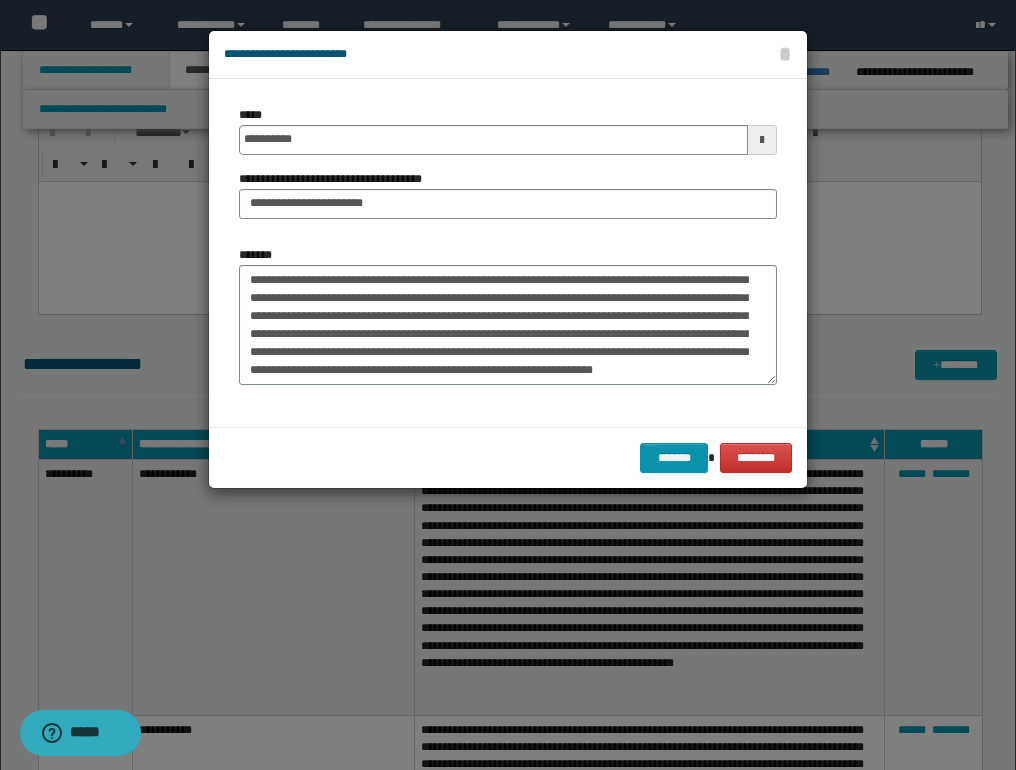 click on "[FIRST]
[LAST]
[STREET]
[CITY]" at bounding box center [508, 170] 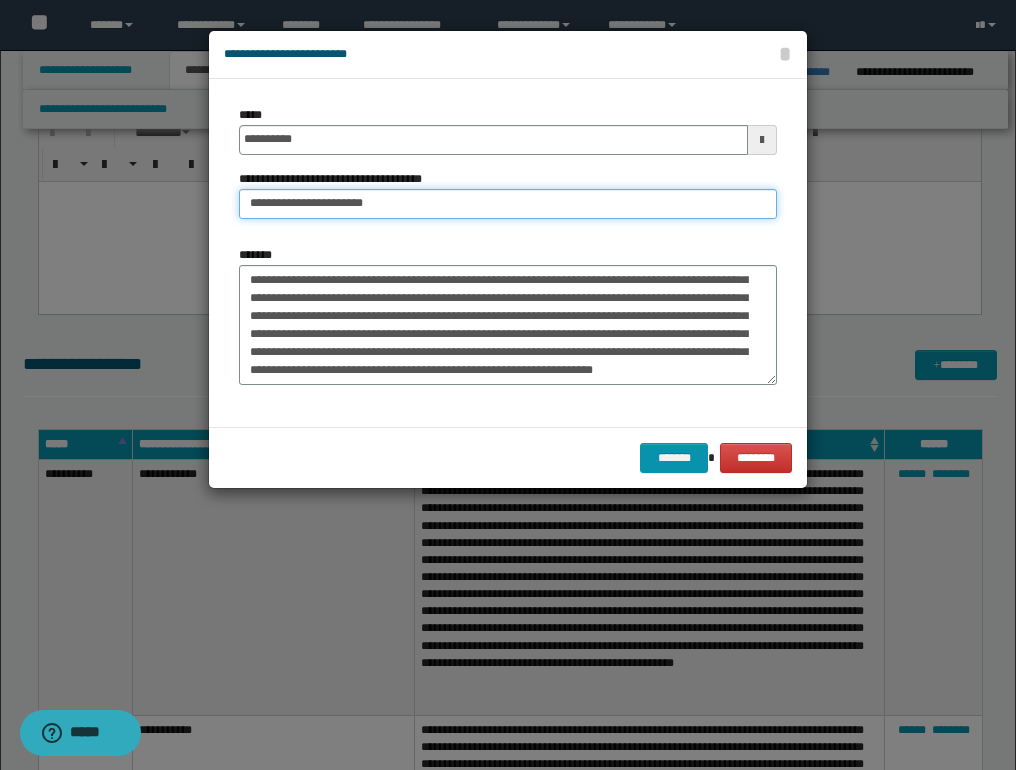 drag, startPoint x: 383, startPoint y: 203, endPoint x: 315, endPoint y: 203, distance: 68 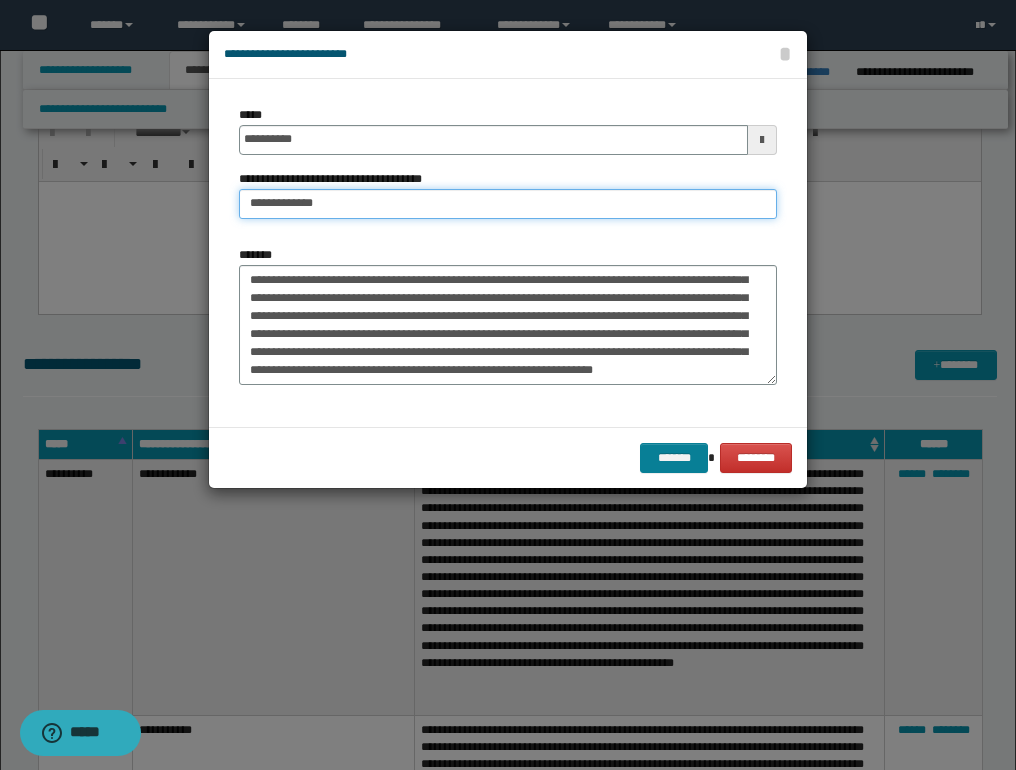 type on "**********" 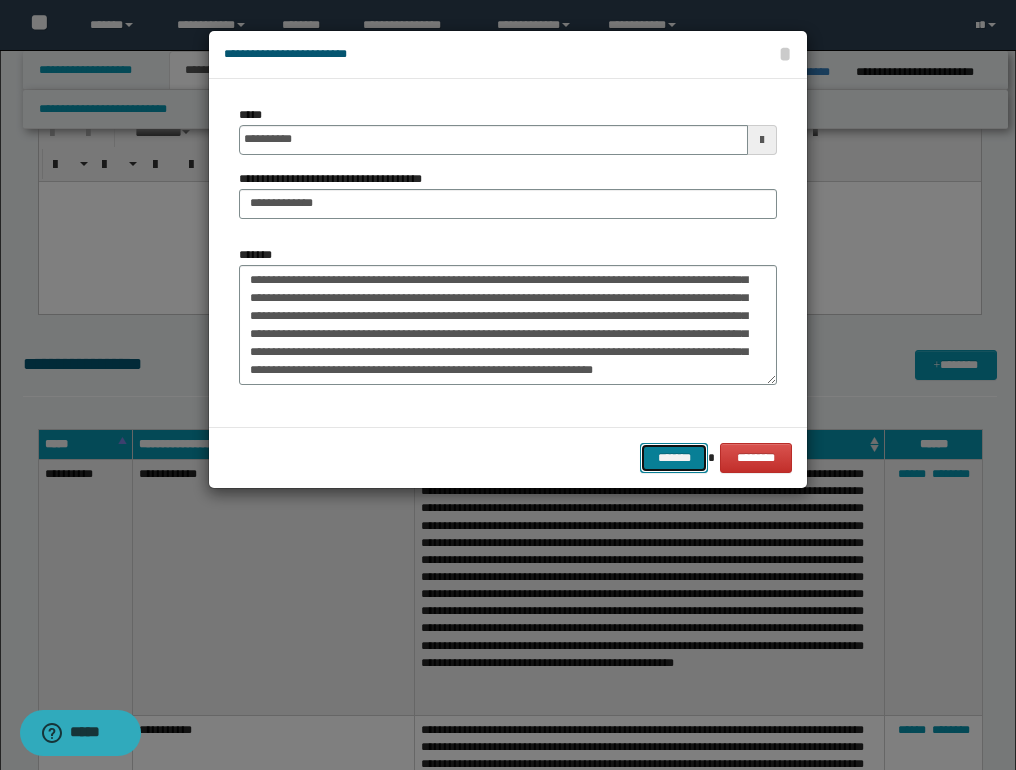 click on "*******" at bounding box center (674, 458) 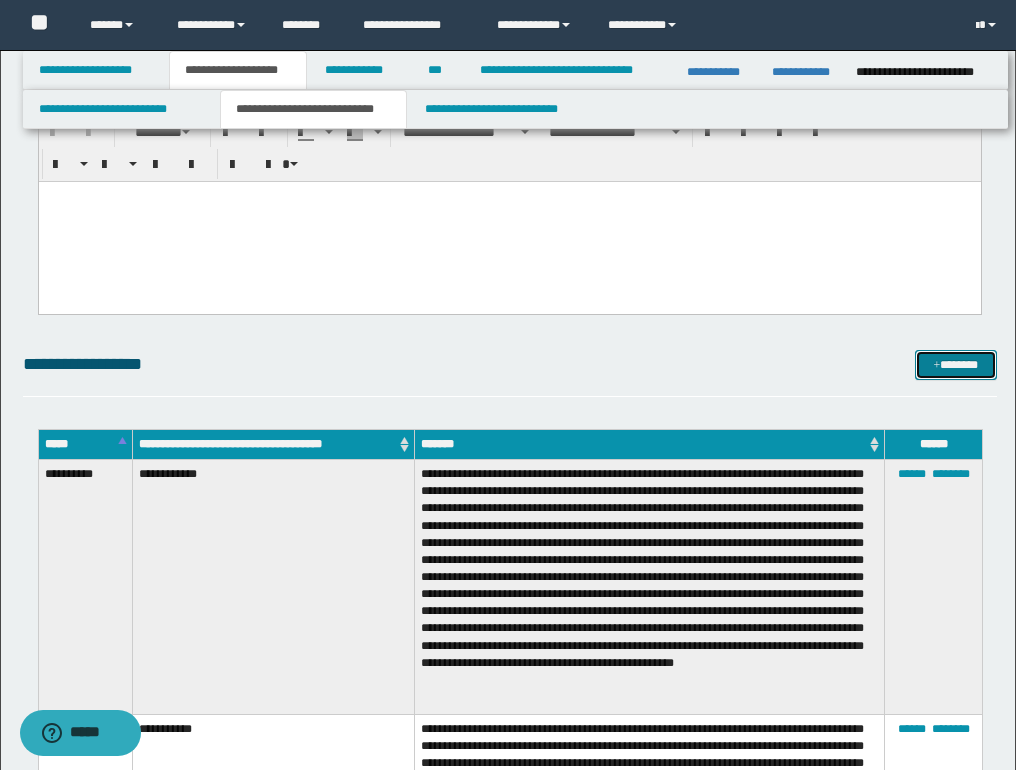 click on "*******" at bounding box center (956, 365) 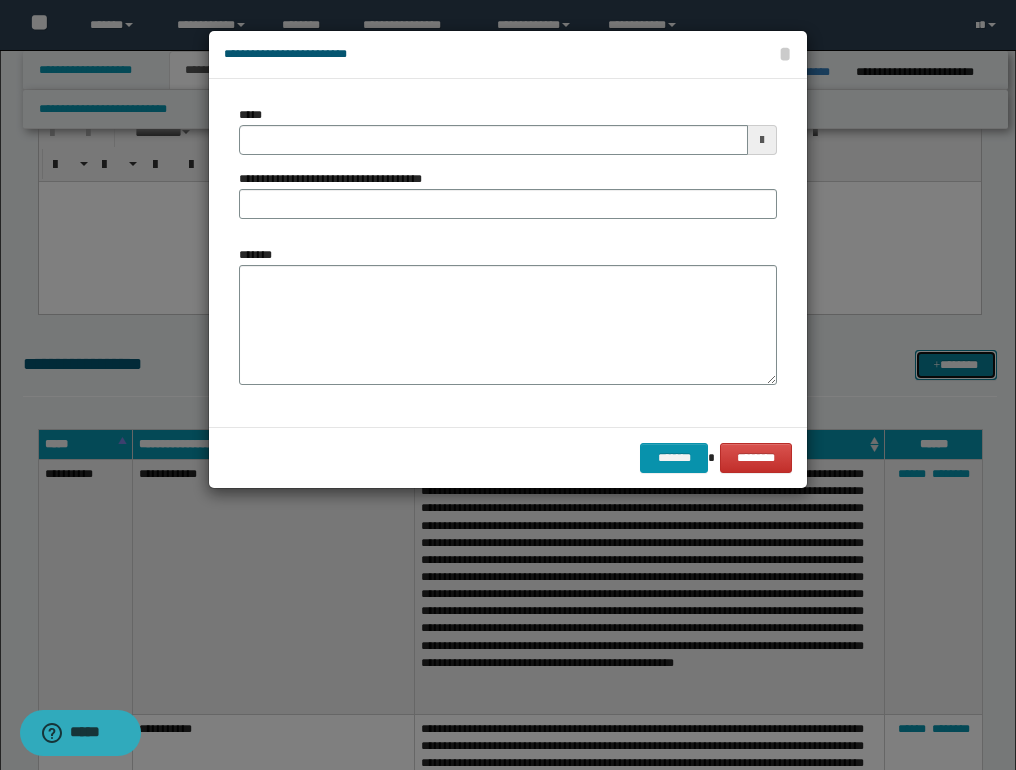 scroll, scrollTop: 0, scrollLeft: 0, axis: both 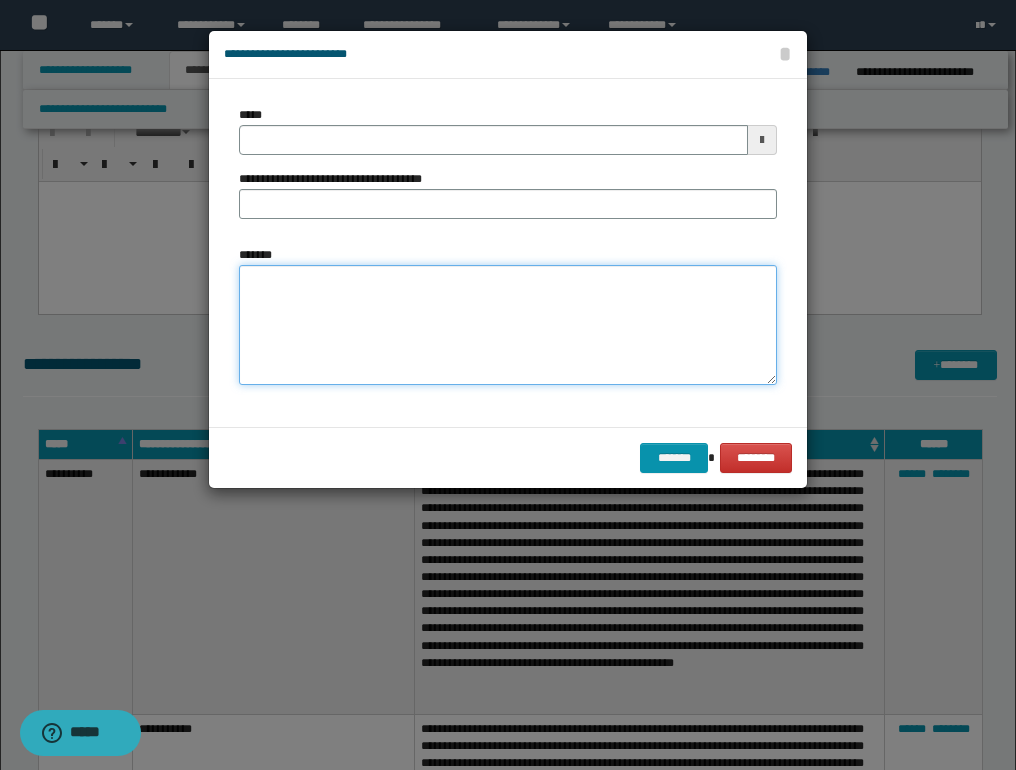 click on "*******" at bounding box center (508, 325) 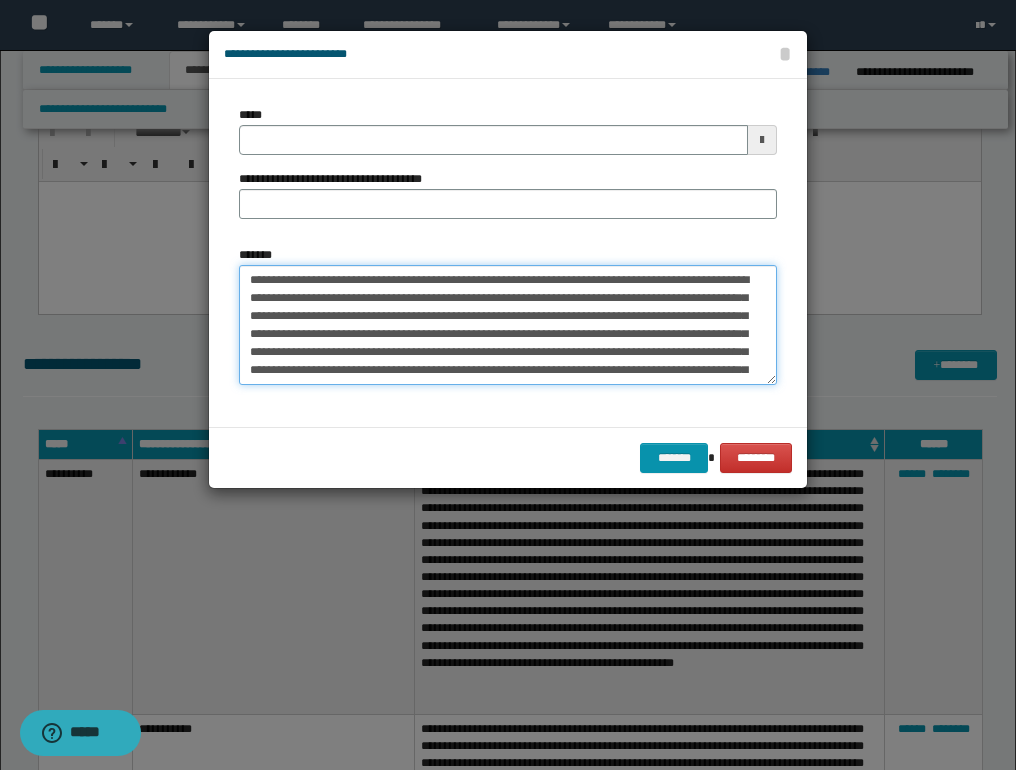 scroll, scrollTop: 317, scrollLeft: 0, axis: vertical 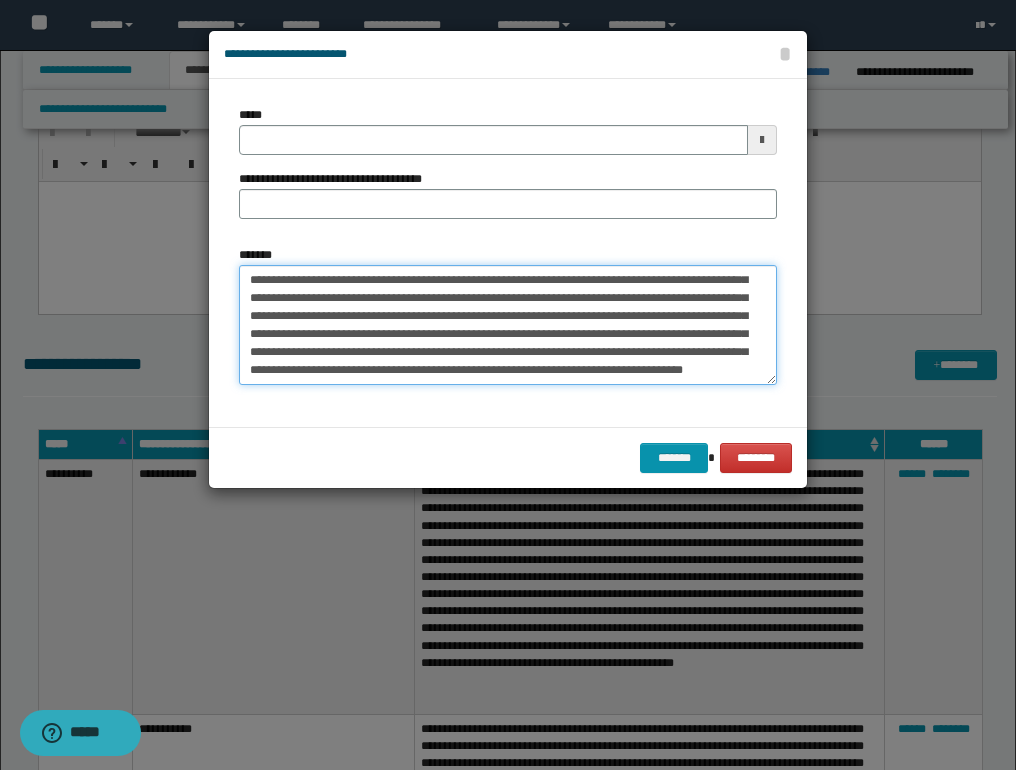 type on "**********" 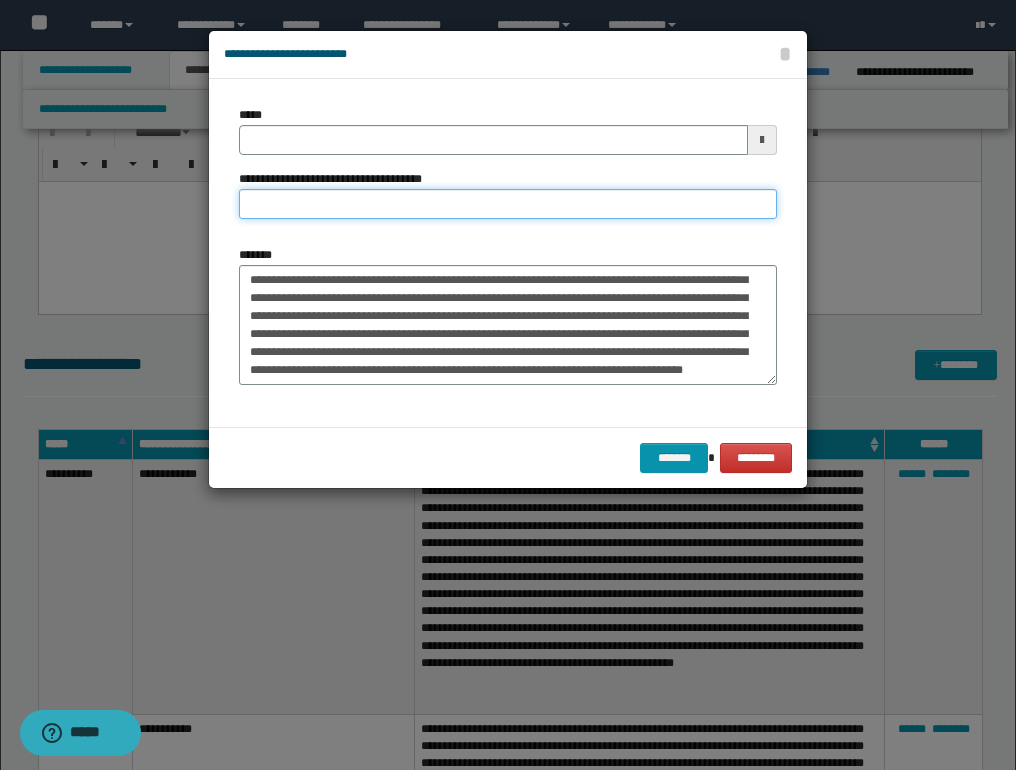 click on "**********" at bounding box center [508, 204] 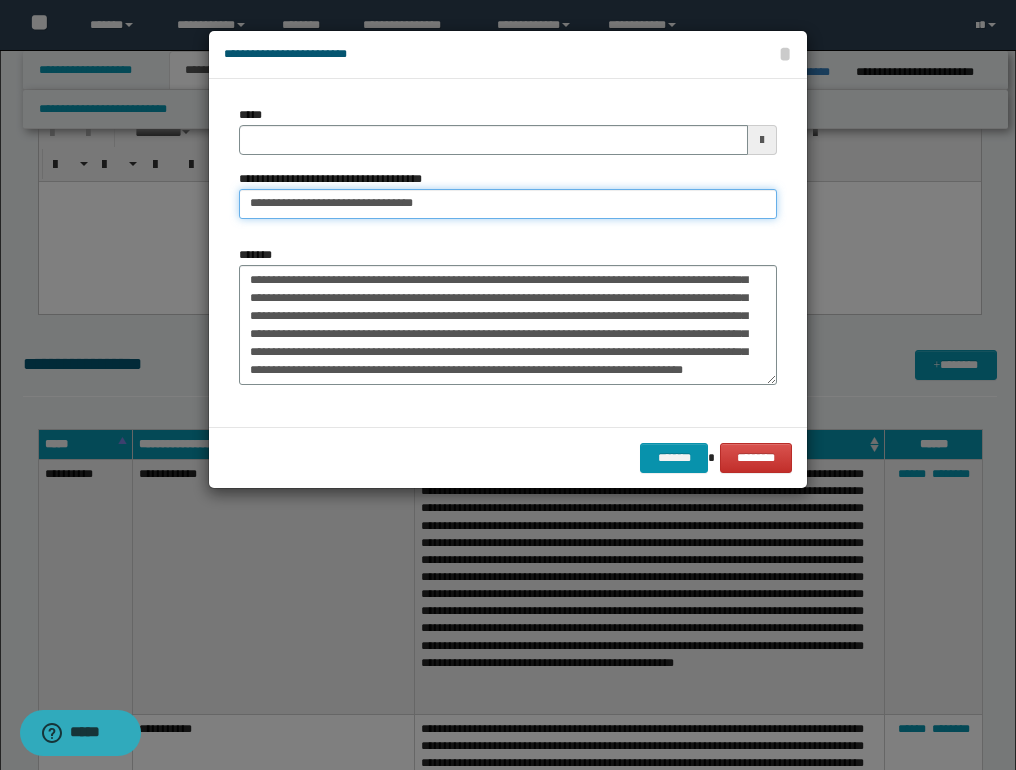 type 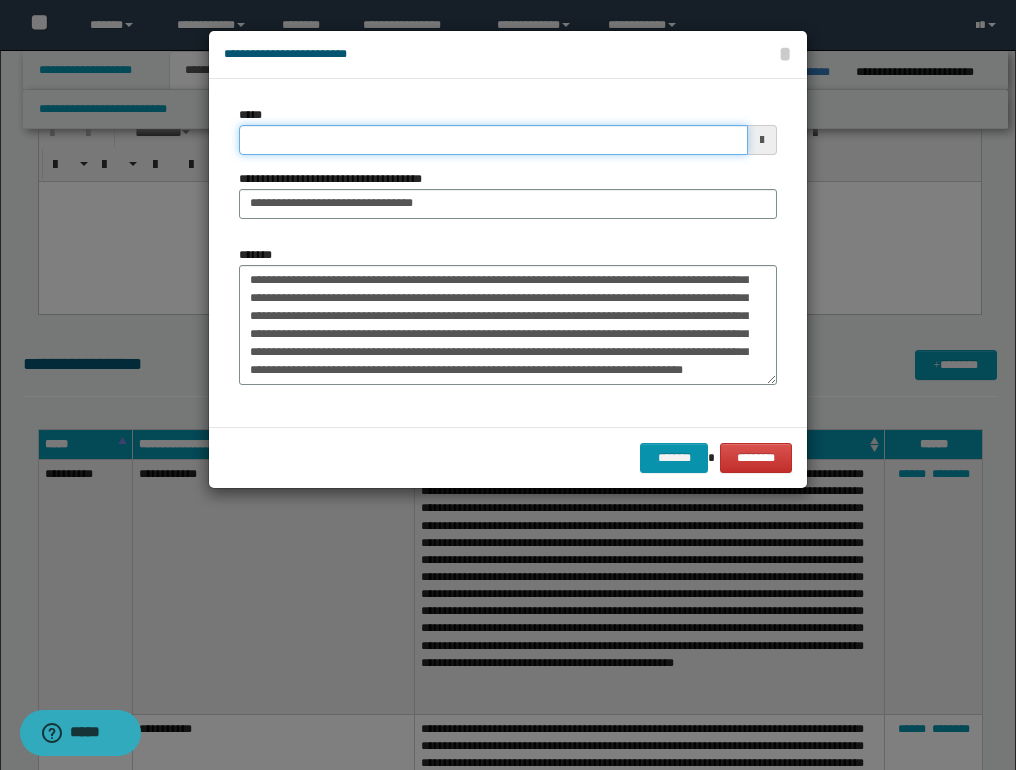 click on "*****" at bounding box center (493, 140) 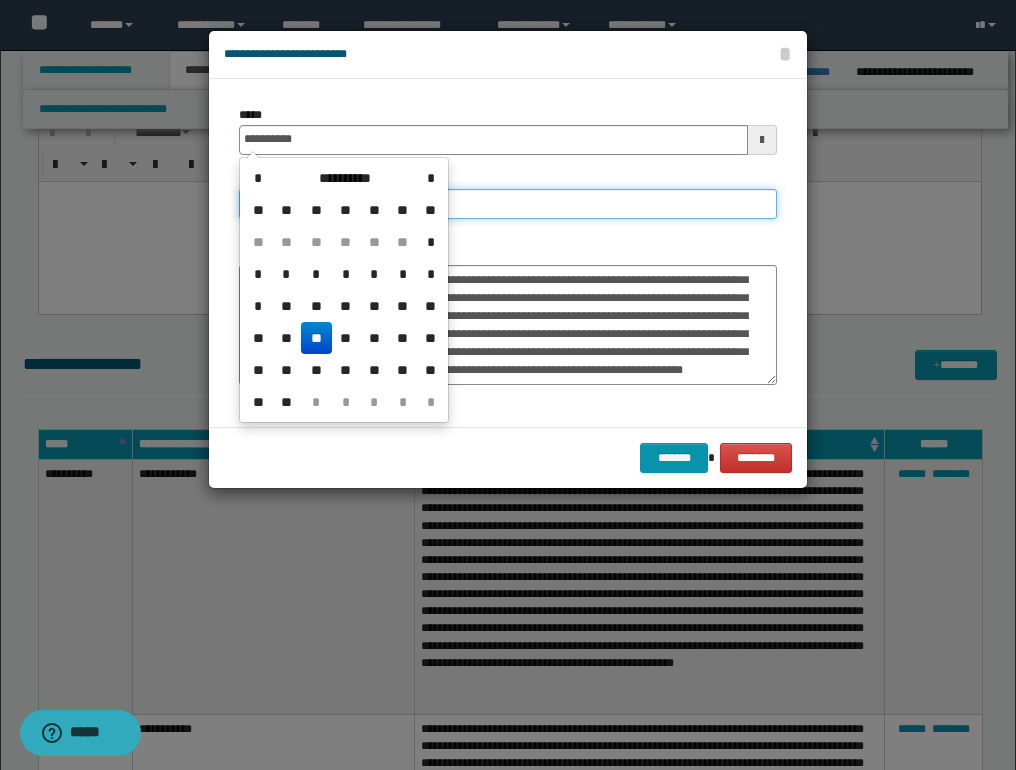 type on "**********" 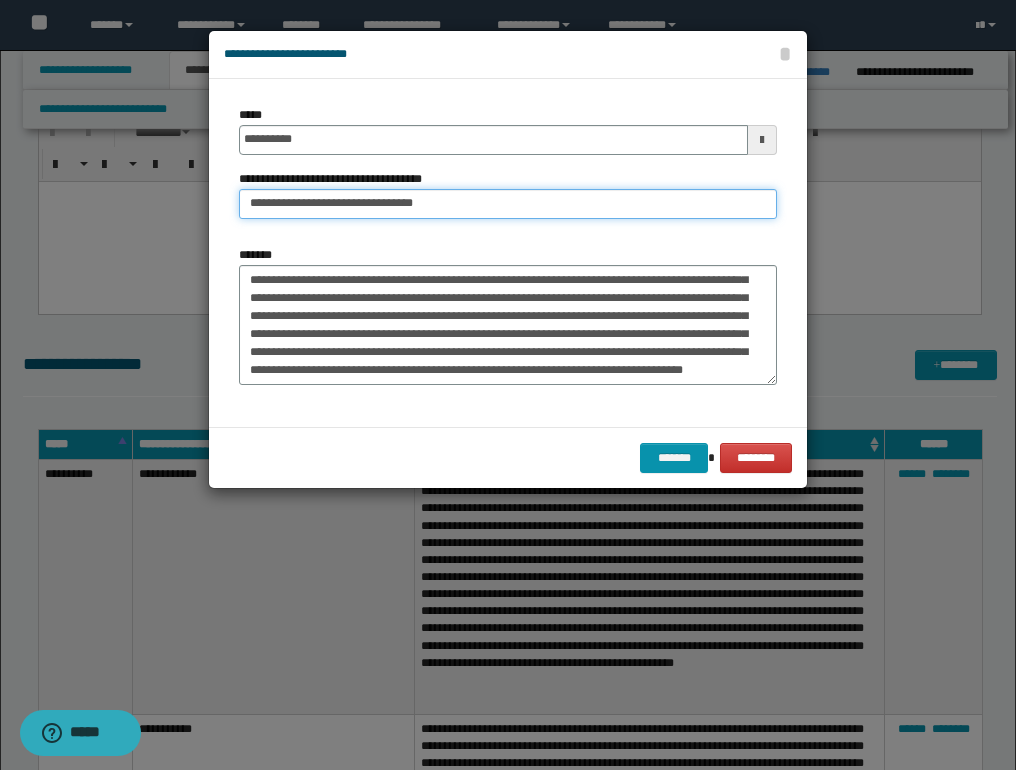 click on "**********" at bounding box center (508, 204) 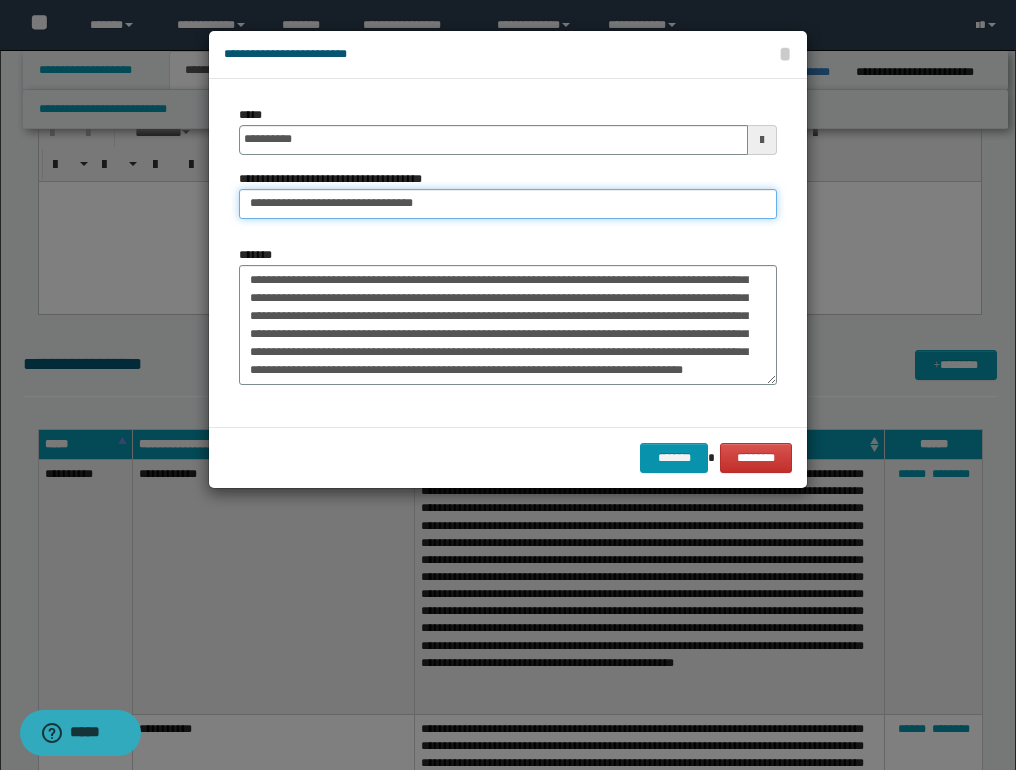 drag, startPoint x: 377, startPoint y: 202, endPoint x: 313, endPoint y: 197, distance: 64.195015 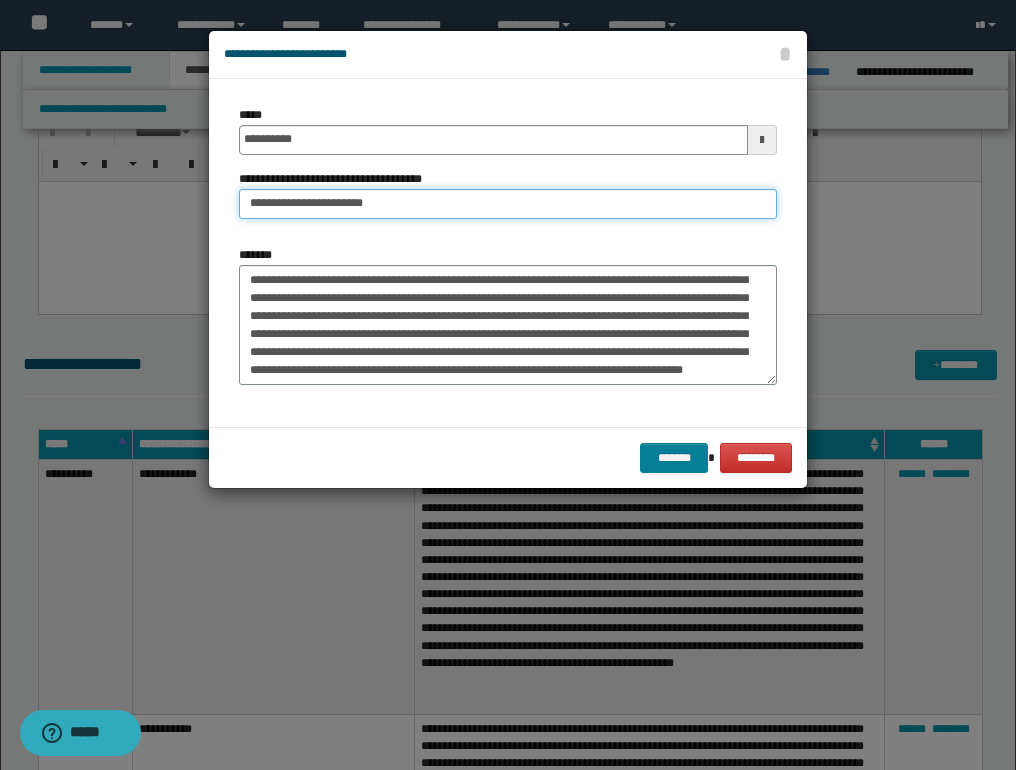 type on "**********" 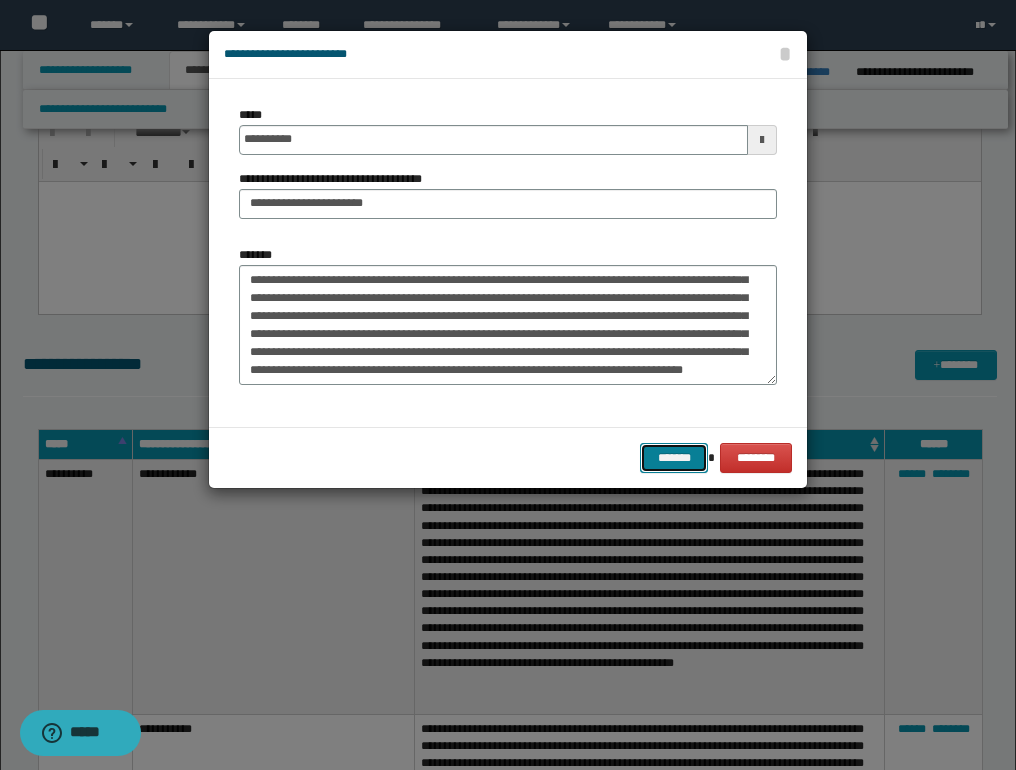 click on "*******" at bounding box center [674, 458] 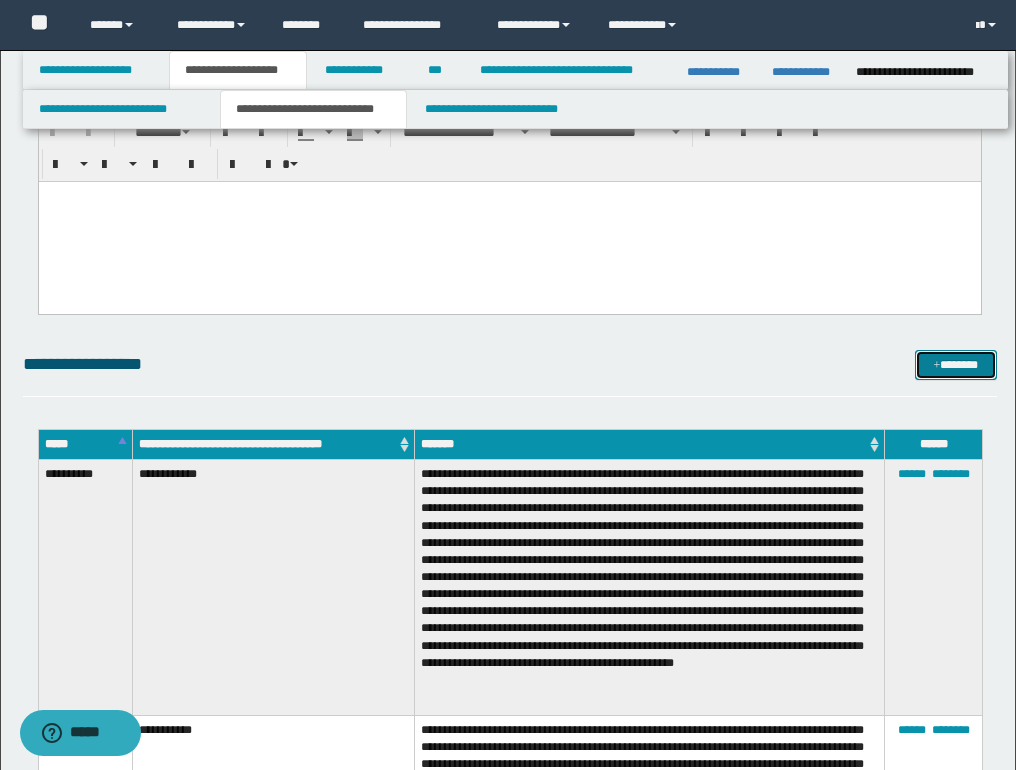 click on "*******" at bounding box center (956, 365) 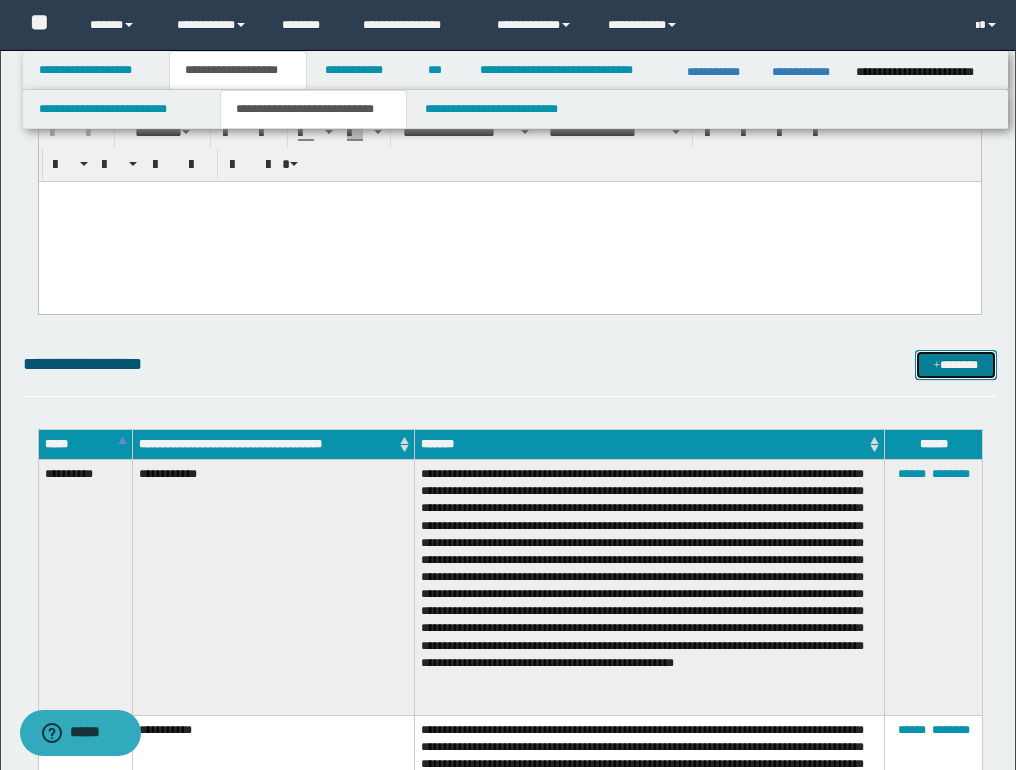 scroll, scrollTop: 0, scrollLeft: 0, axis: both 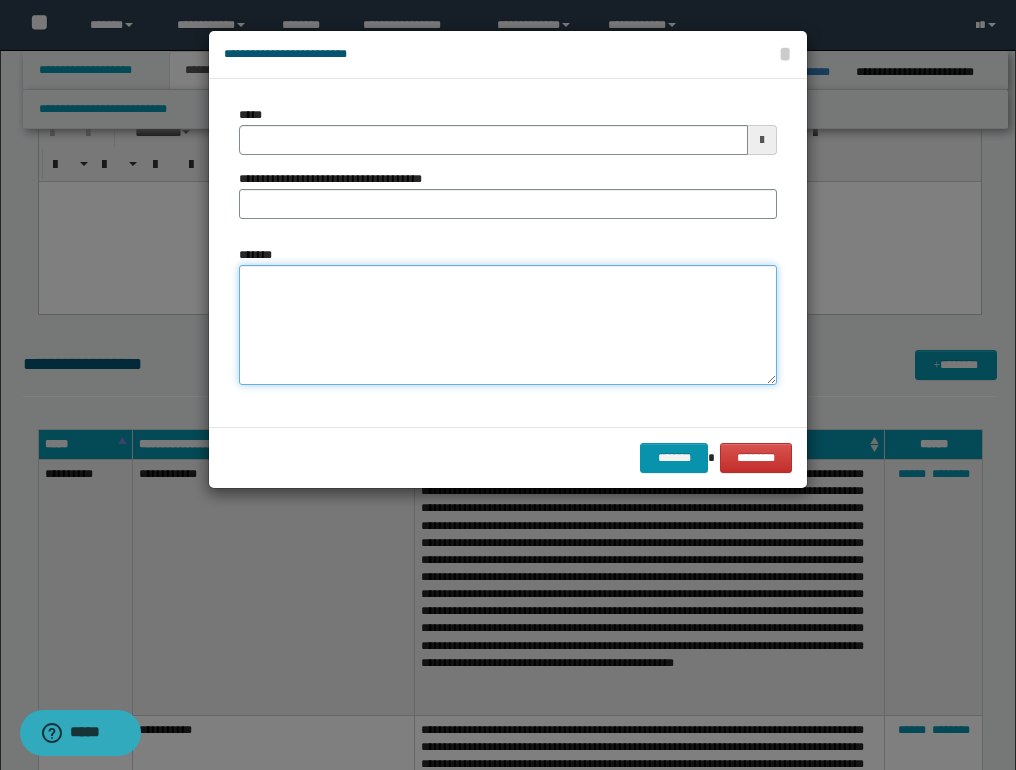 click on "*******" at bounding box center [508, 325] 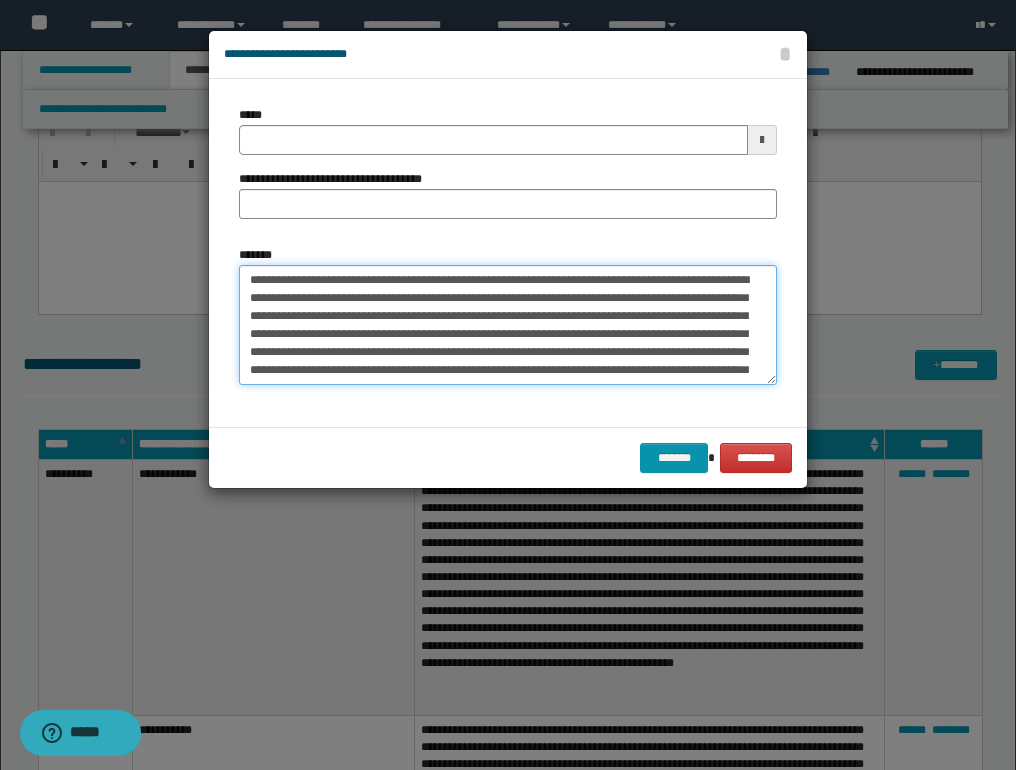scroll, scrollTop: 569, scrollLeft: 0, axis: vertical 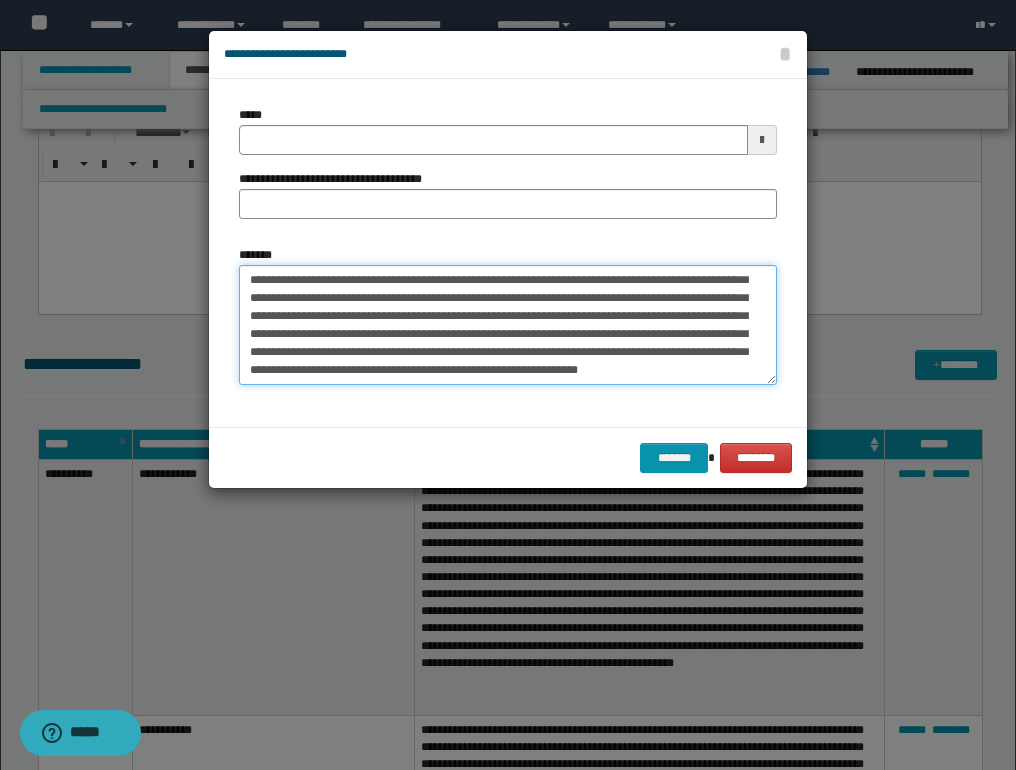 type on "**********" 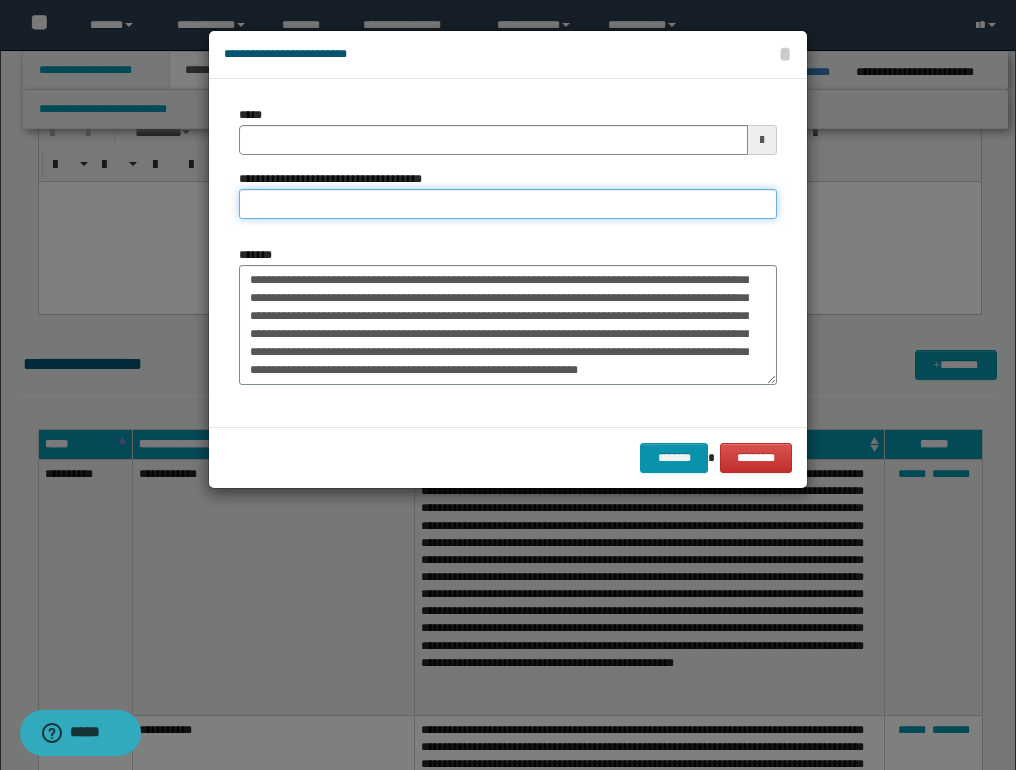 click on "**********" at bounding box center [508, 204] 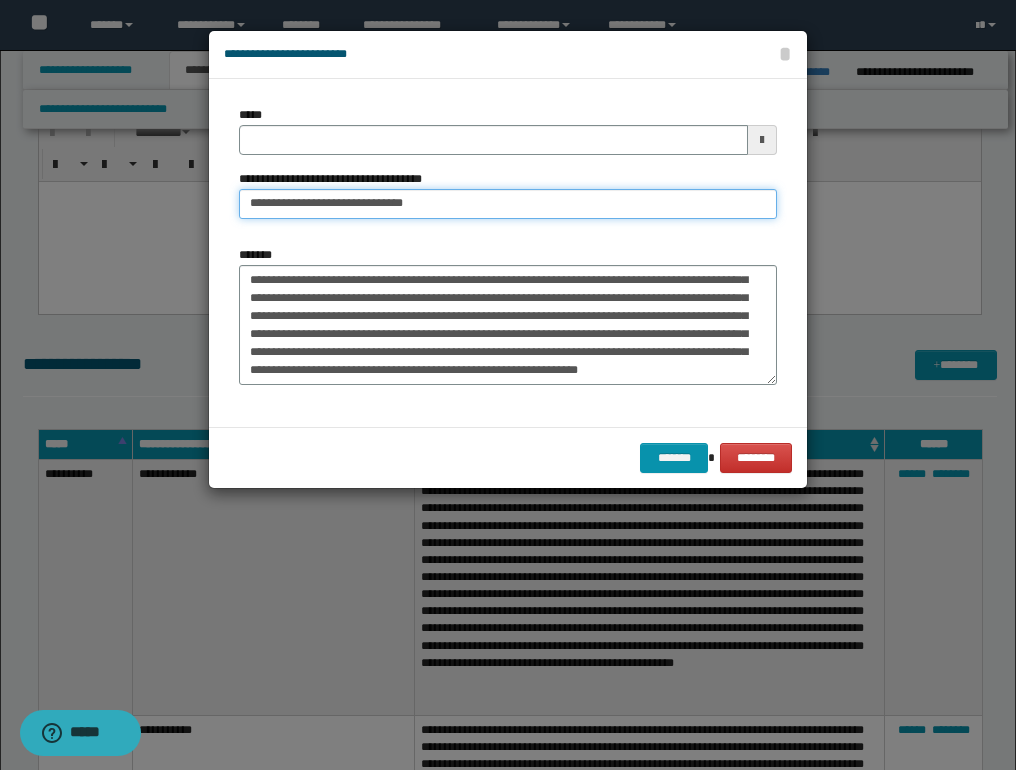 type 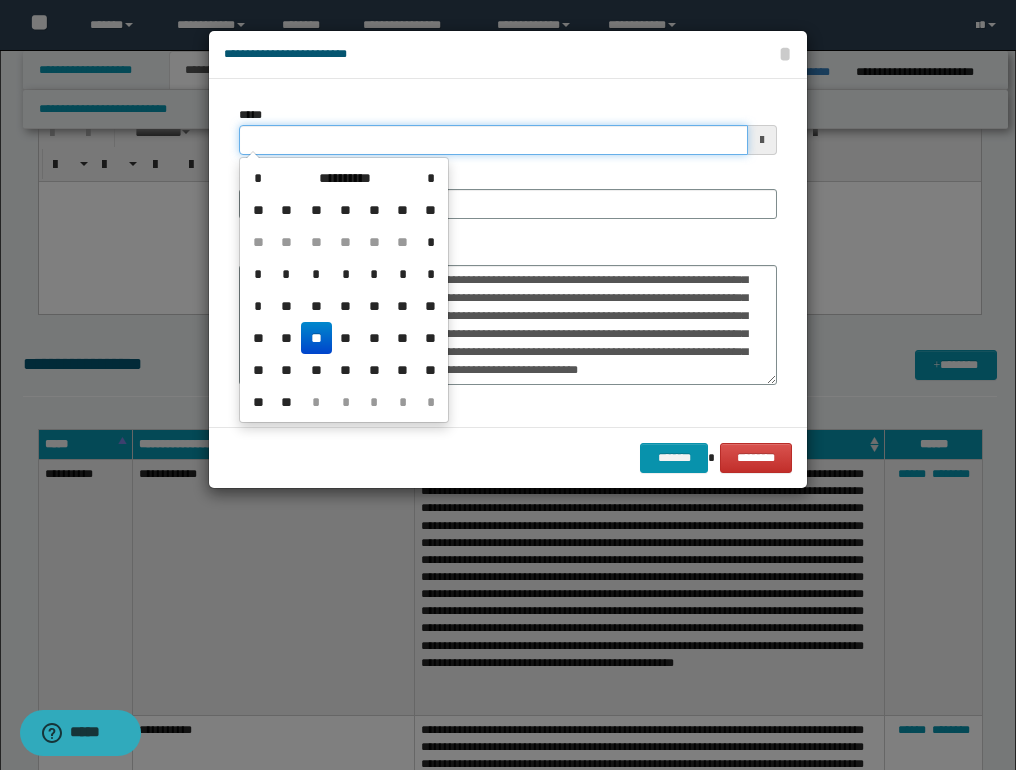 click on "*****" at bounding box center [493, 140] 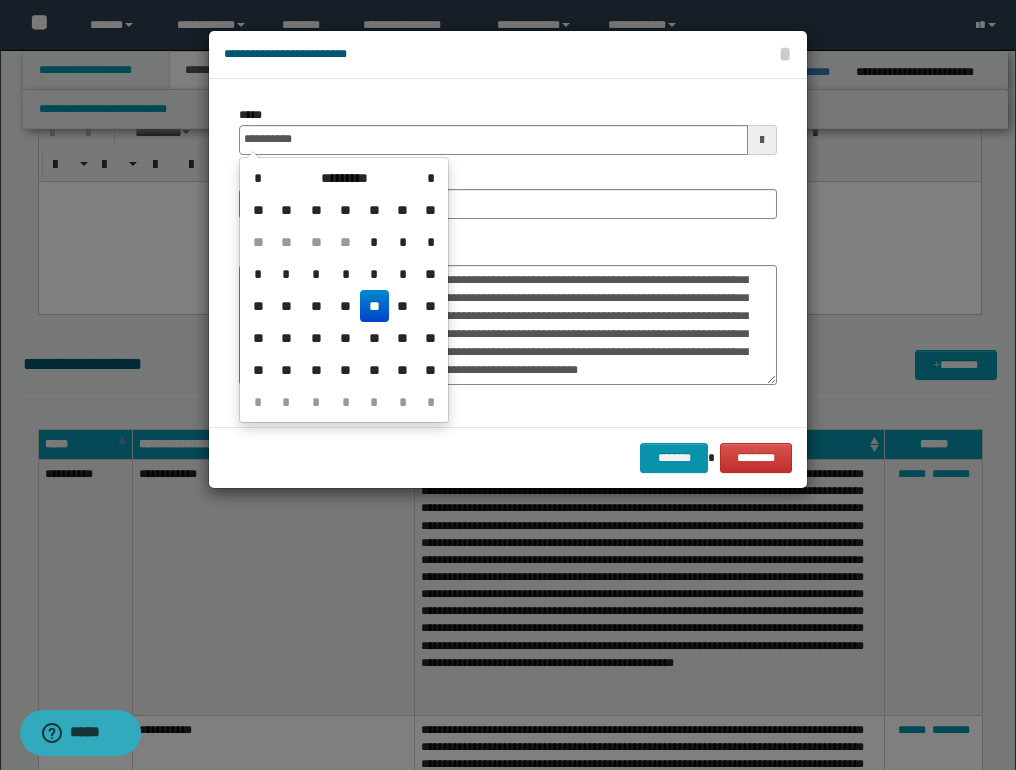 type on "**********" 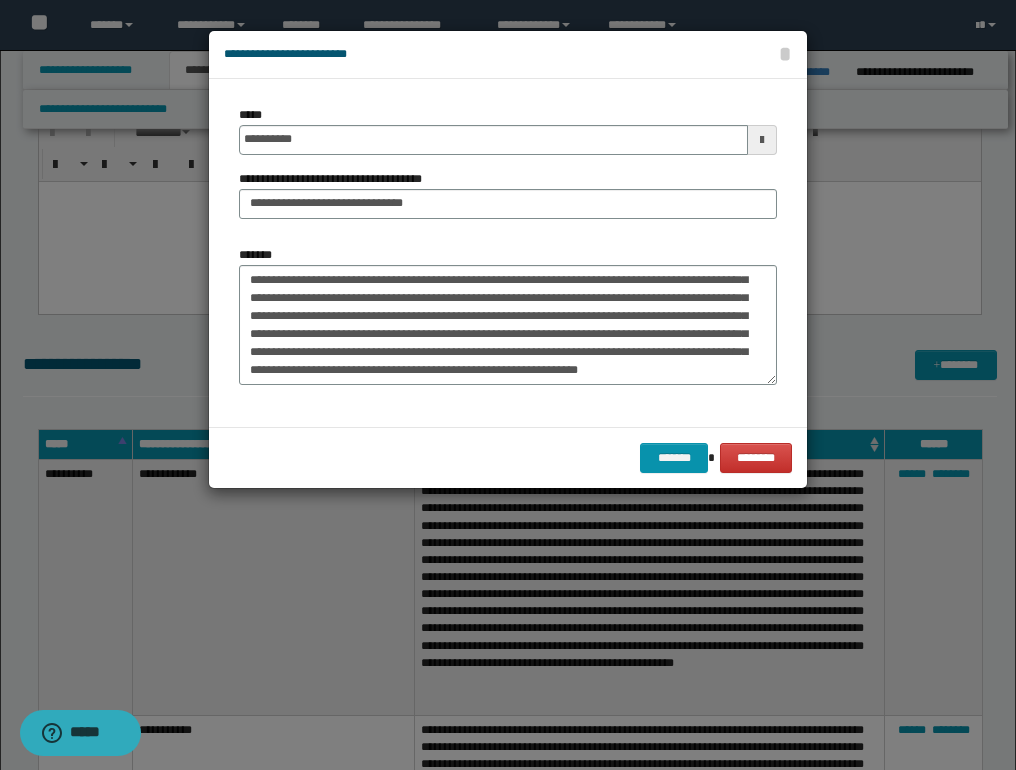 click on "**********" at bounding box center (508, 194) 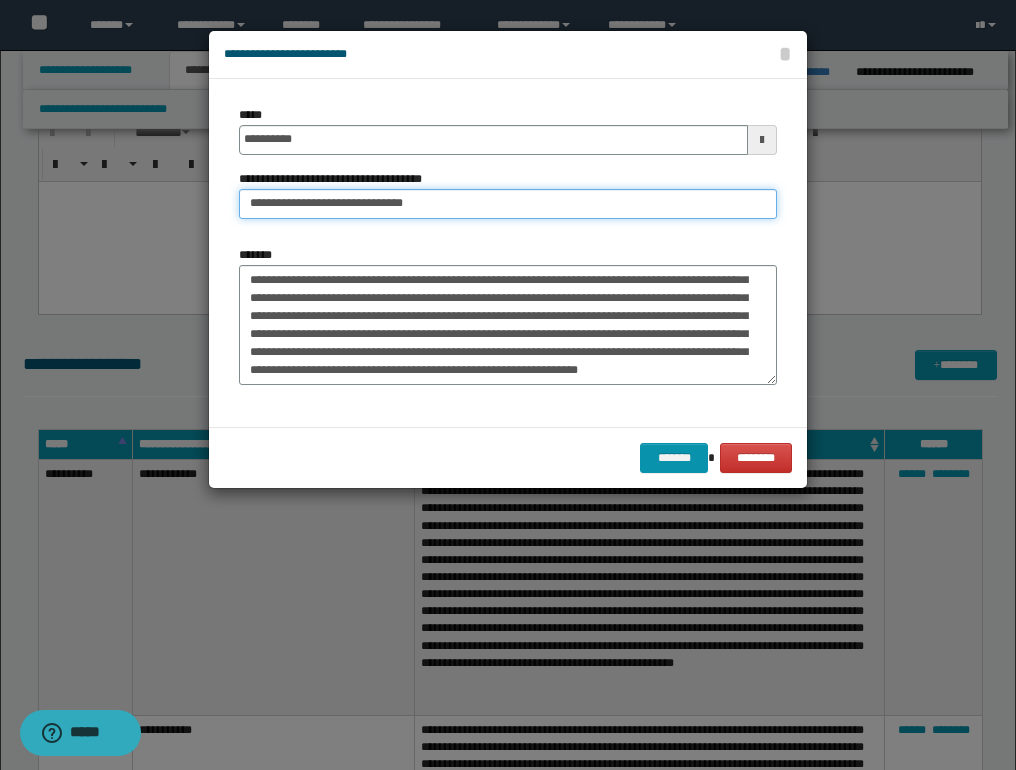 drag, startPoint x: 383, startPoint y: 205, endPoint x: 312, endPoint y: 203, distance: 71.02816 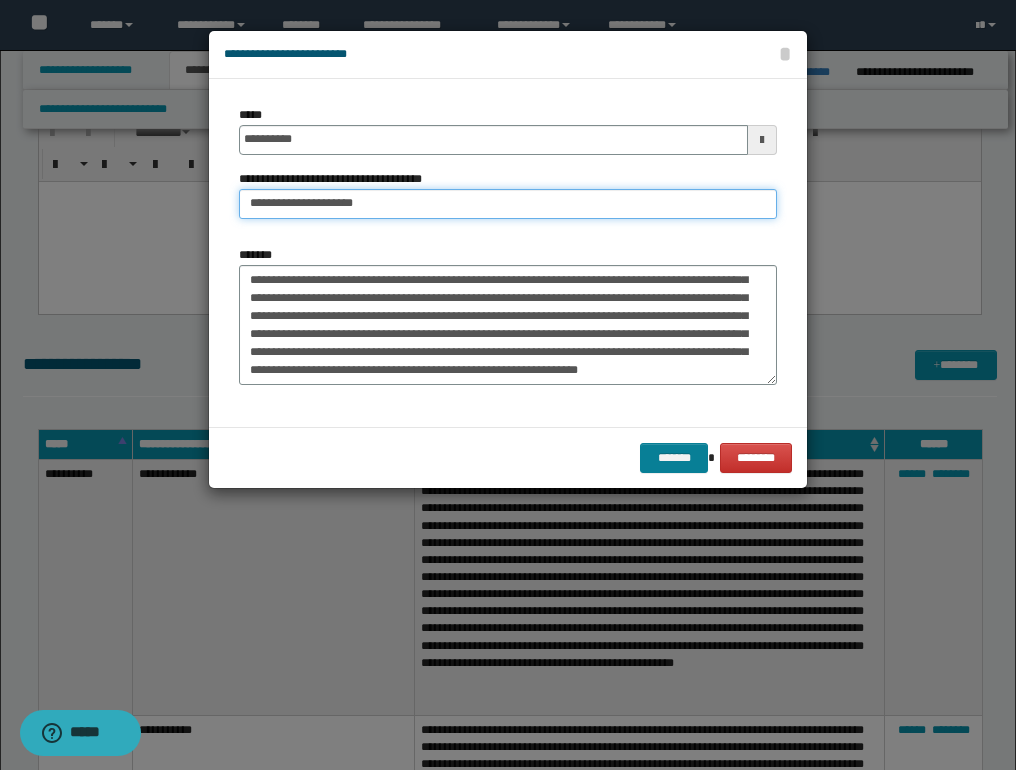 type on "**********" 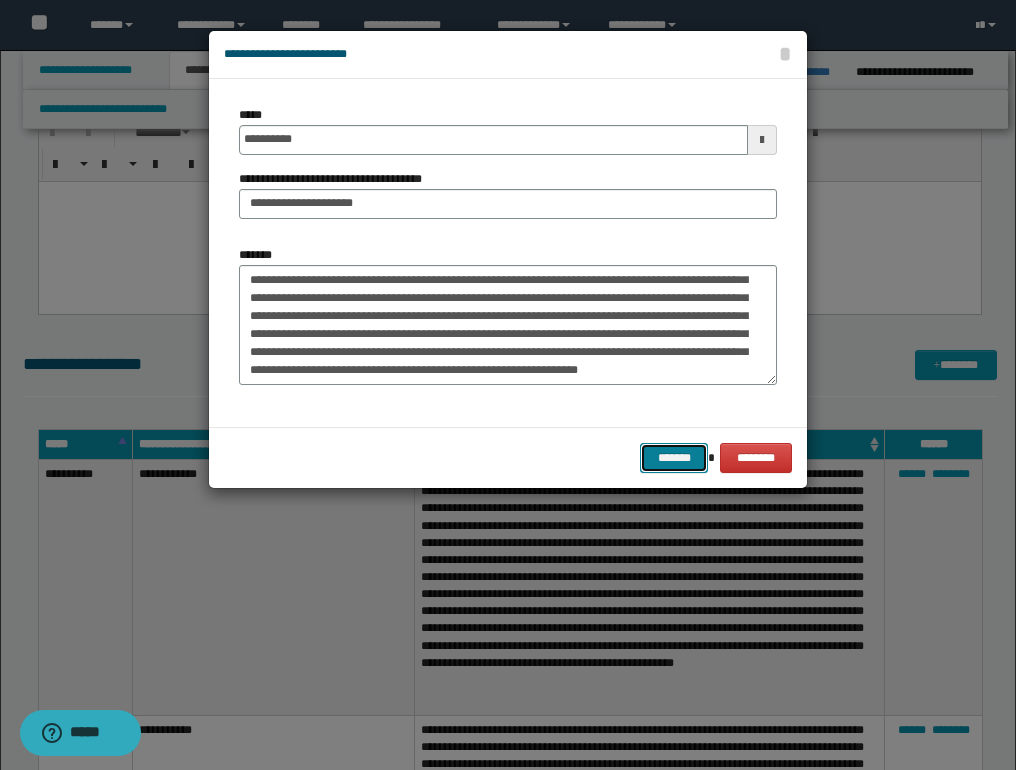 click on "*******" at bounding box center [674, 458] 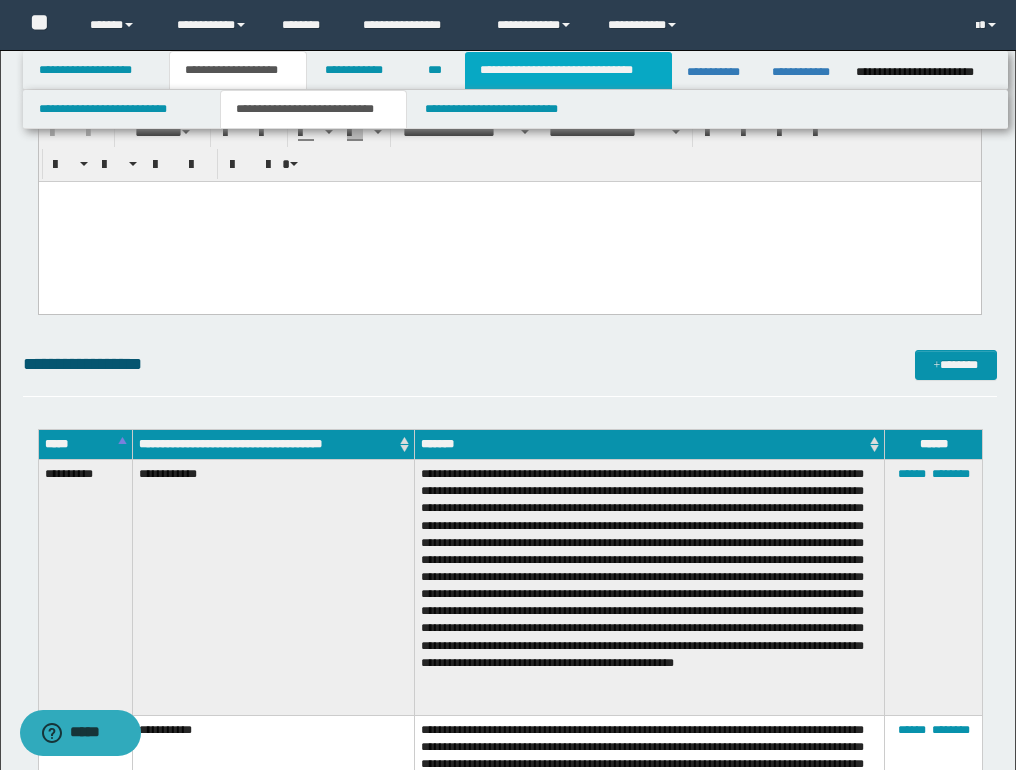 click on "**********" at bounding box center [568, 70] 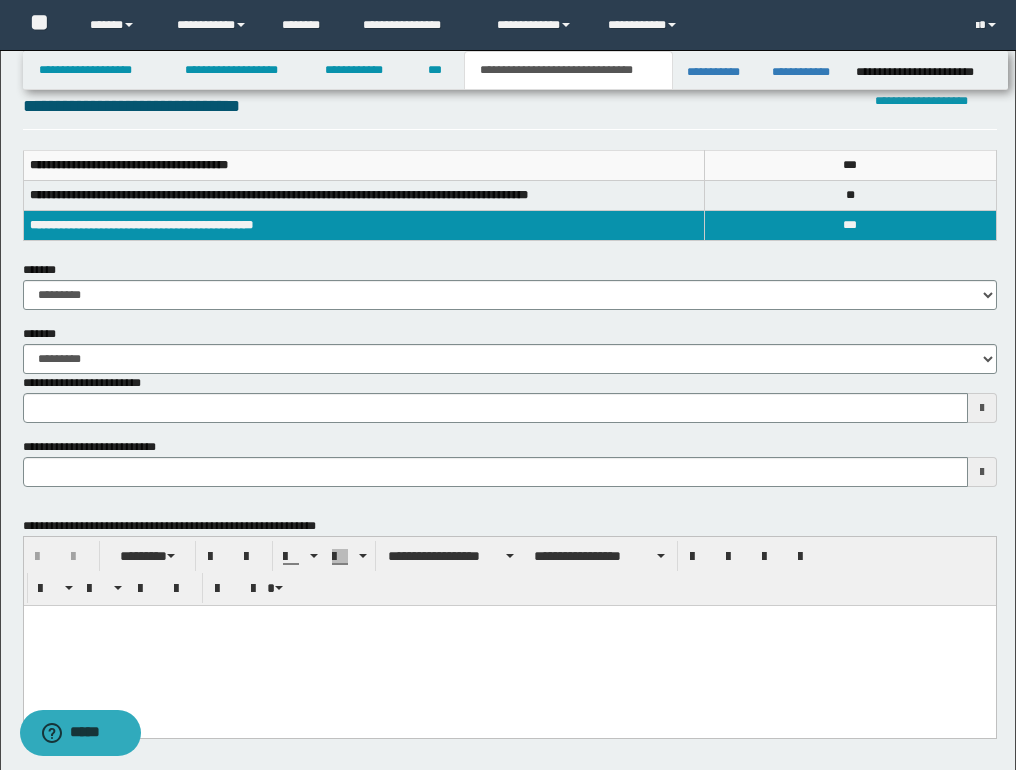 scroll, scrollTop: 320, scrollLeft: 0, axis: vertical 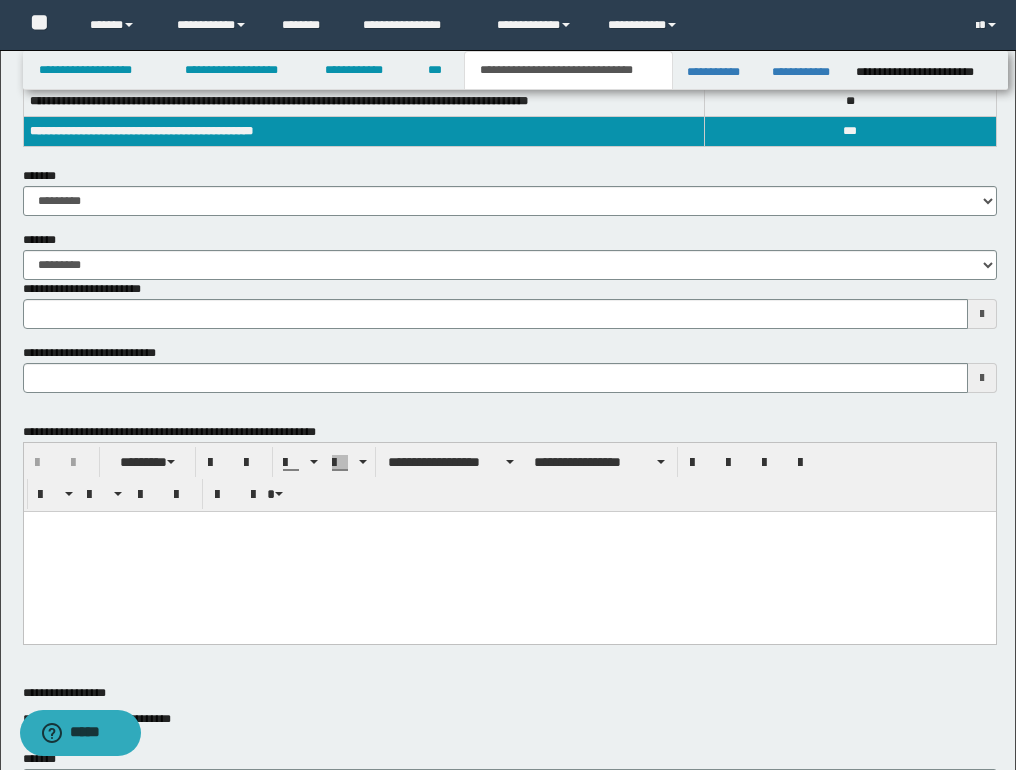 type 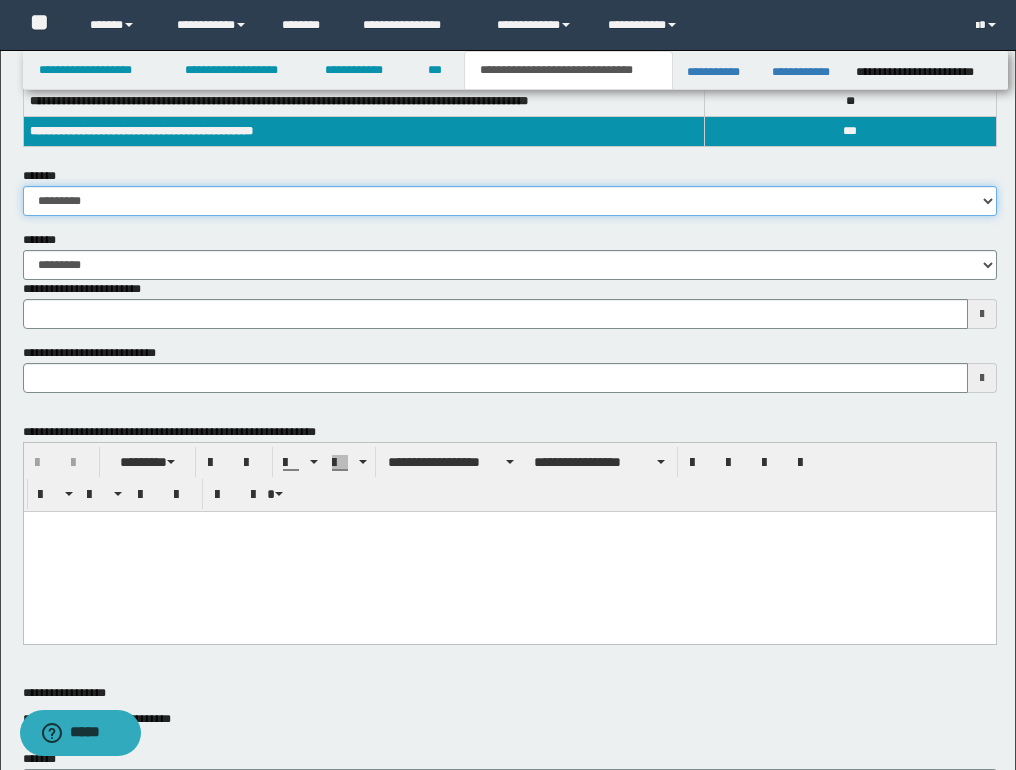 click on "**********" at bounding box center [510, 201] 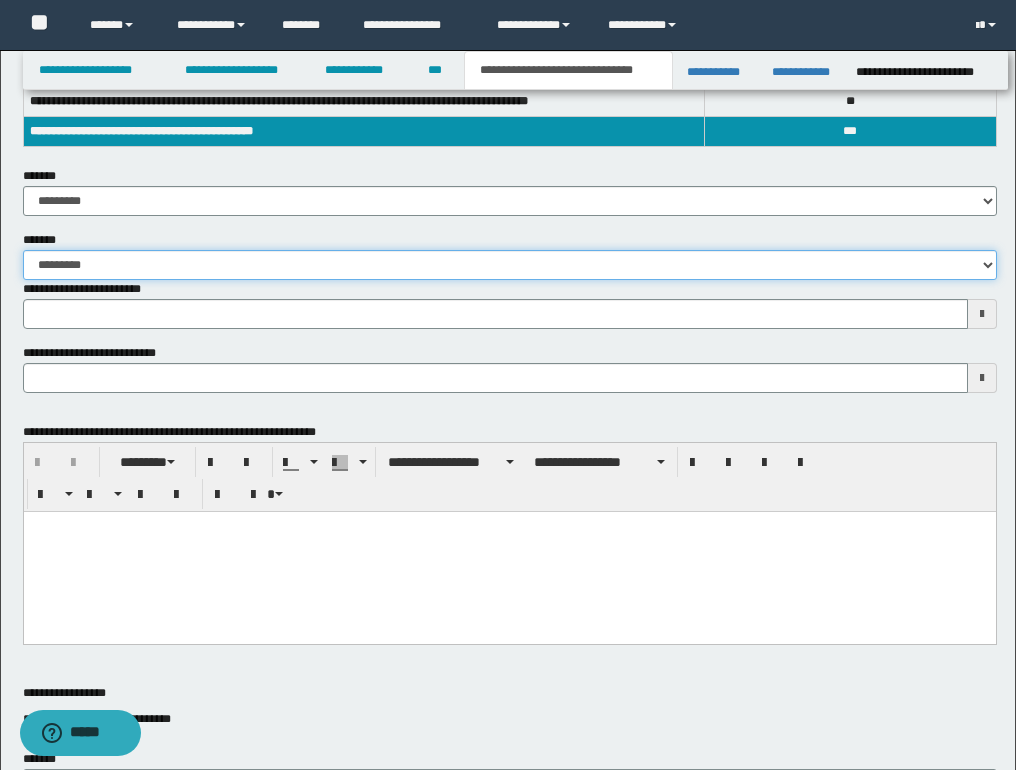 click on "**********" at bounding box center (510, 265) 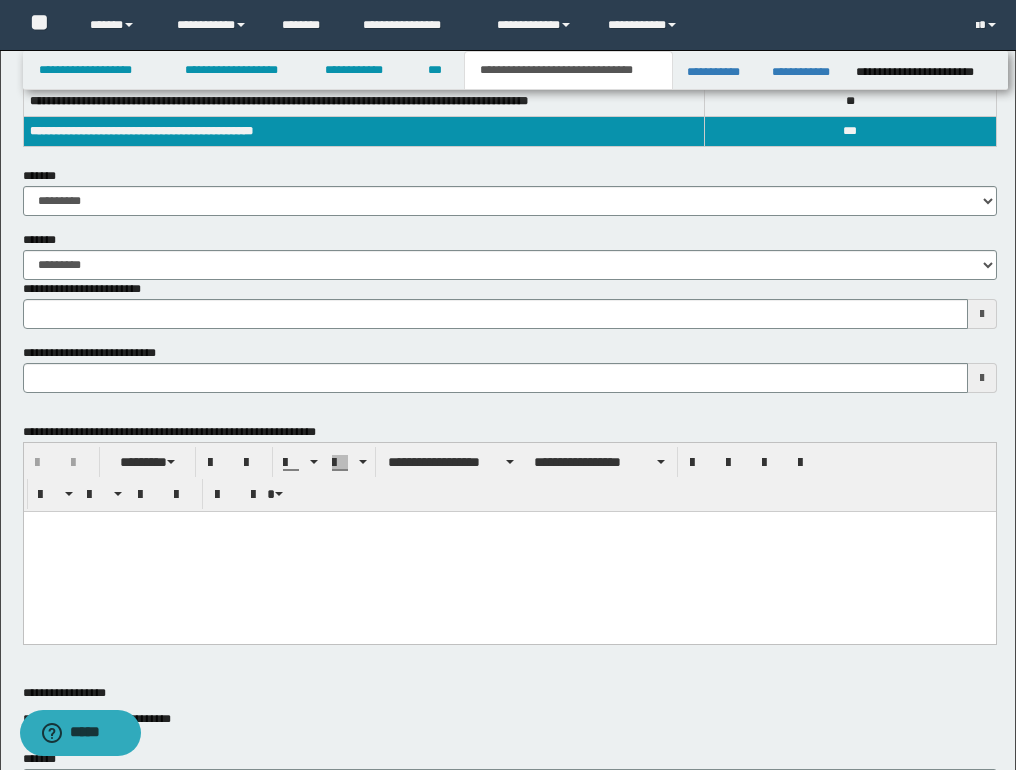 click at bounding box center [509, 526] 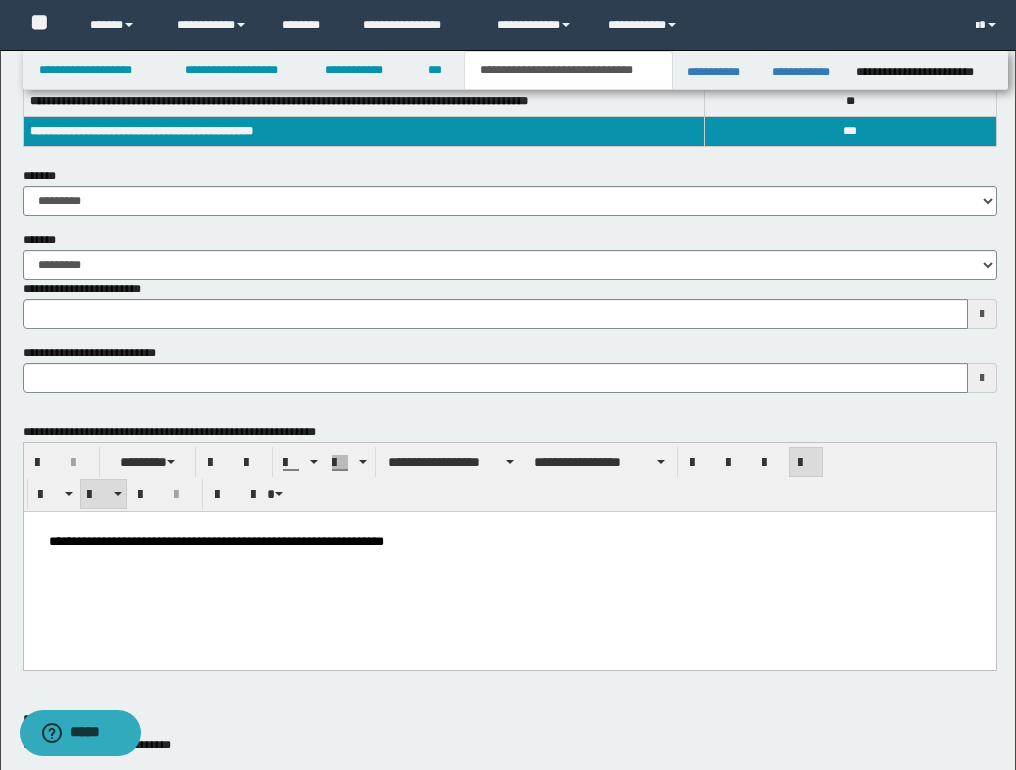 click on "**********" at bounding box center (509, 540) 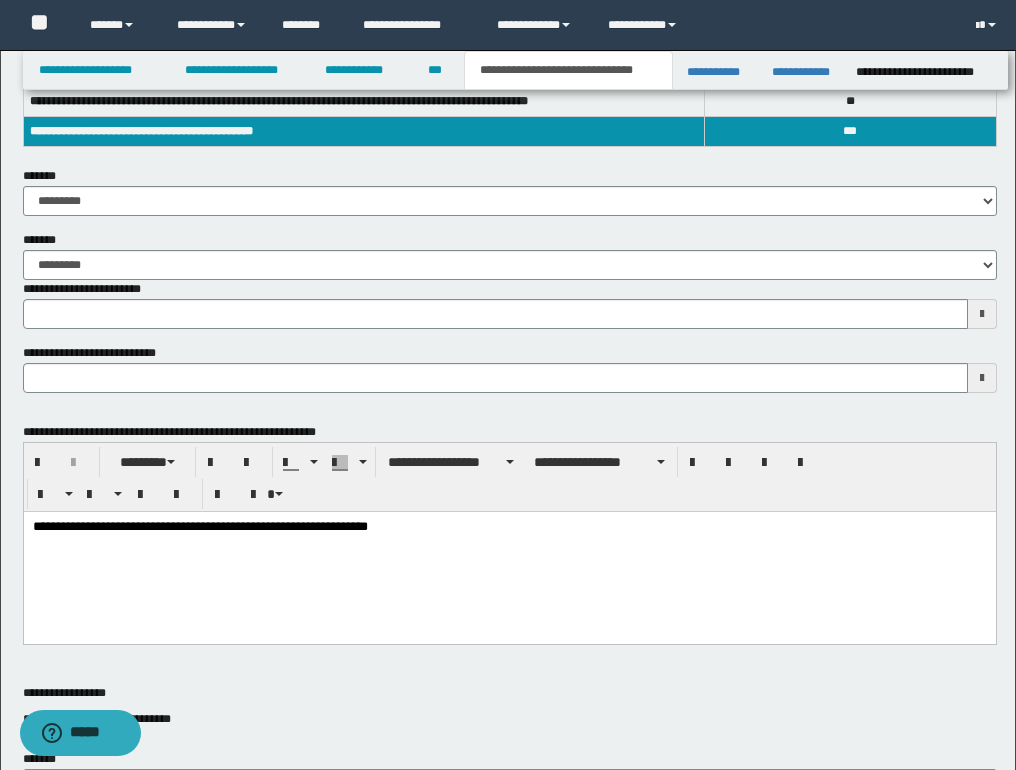 type 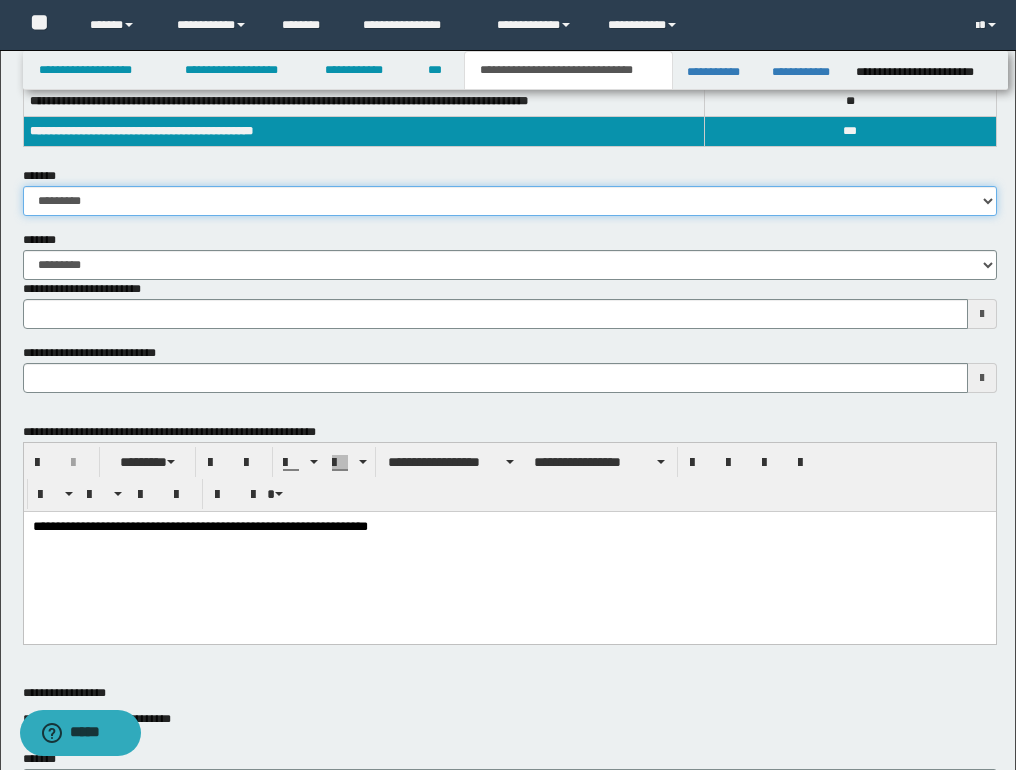 click on "**********" at bounding box center [510, 201] 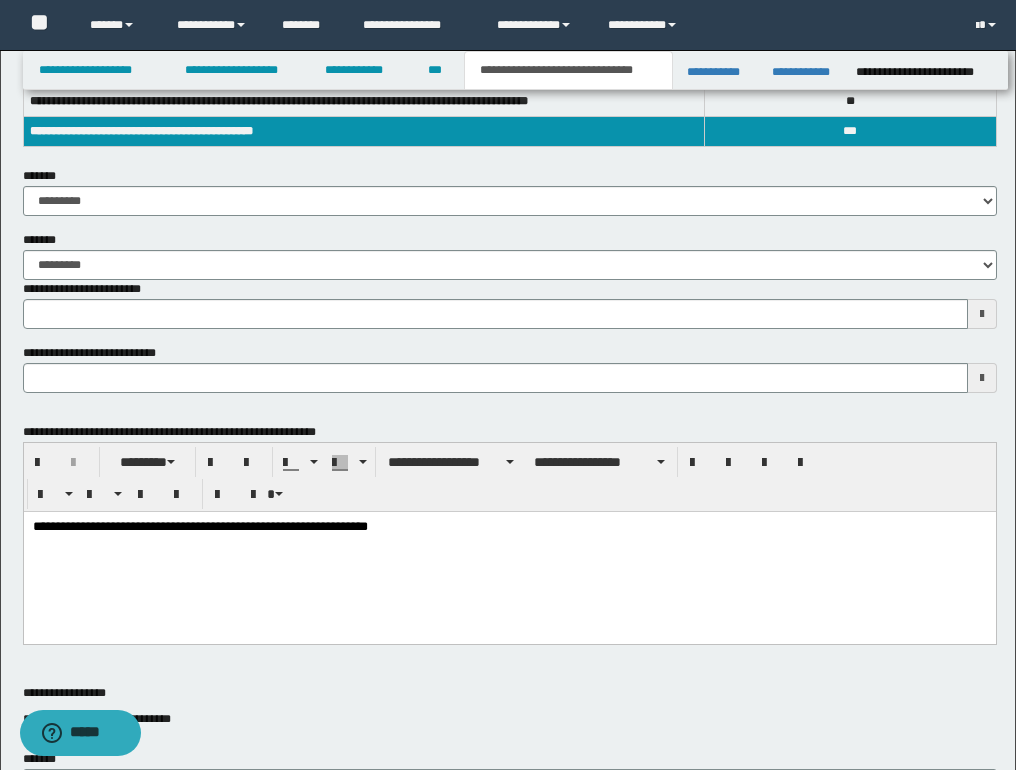 click on "**********" at bounding box center (510, 255) 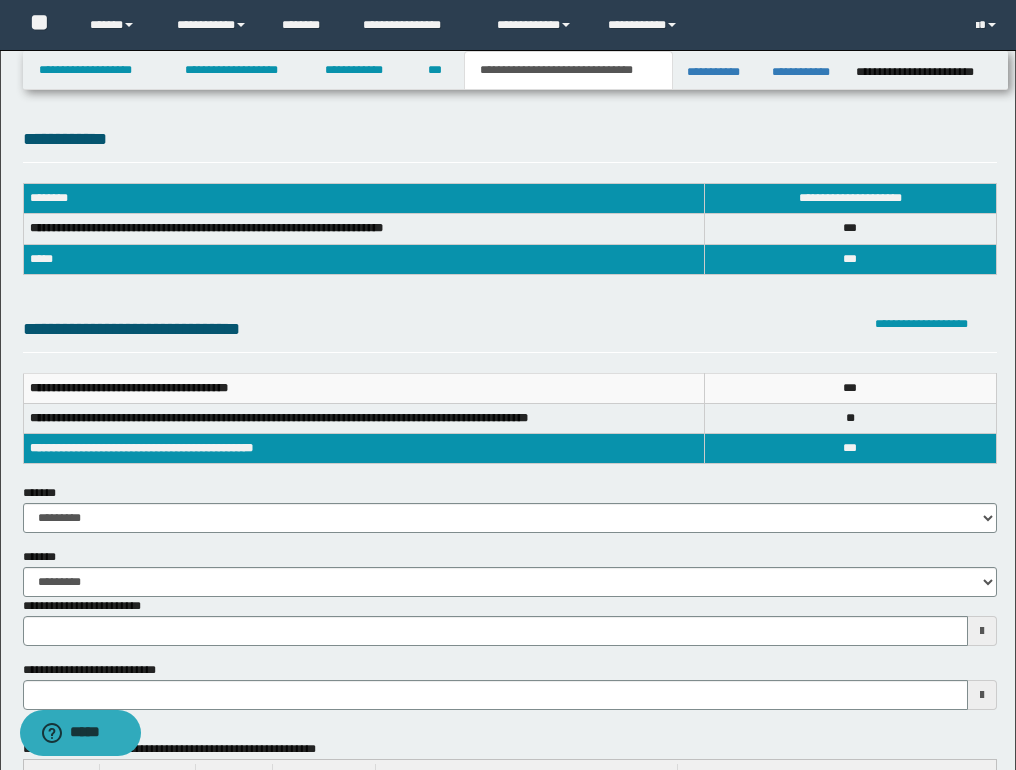 scroll, scrollTop: 0, scrollLeft: 0, axis: both 